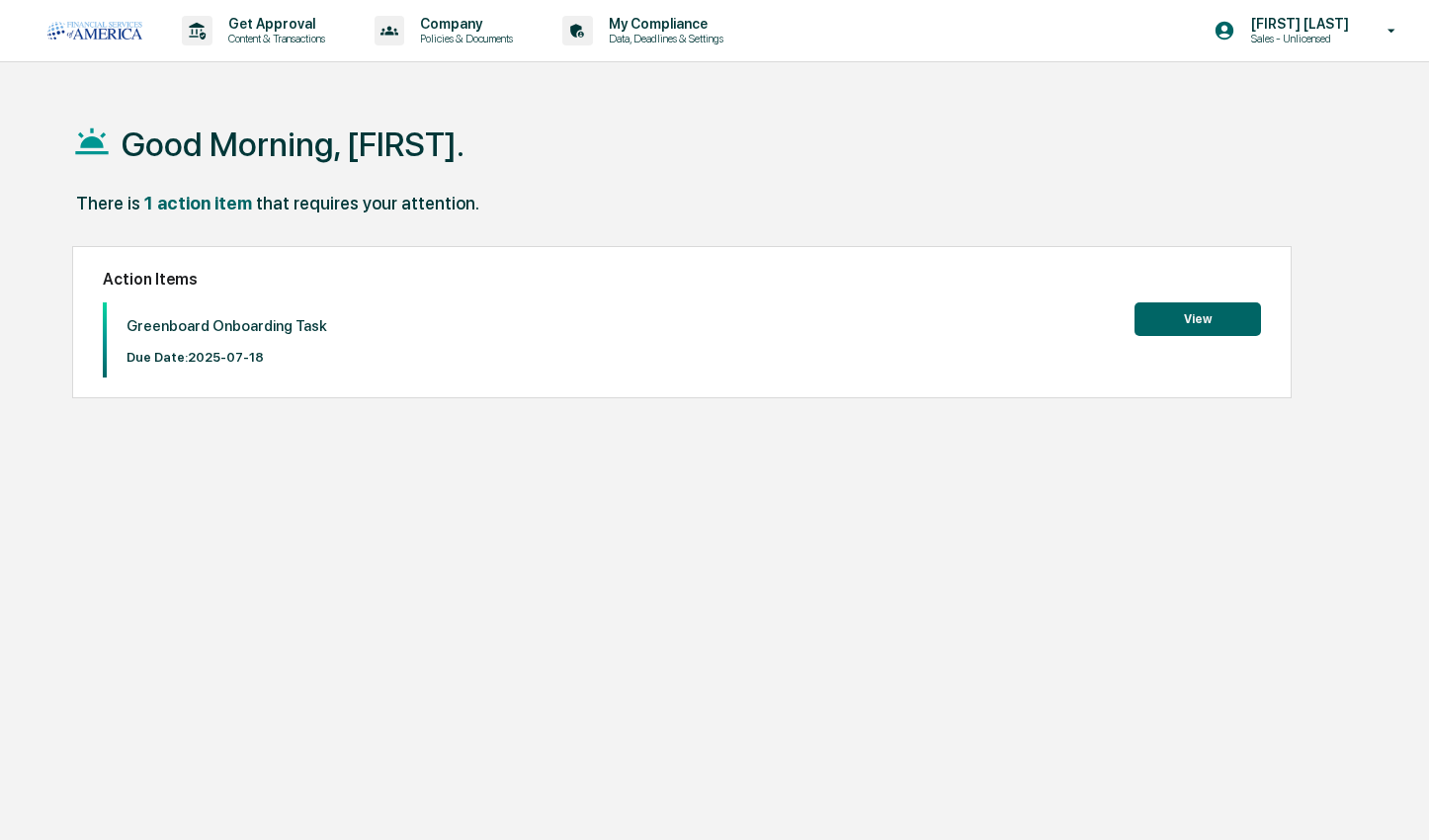 scroll, scrollTop: 0, scrollLeft: 0, axis: both 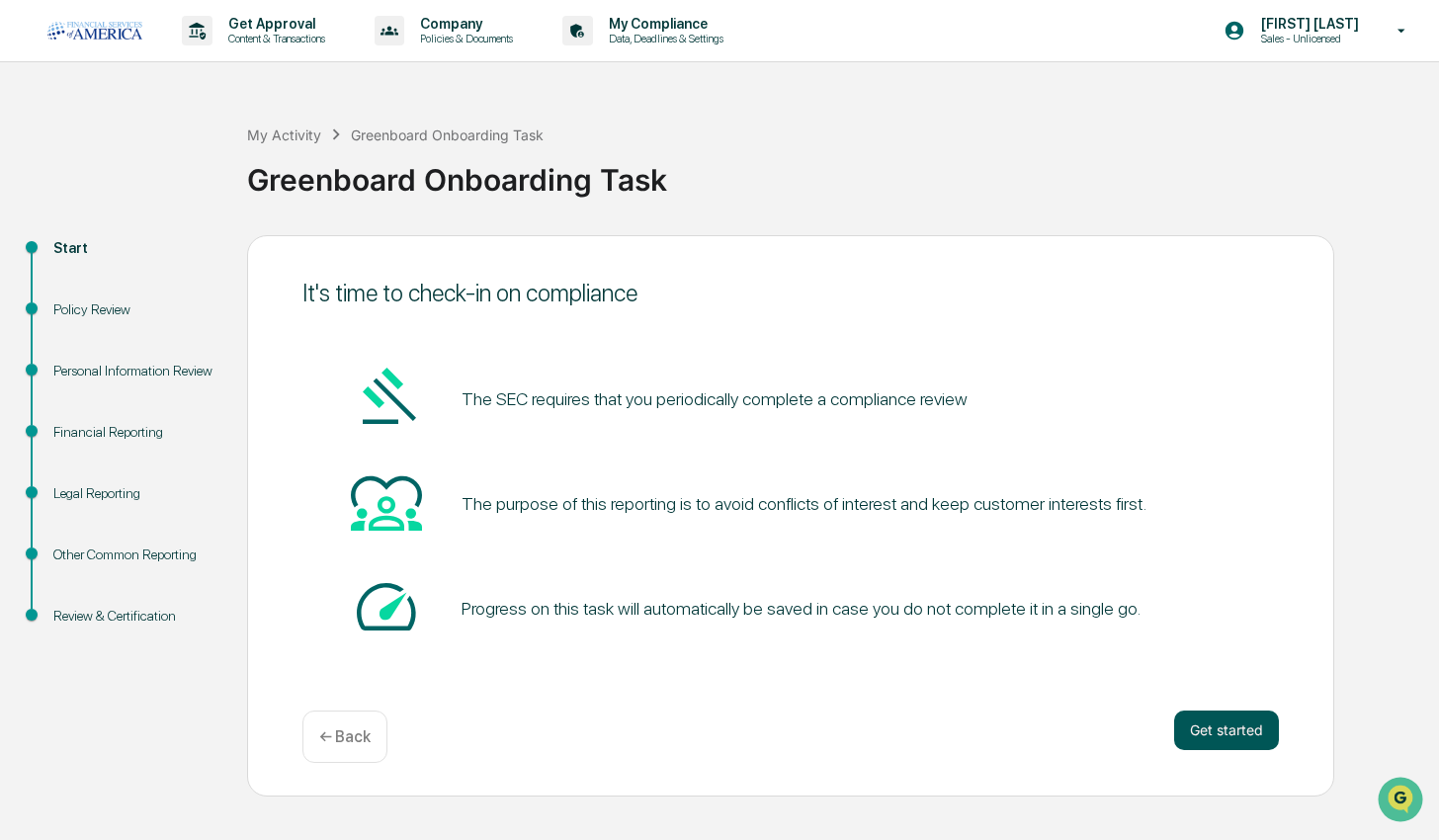 click on "Get started" at bounding box center (1227, 730) 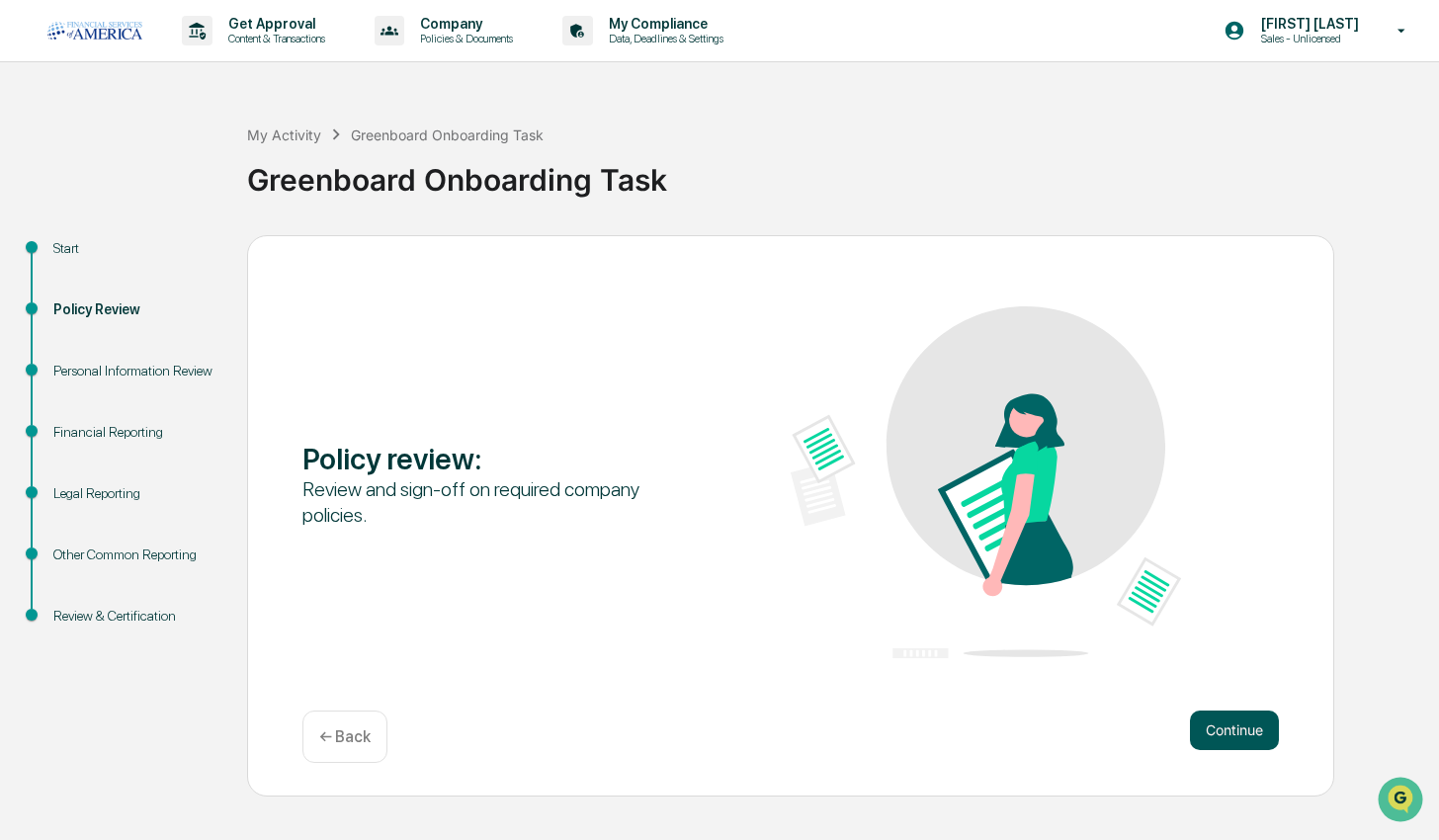 click on "Continue" at bounding box center [1234, 730] 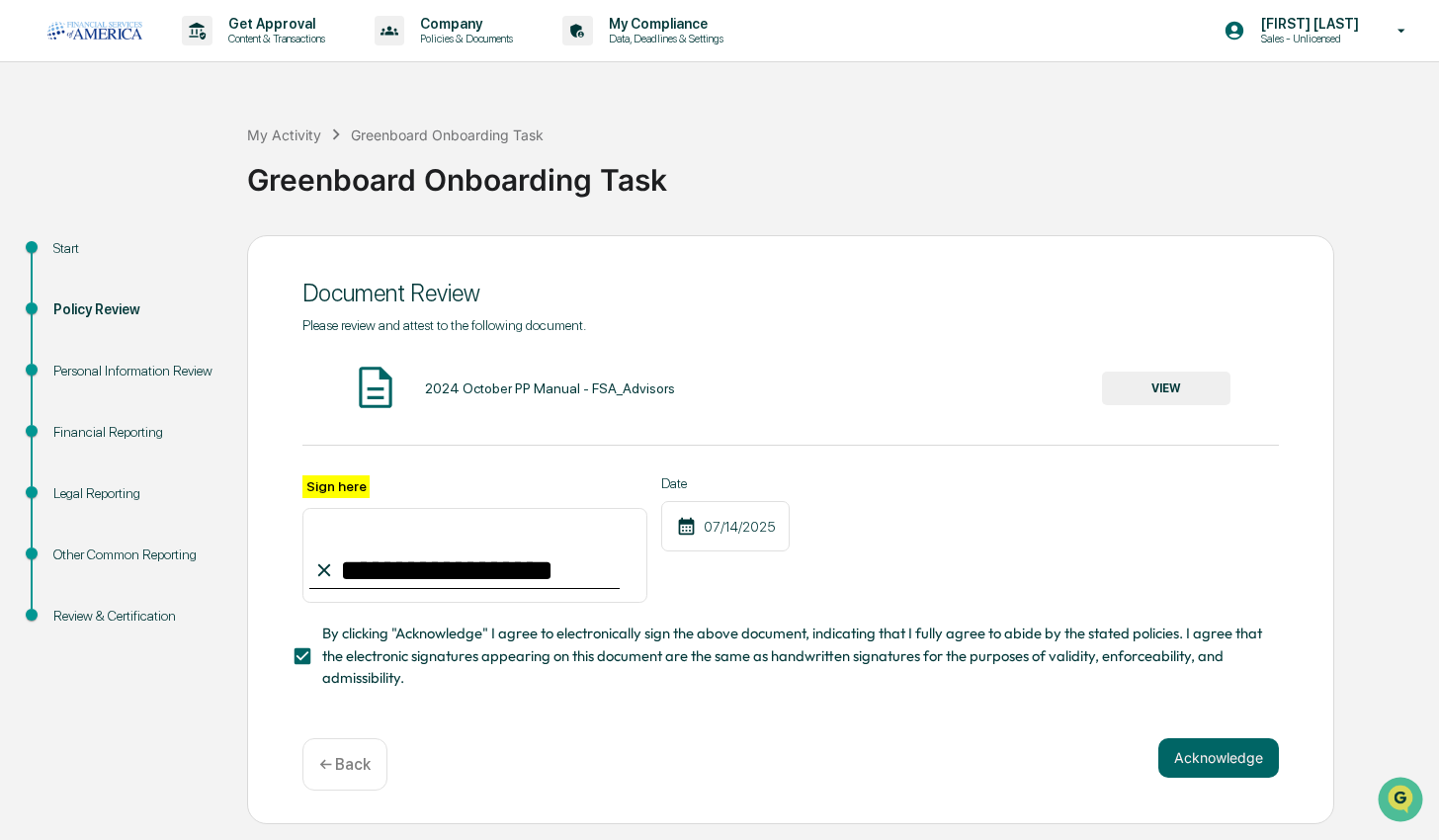 click on "VIEW" at bounding box center [1166, 388] 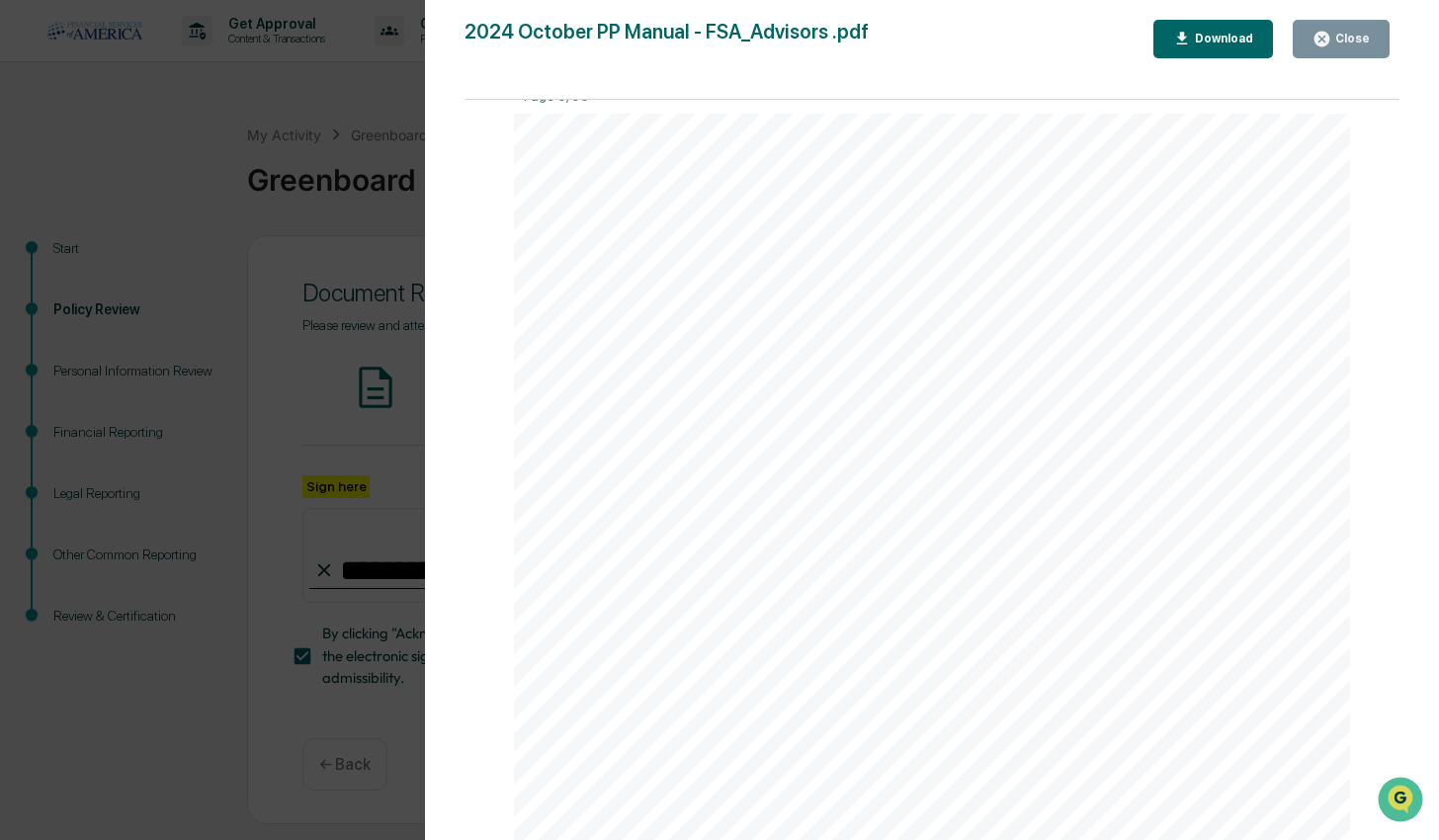 scroll, scrollTop: 9211, scrollLeft: 0, axis: vertical 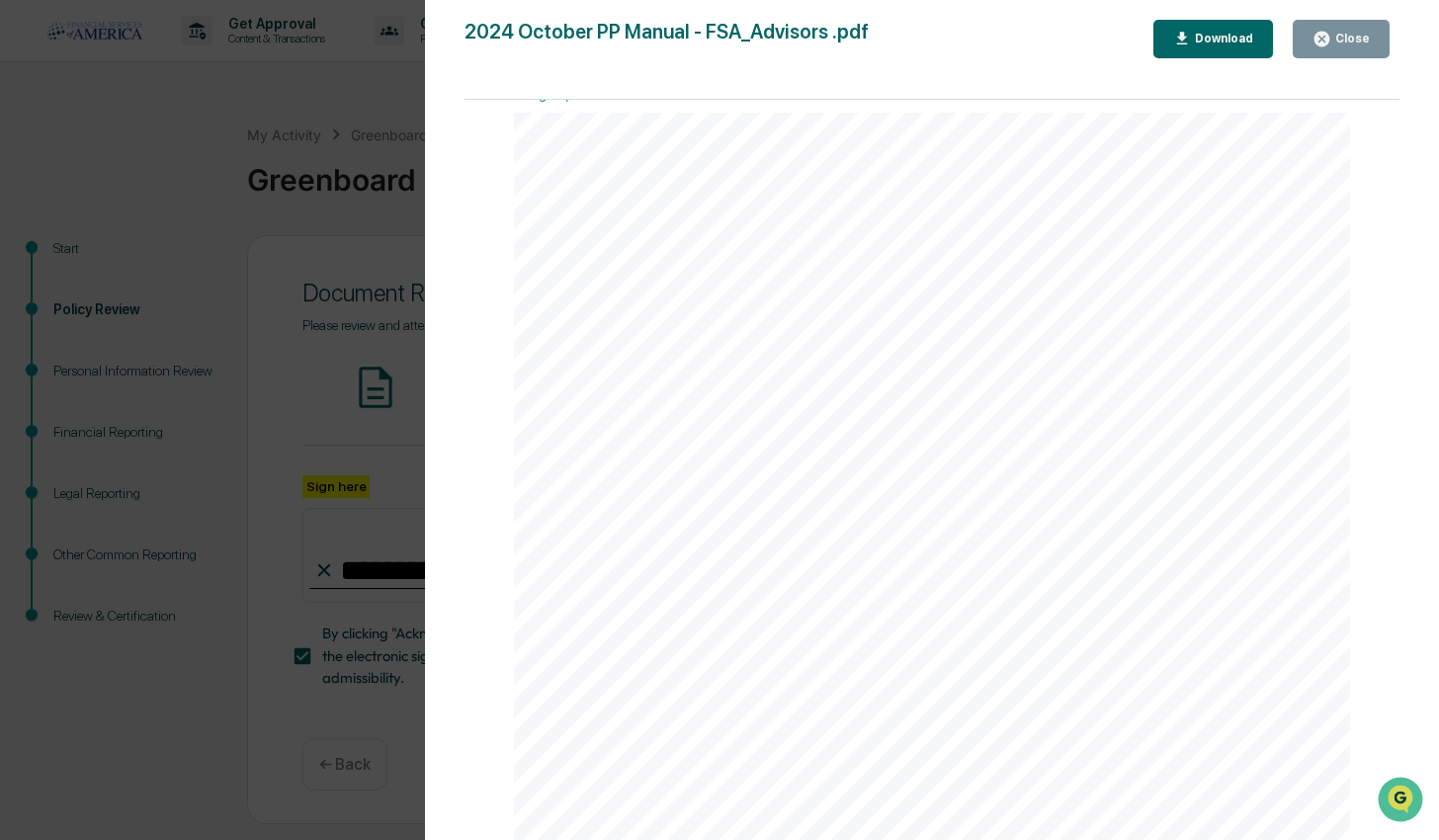 click on "Close" at bounding box center [1350, 39] 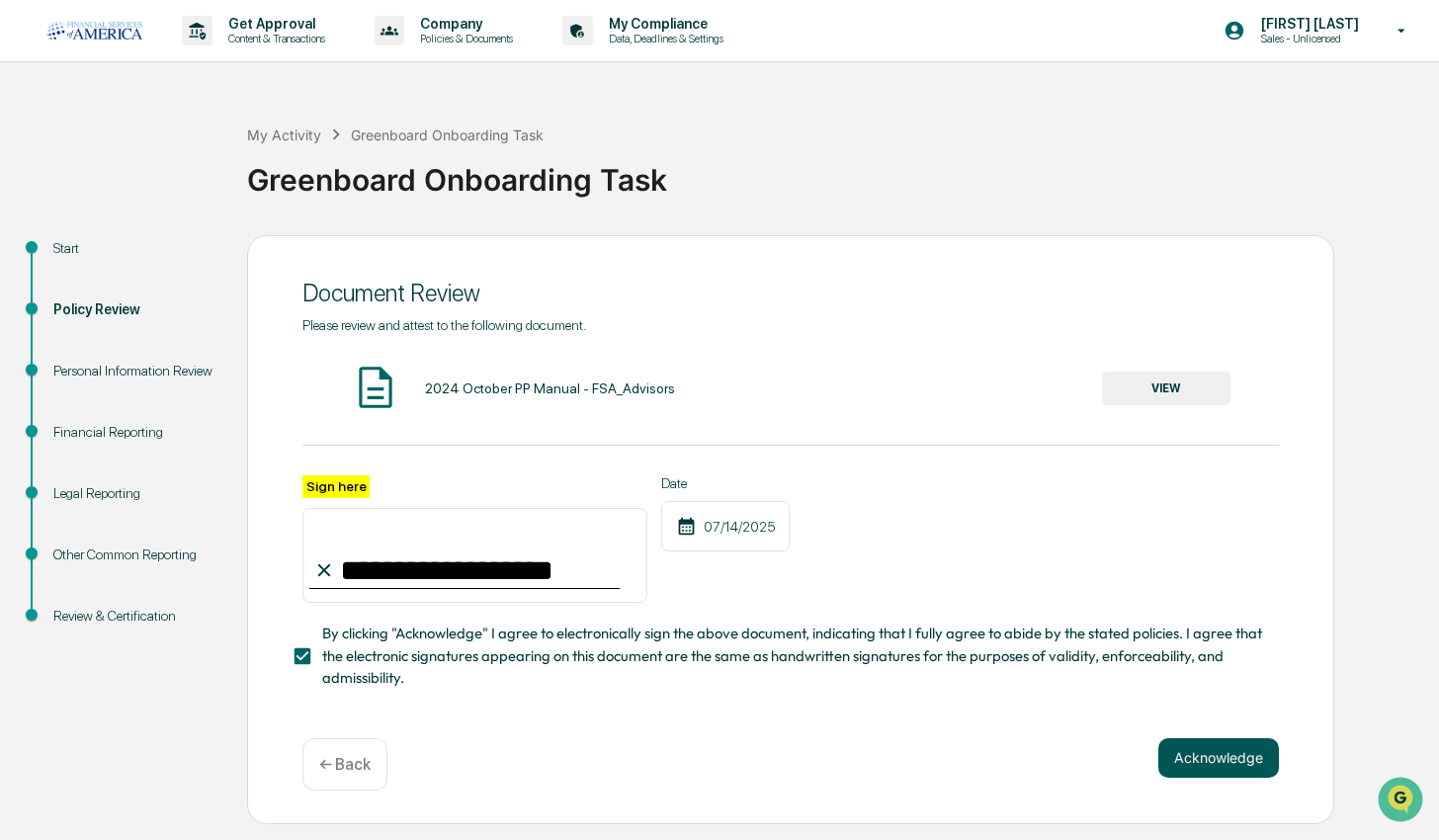 click on "Acknowledge" at bounding box center (1219, 758) 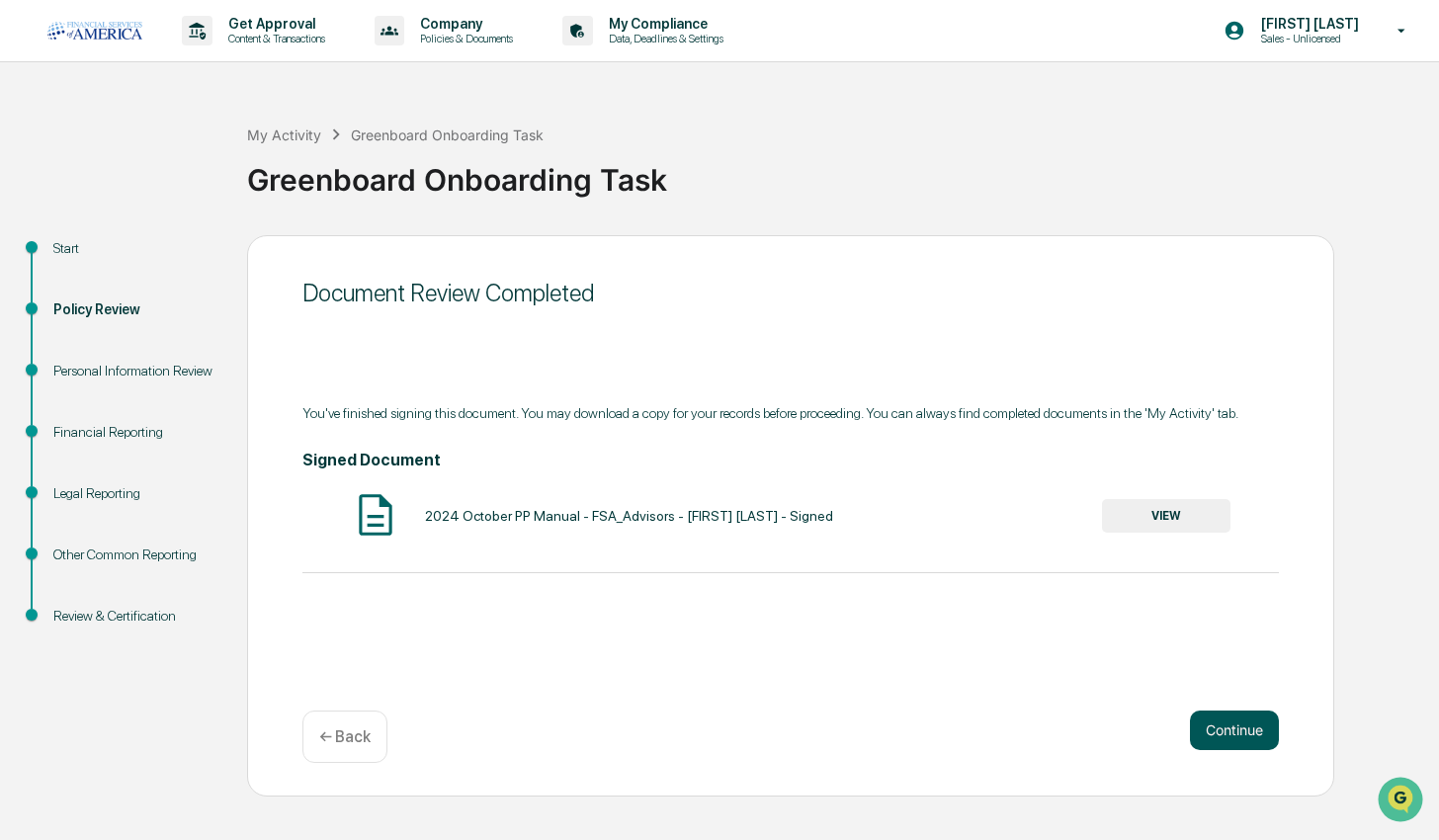 click on "Continue" at bounding box center [1234, 730] 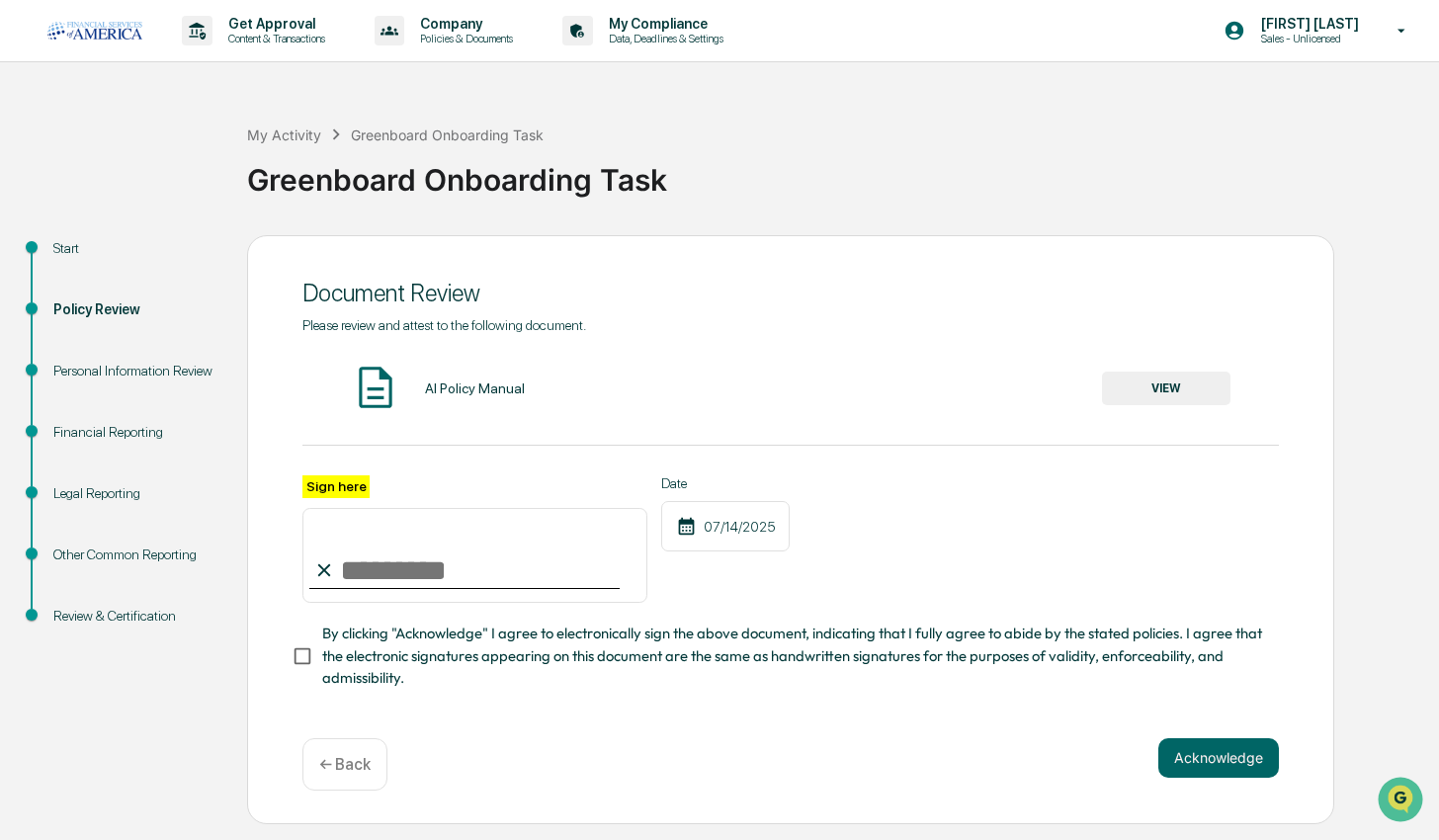 click on "VIEW" at bounding box center [1166, 388] 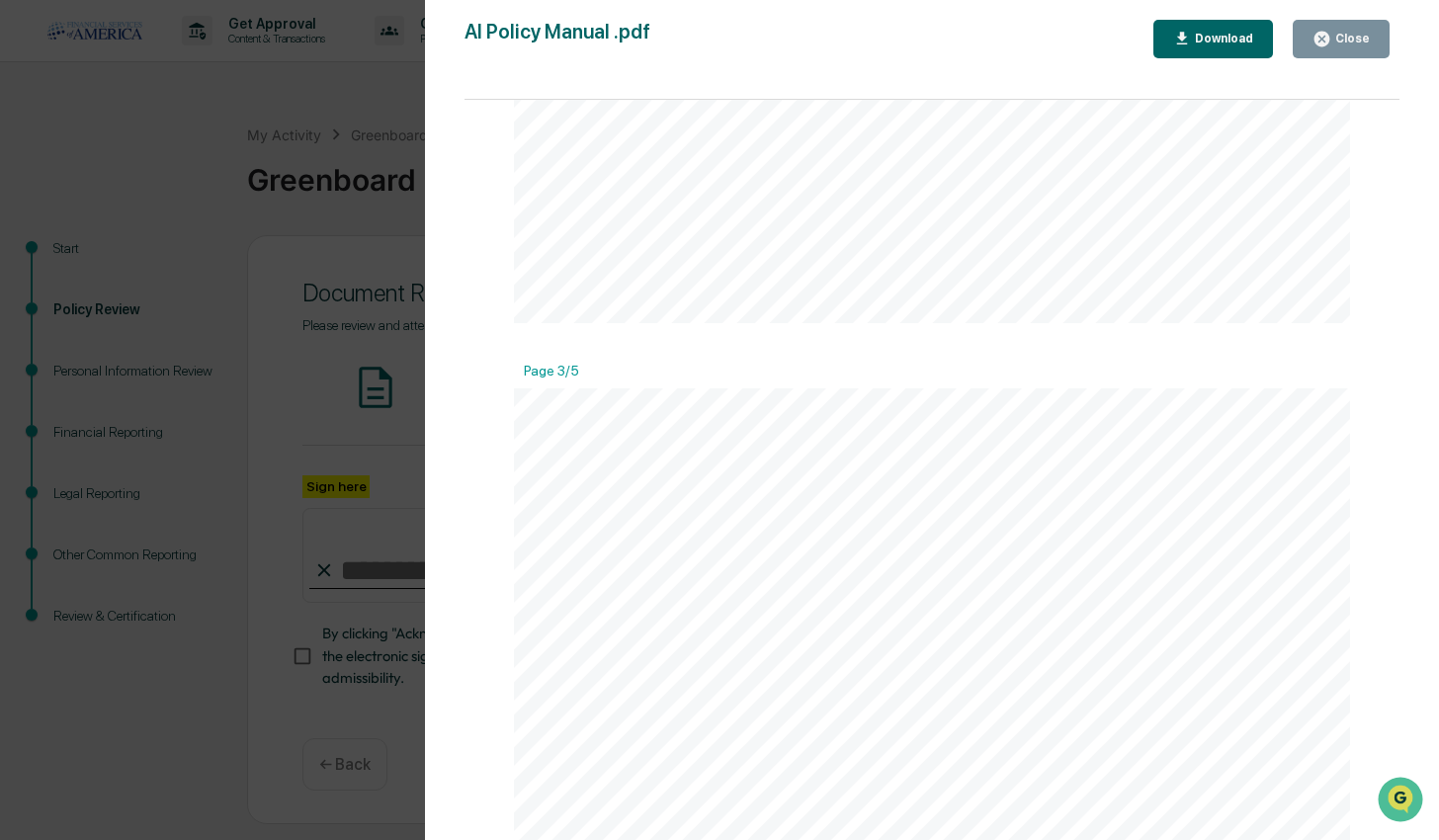 scroll, scrollTop: 2052, scrollLeft: 0, axis: vertical 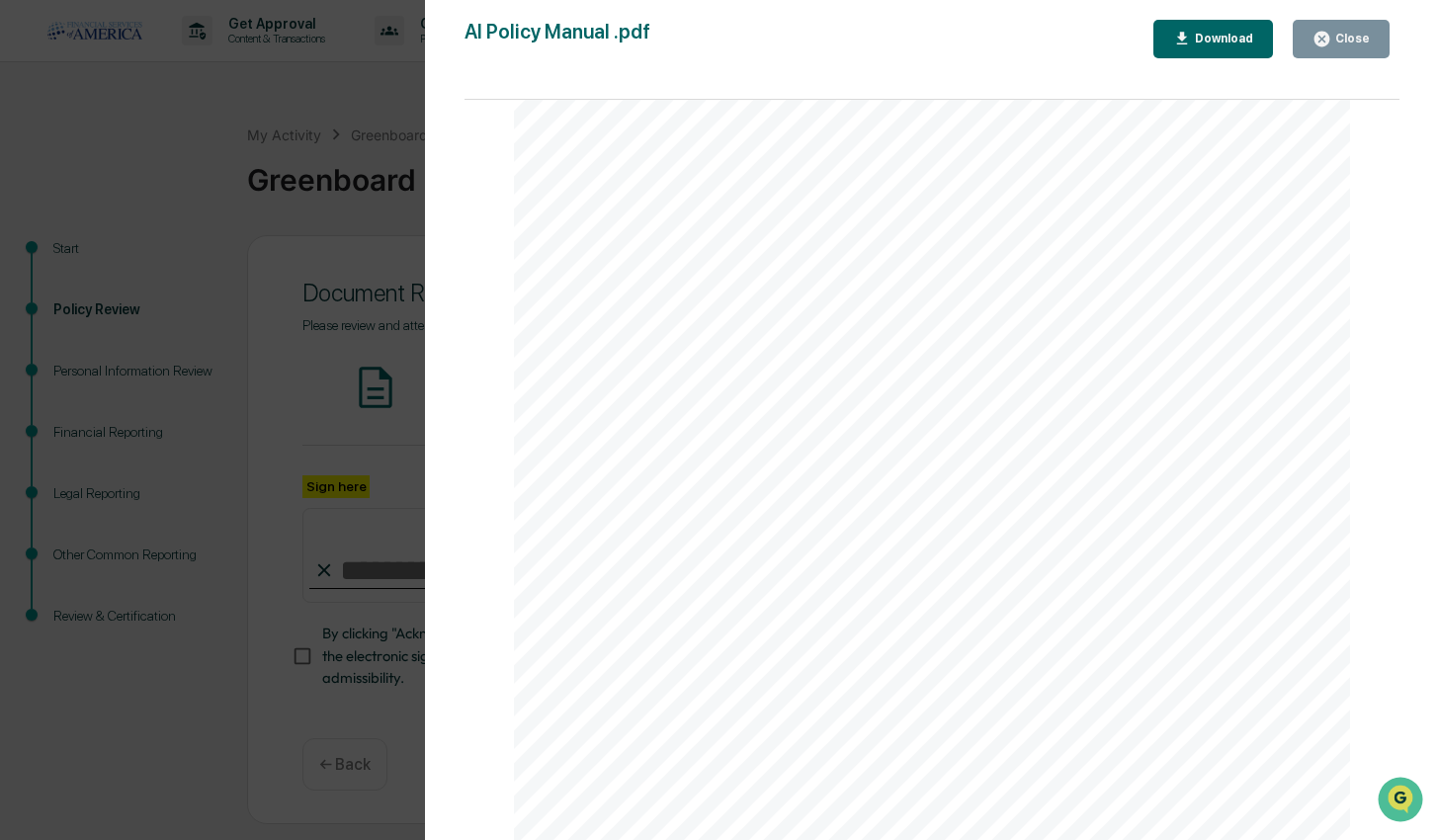 click 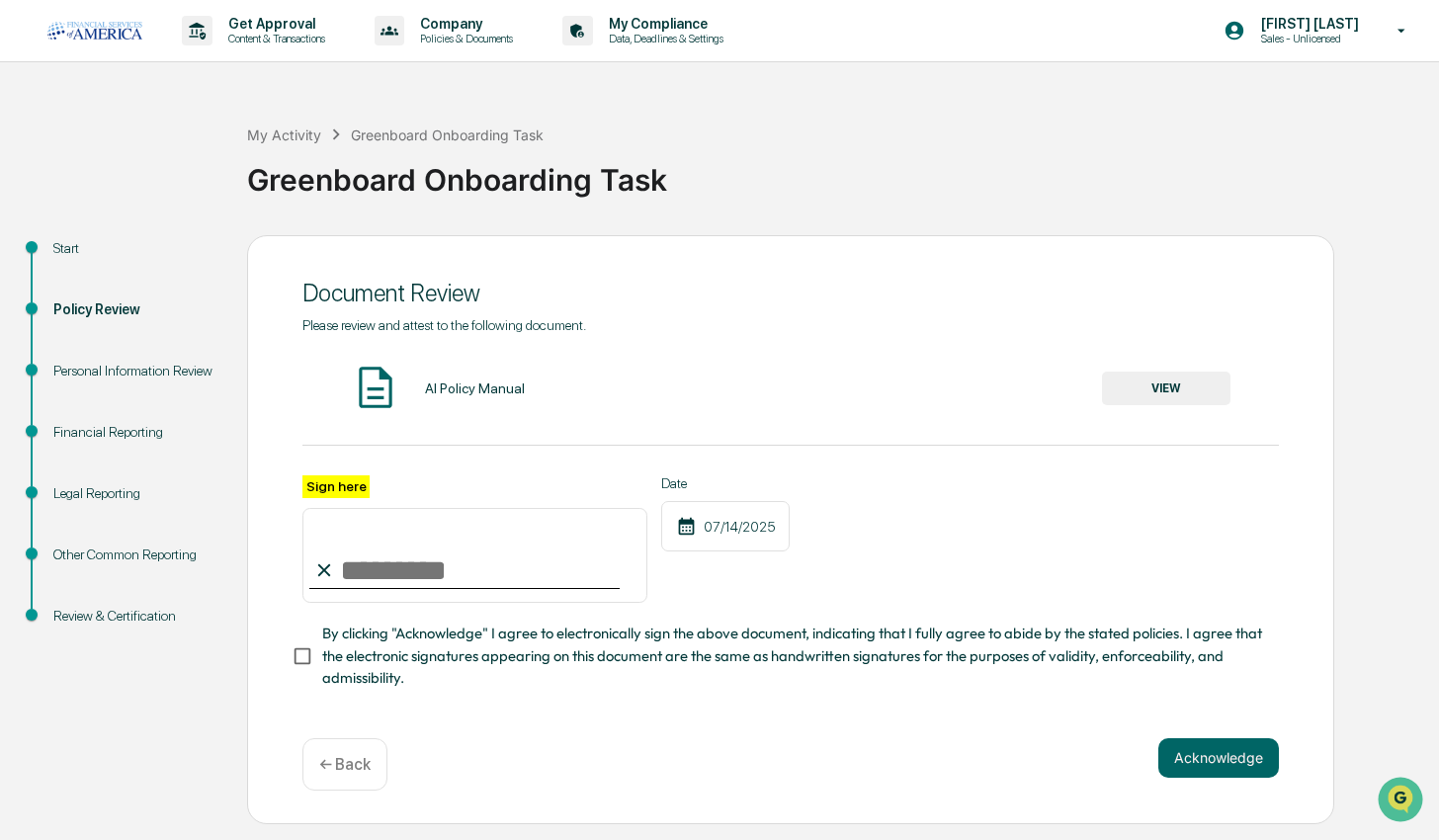 click on "Sign here" at bounding box center [474, 555] 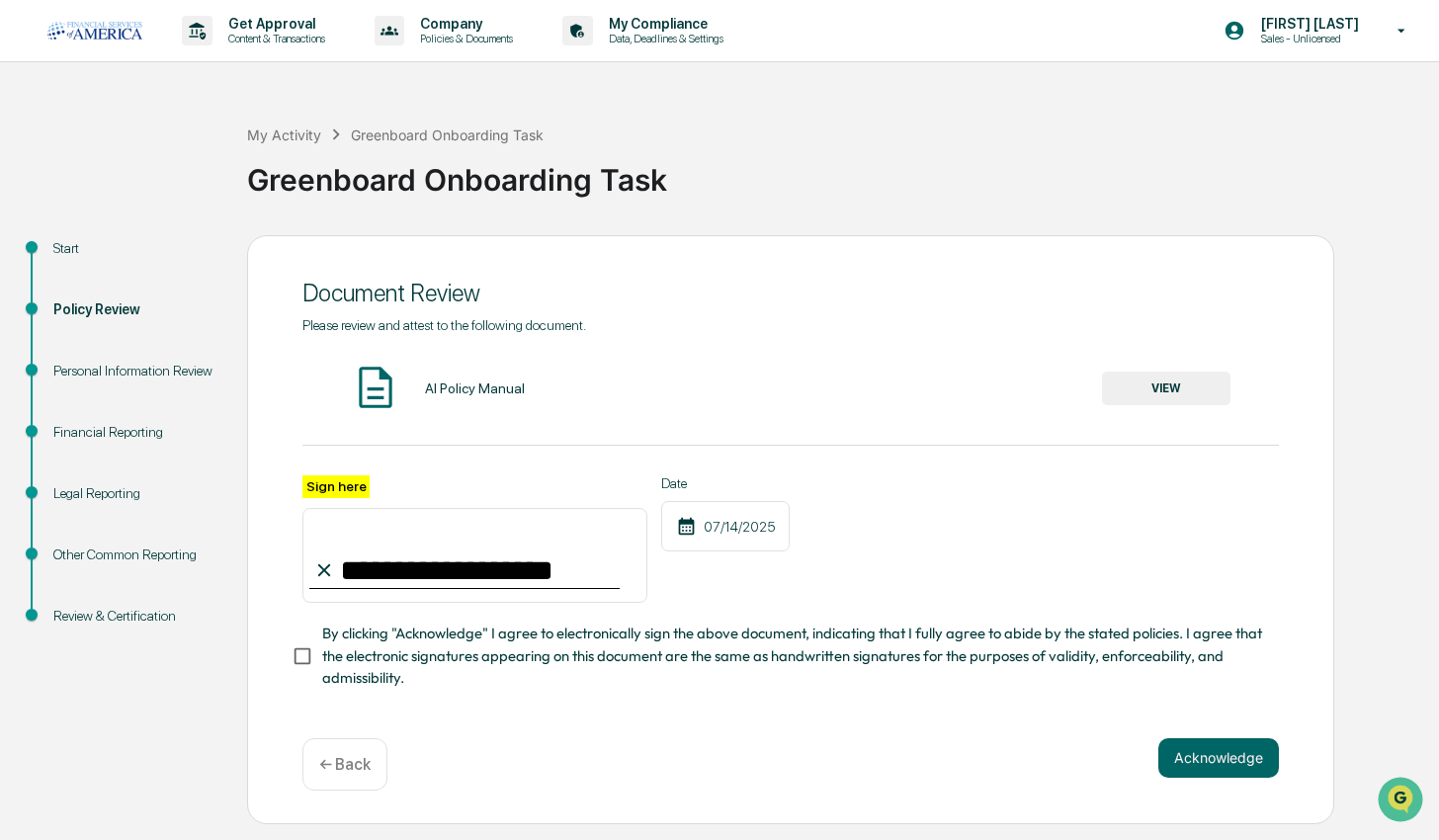 click on "By clicking "Acknowledge" I agree to electronically sign the above document, indicating that I fully agree to abide by the stated policies. I agree that the electronic signatures appearing on this document are the same as handwritten signatures for the purposes of validity, enforceability, and admissibility." at bounding box center [793, 655] 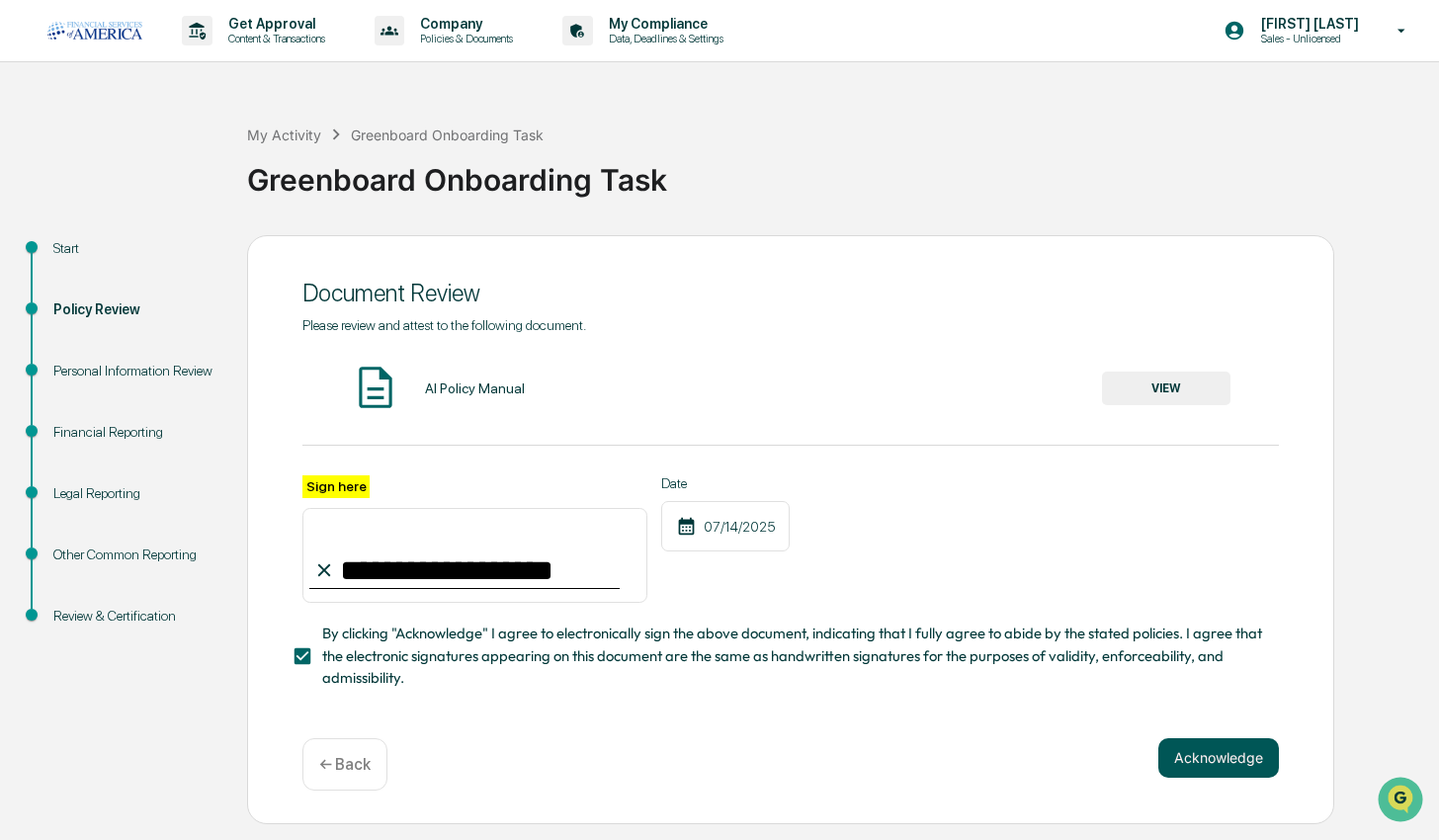 click on "Acknowledge" at bounding box center [1219, 758] 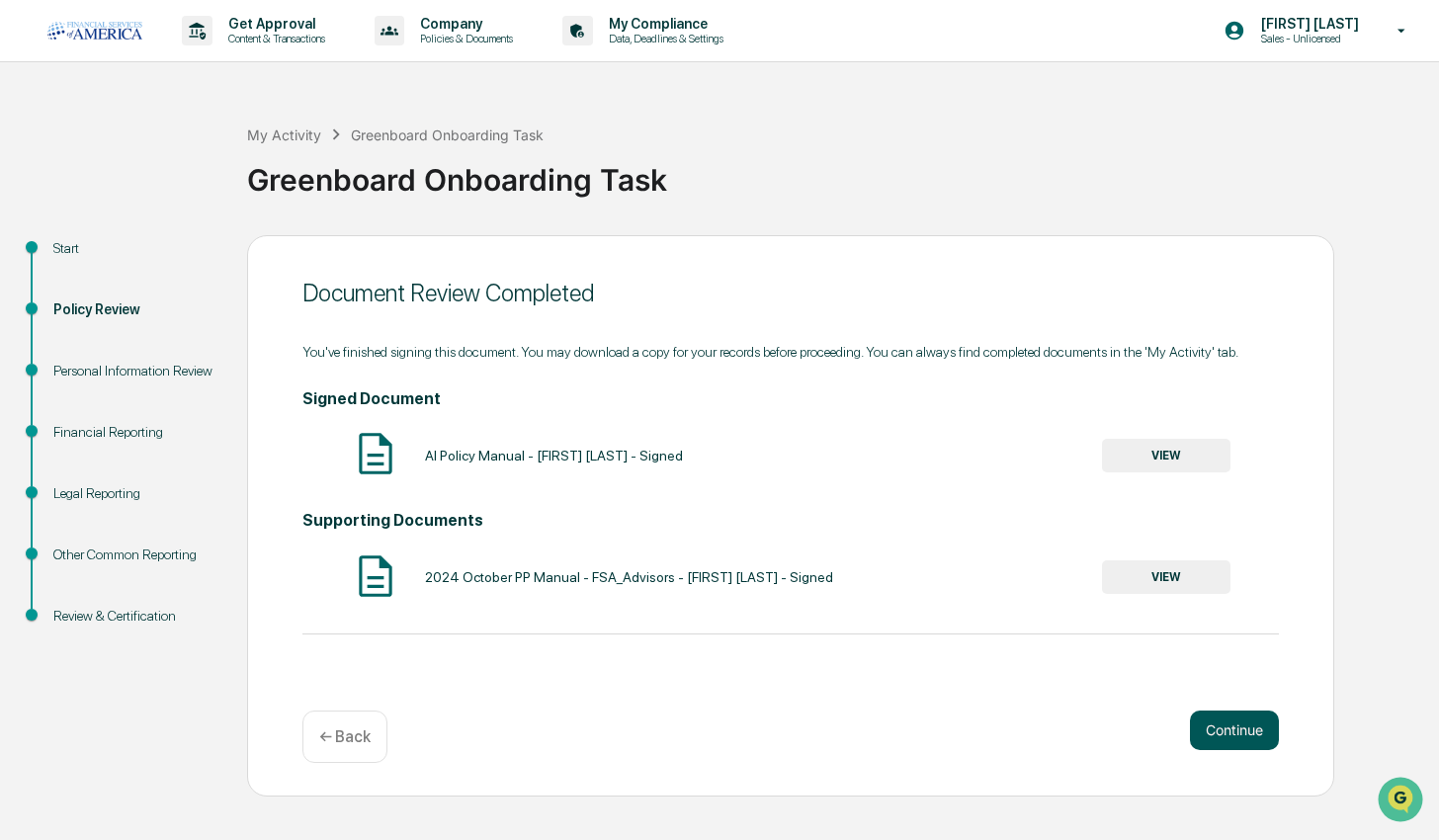 click on "Continue" at bounding box center (1234, 730) 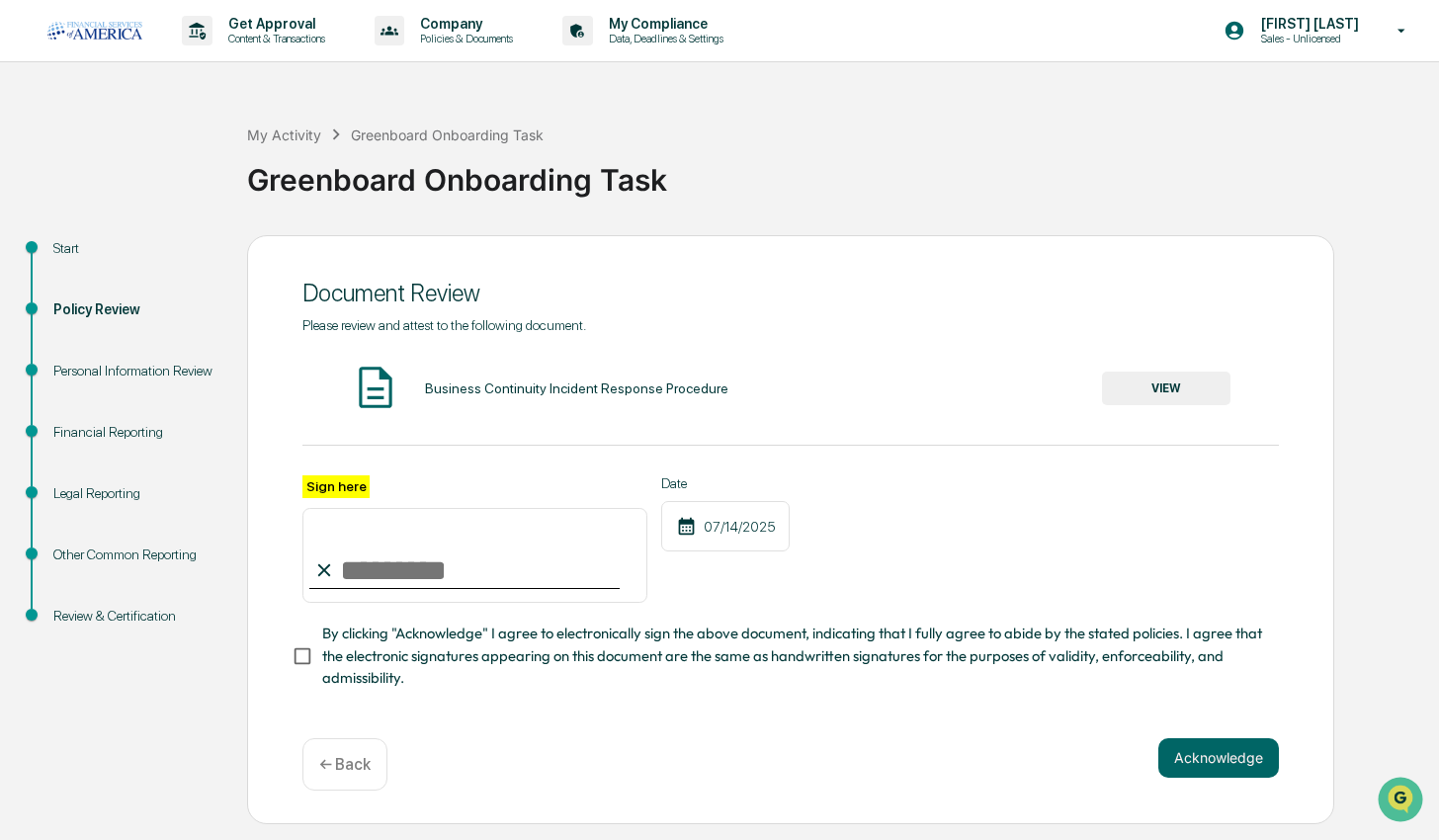 click on "← Back" at bounding box center [345, 764] 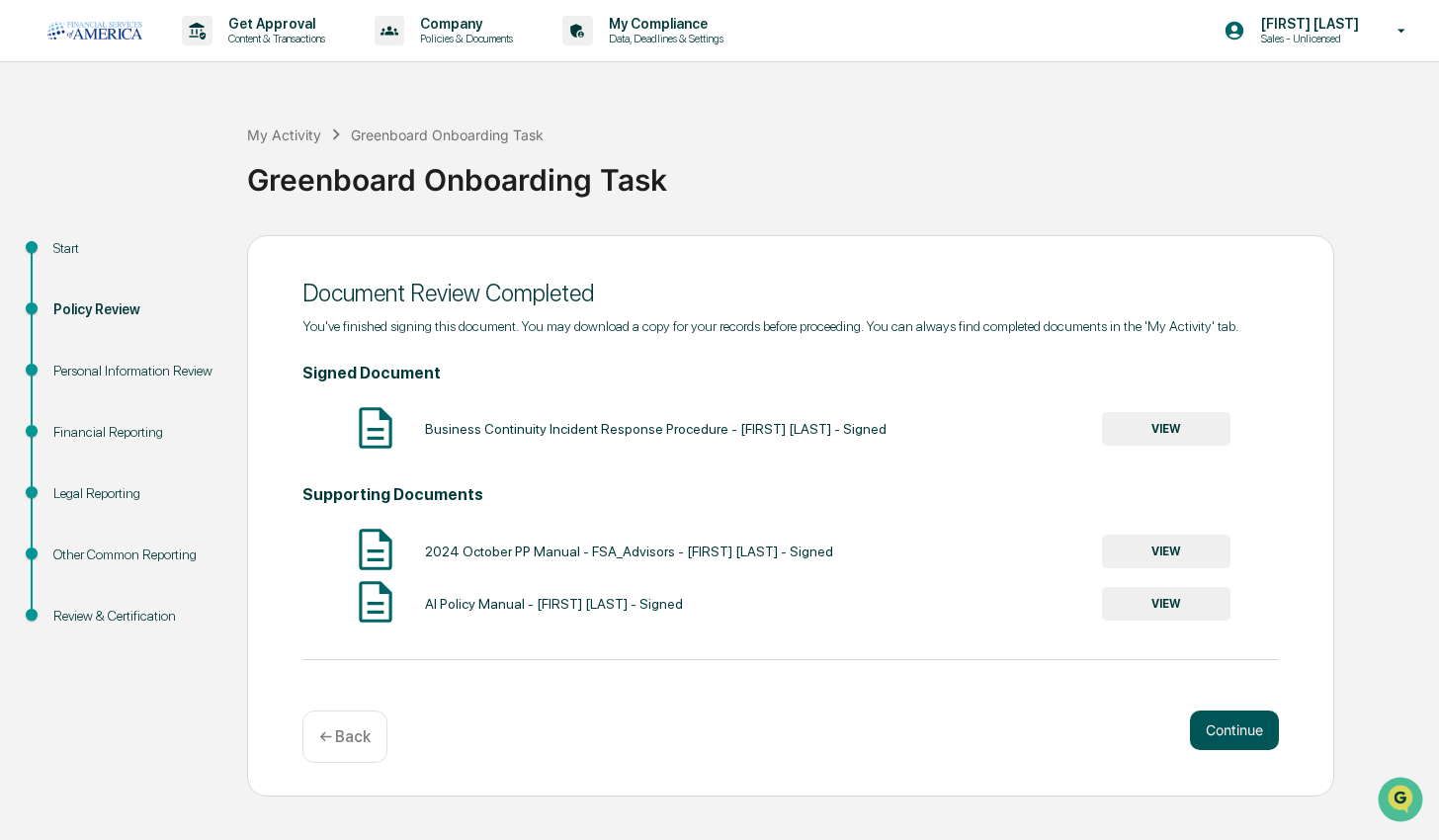 click on "Continue" at bounding box center (1234, 730) 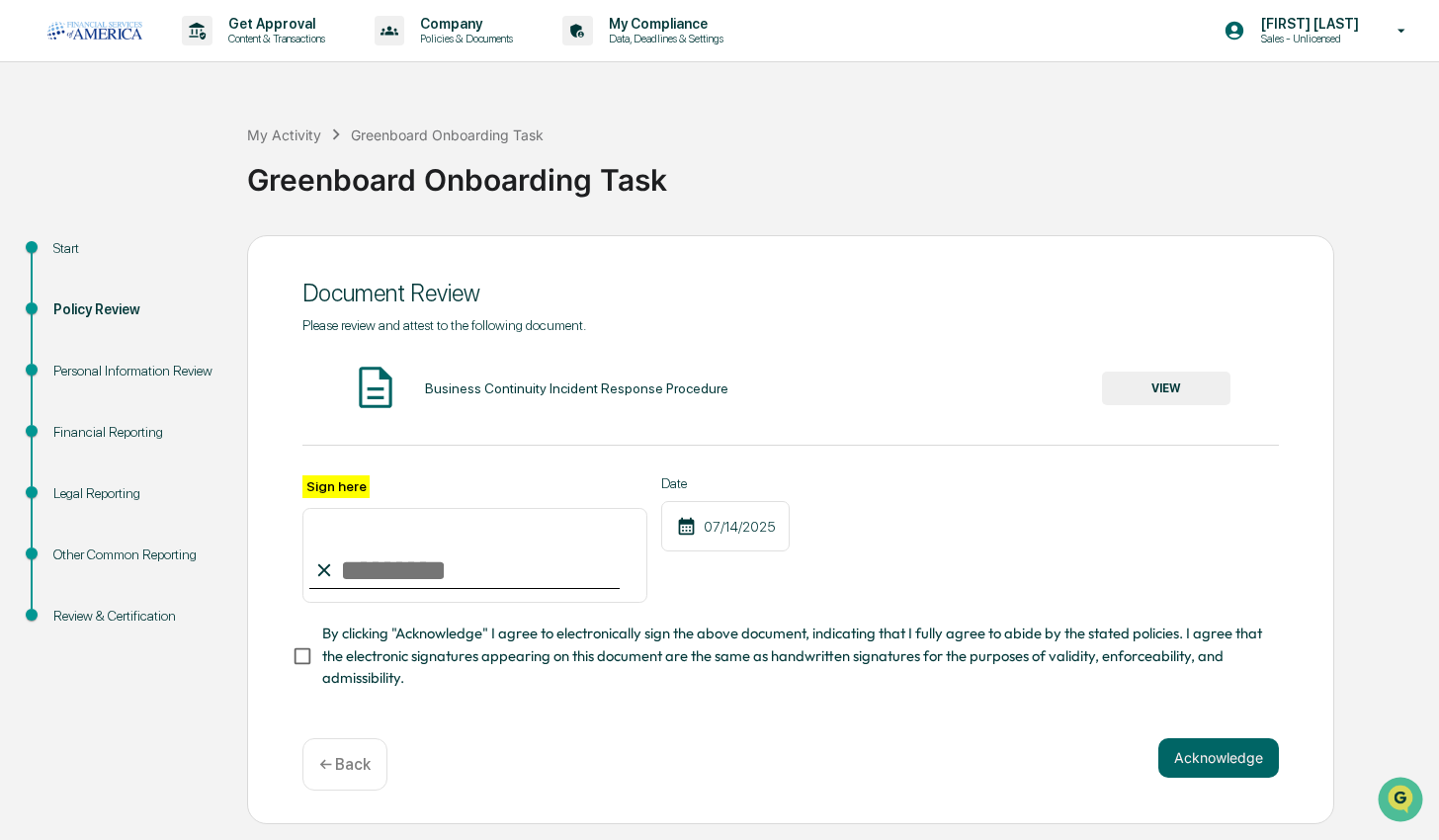 click on "VIEW" at bounding box center (1166, 388) 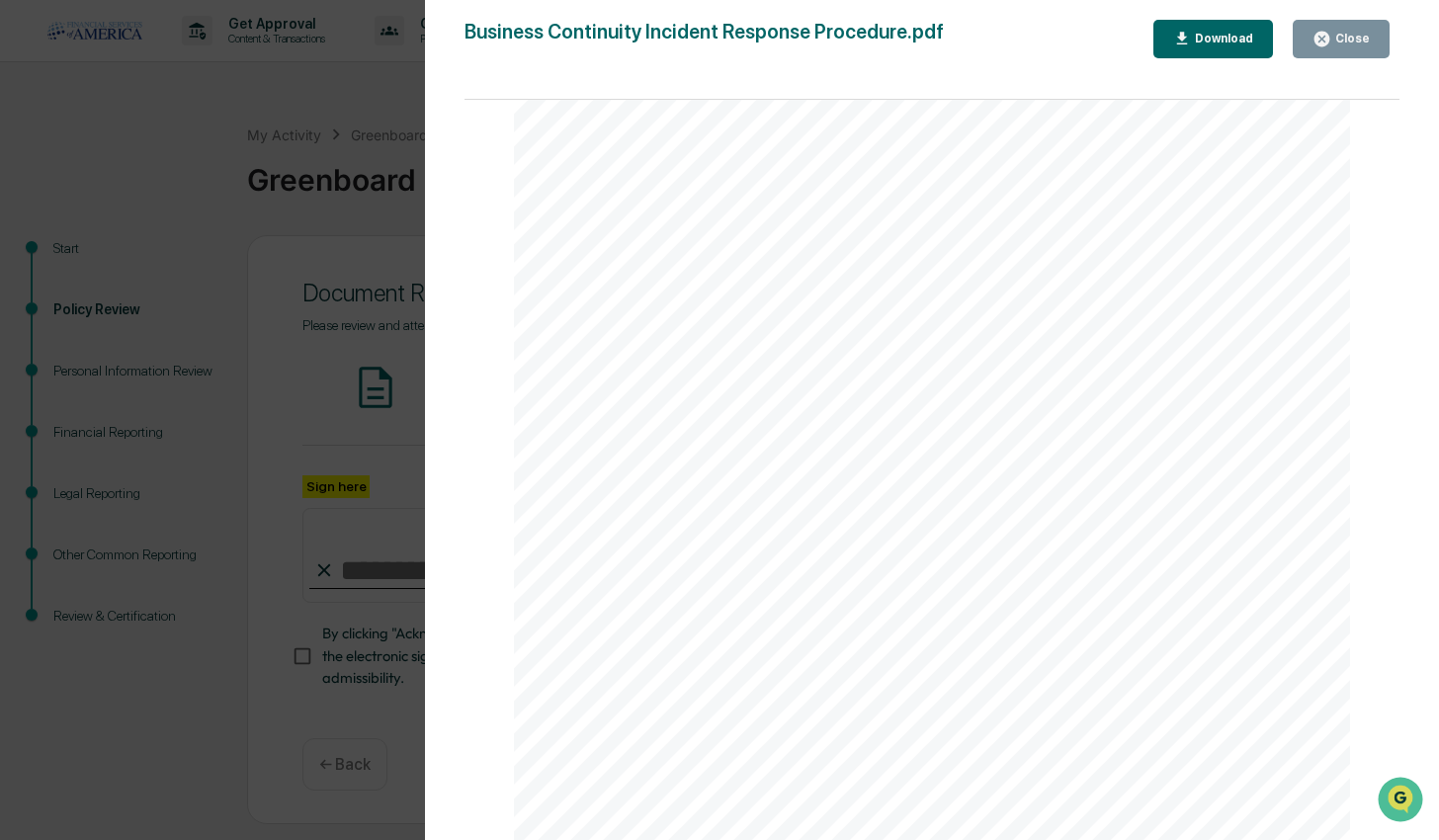 scroll, scrollTop: 10794, scrollLeft: 0, axis: vertical 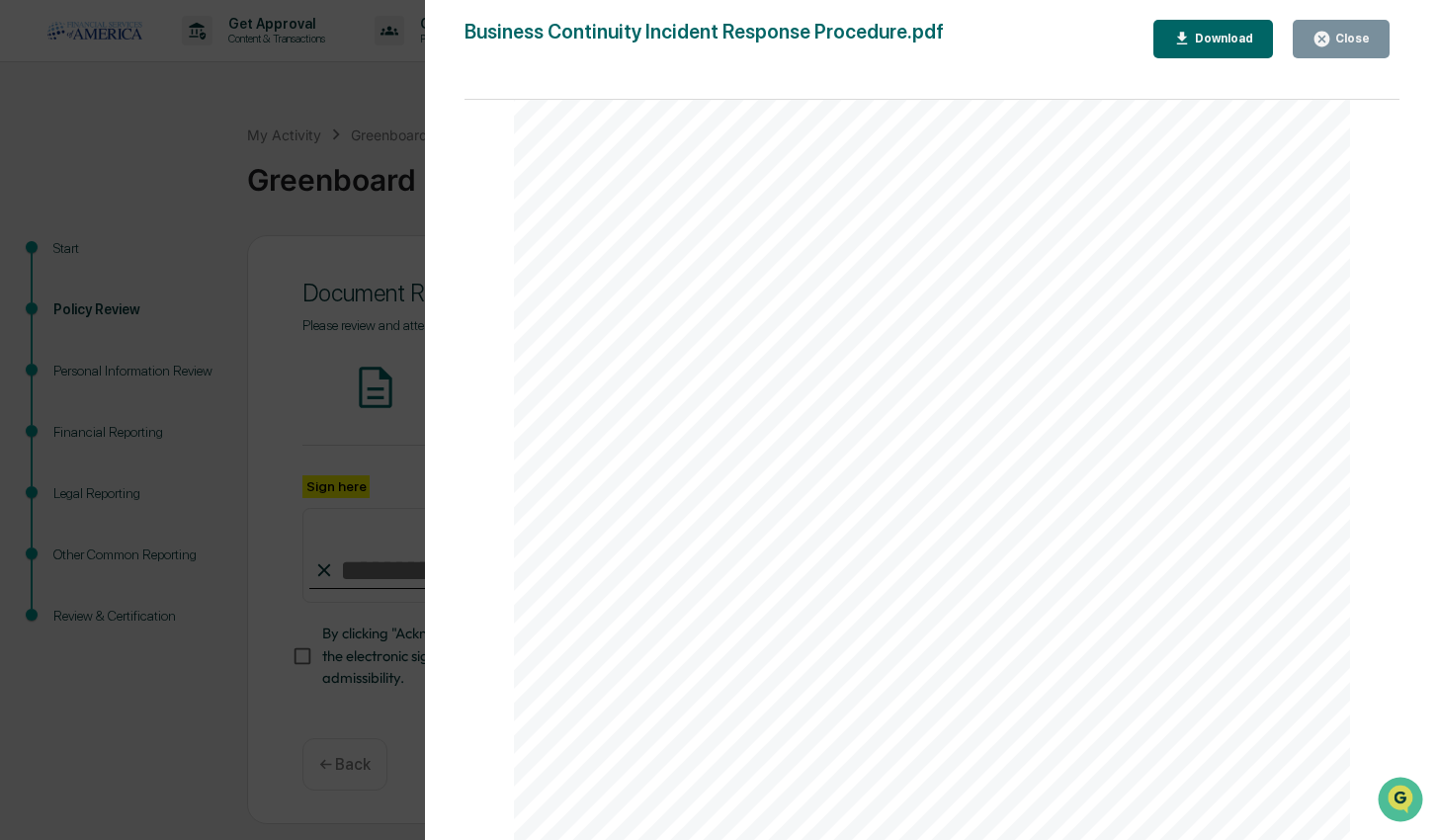 click on "Close" at bounding box center (1350, 39) 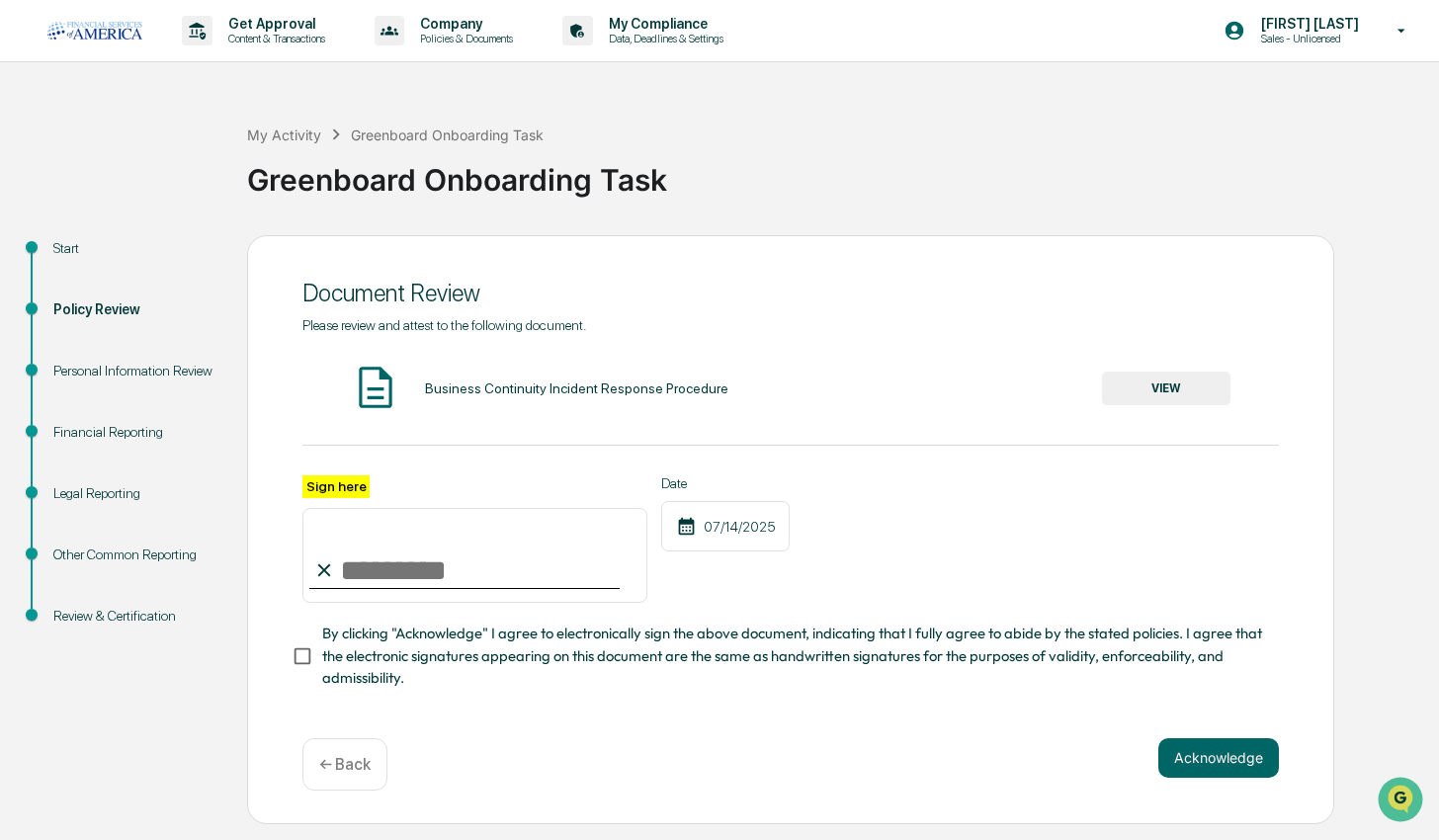 click on "Sign here" at bounding box center [474, 555] 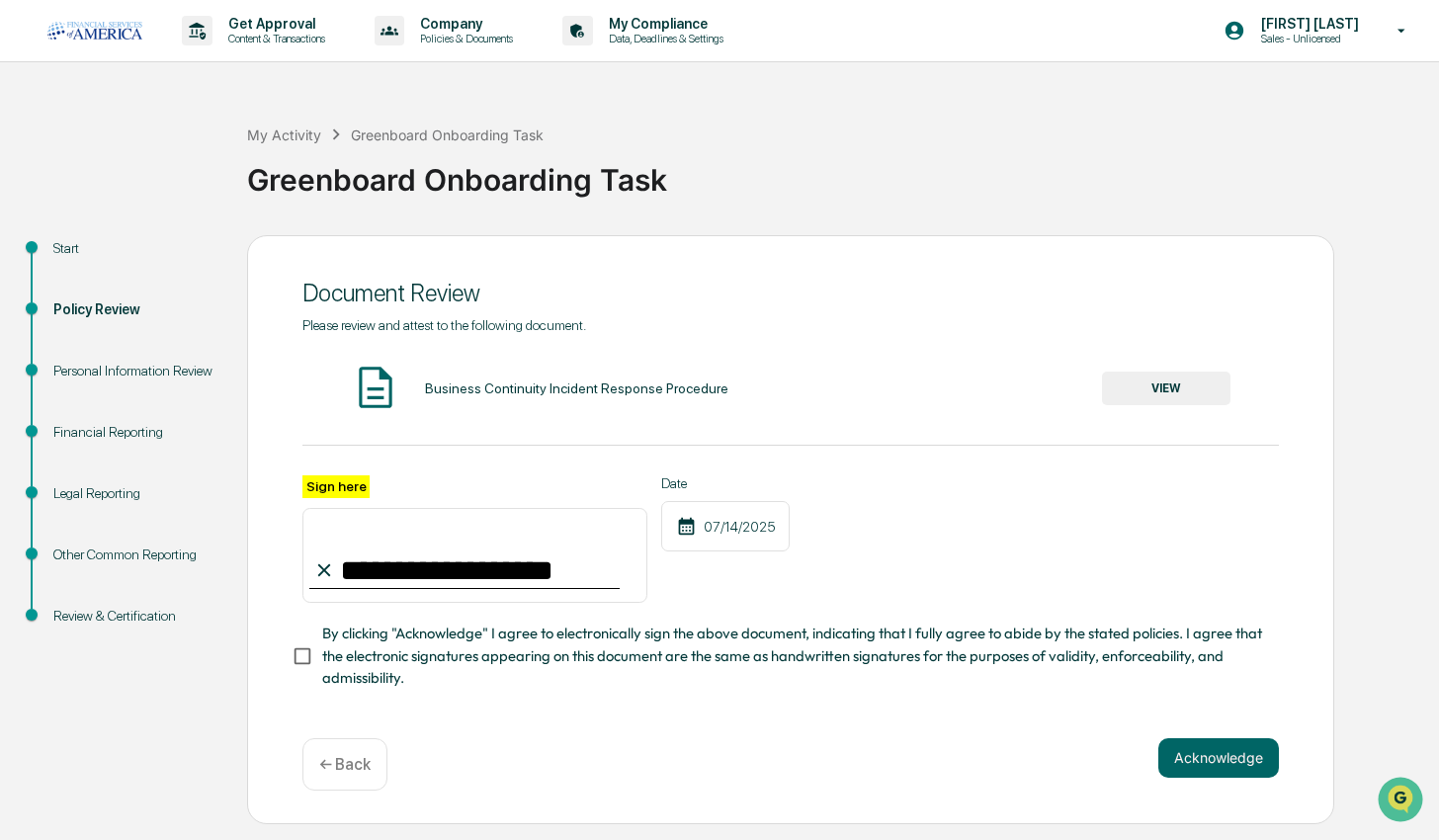 click on "By clicking "Acknowledge" I agree to electronically sign the above document, indicating that I fully agree to abide by the stated policies. I agree that the electronic signatures appearing on this document are the same as handwritten signatures for the purposes of validity, enforceability, and admissibility." at bounding box center [793, 655] 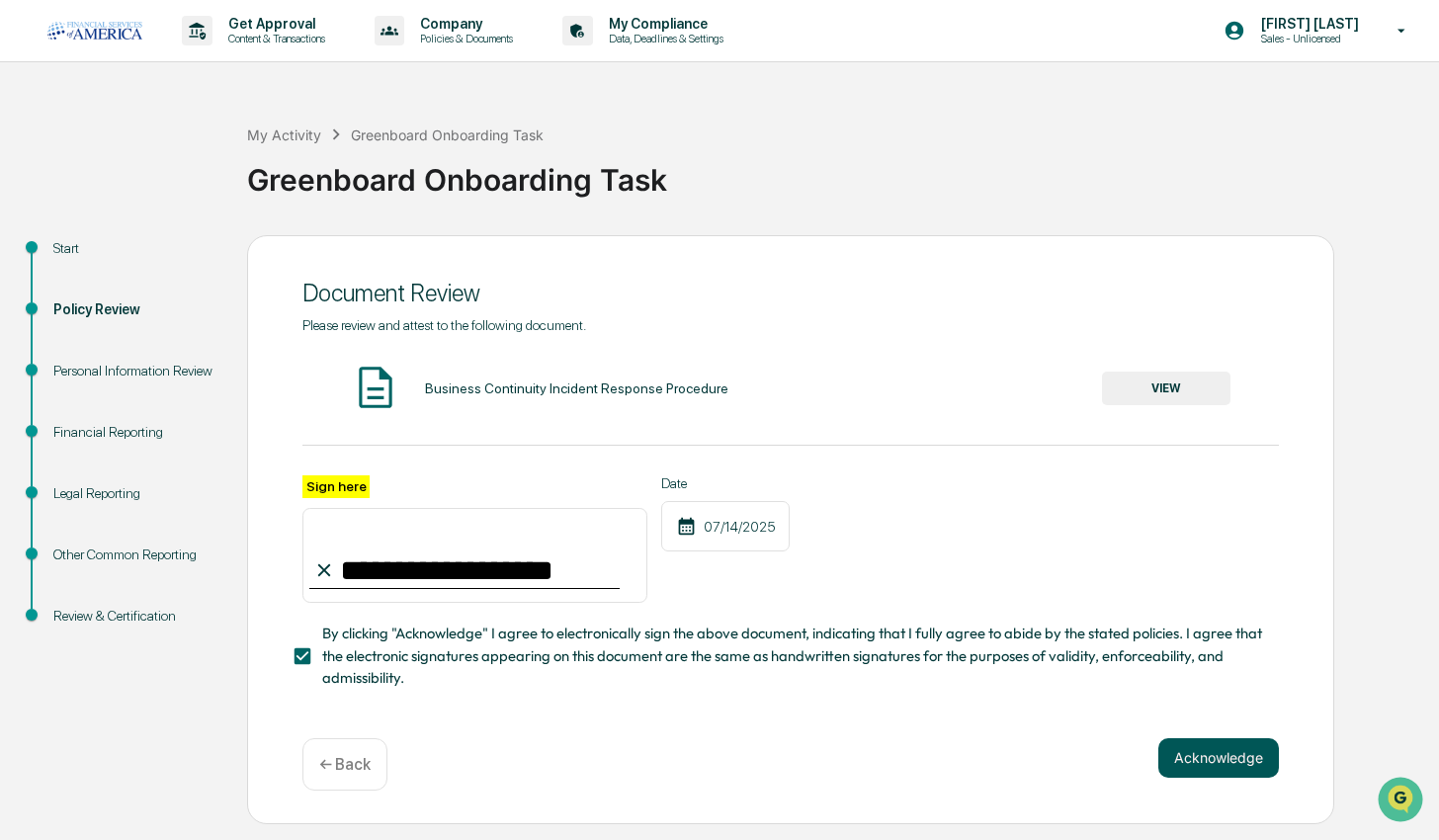 click on "Acknowledge" at bounding box center [1219, 758] 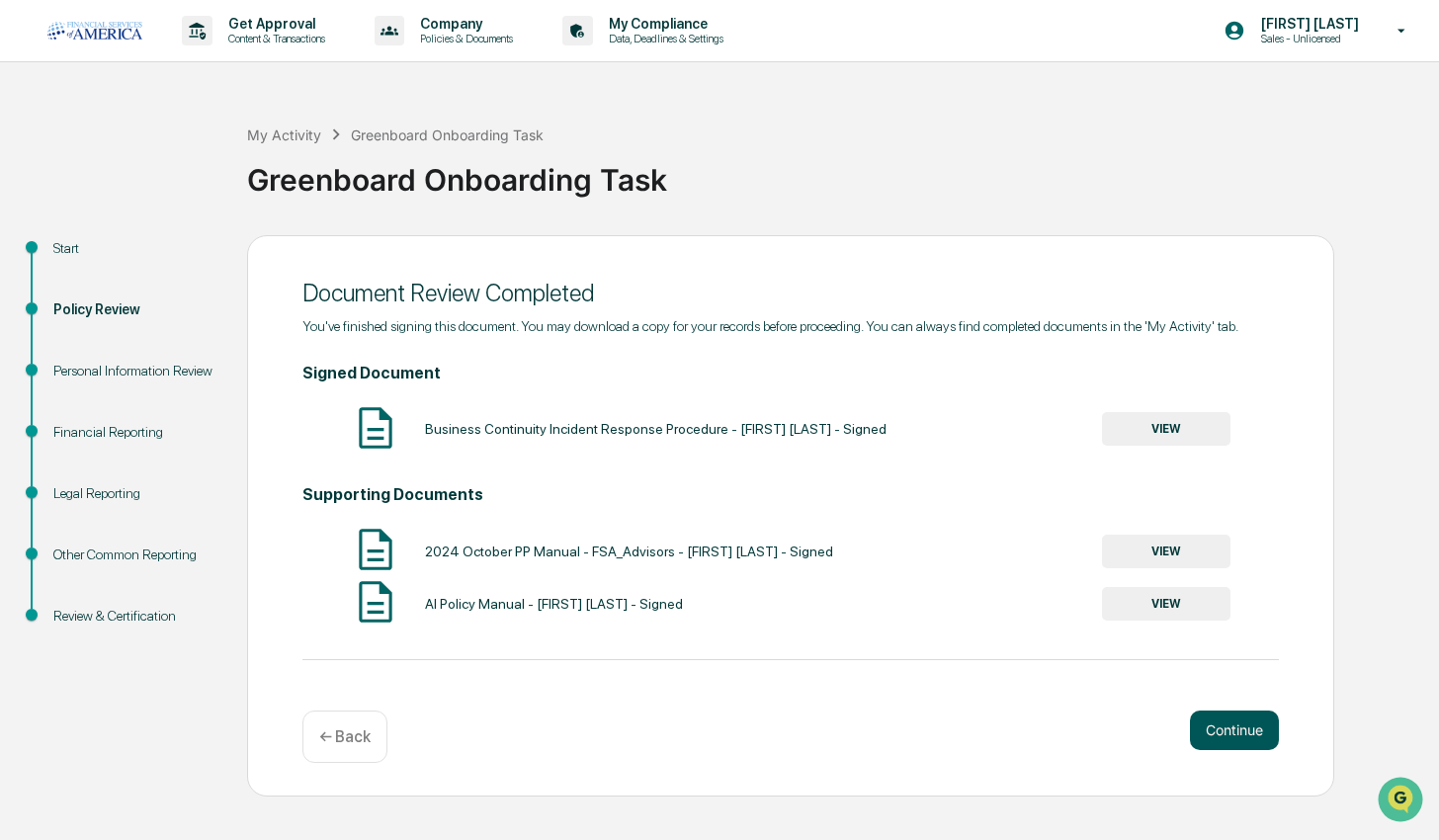 click on "Continue" at bounding box center [1234, 730] 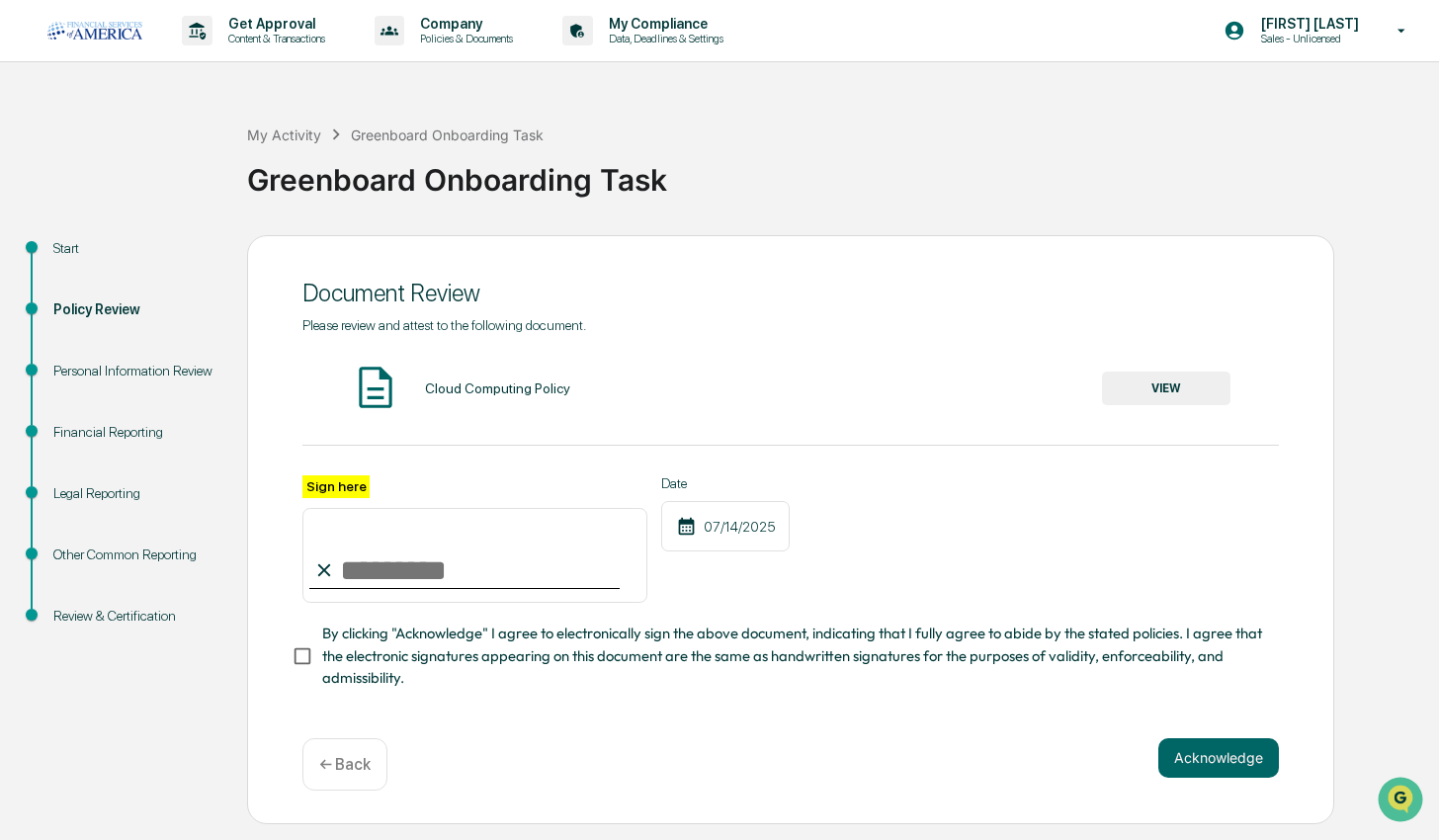 click on "VIEW" at bounding box center (1166, 388) 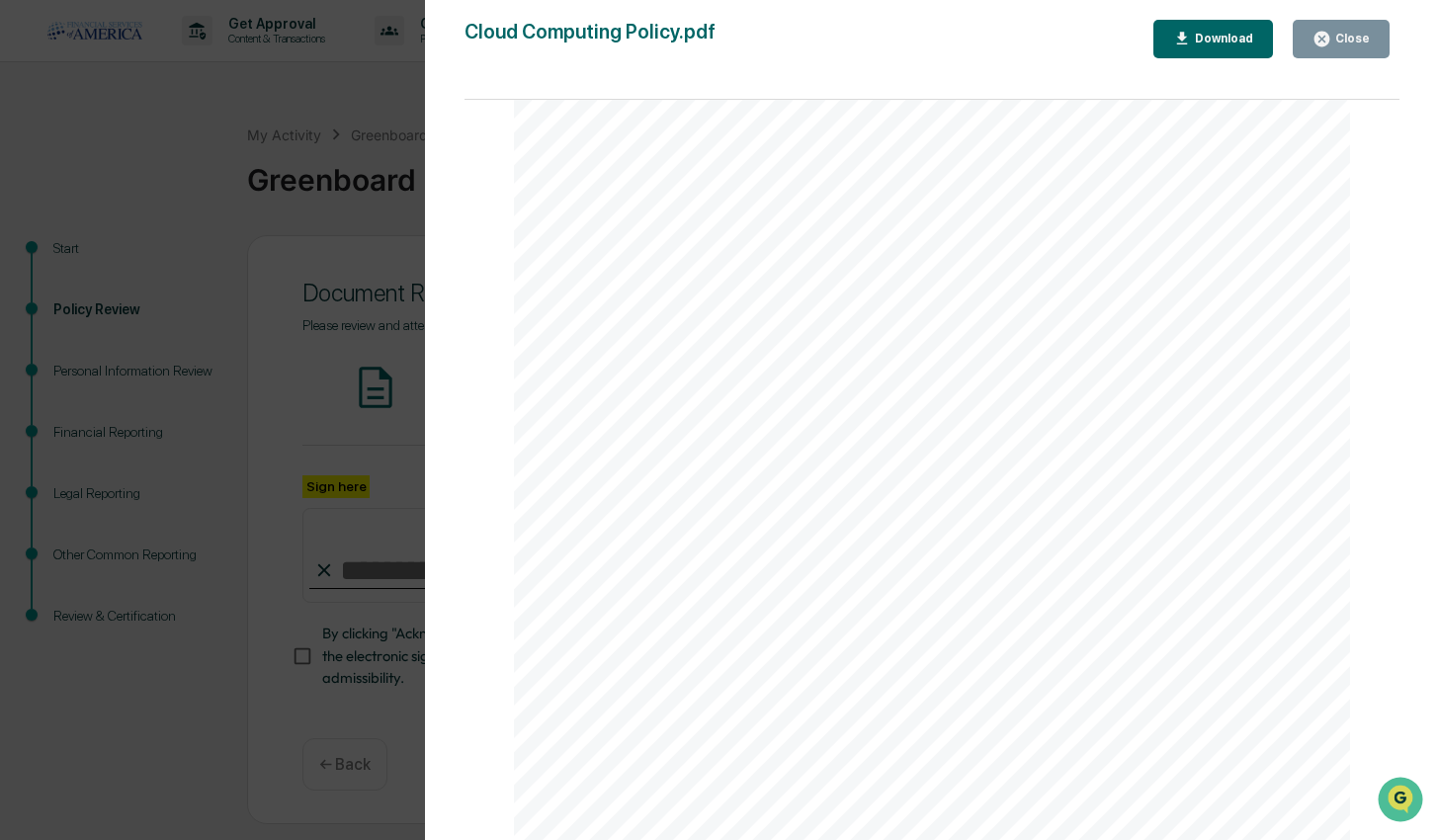scroll, scrollTop: 5164, scrollLeft: 0, axis: vertical 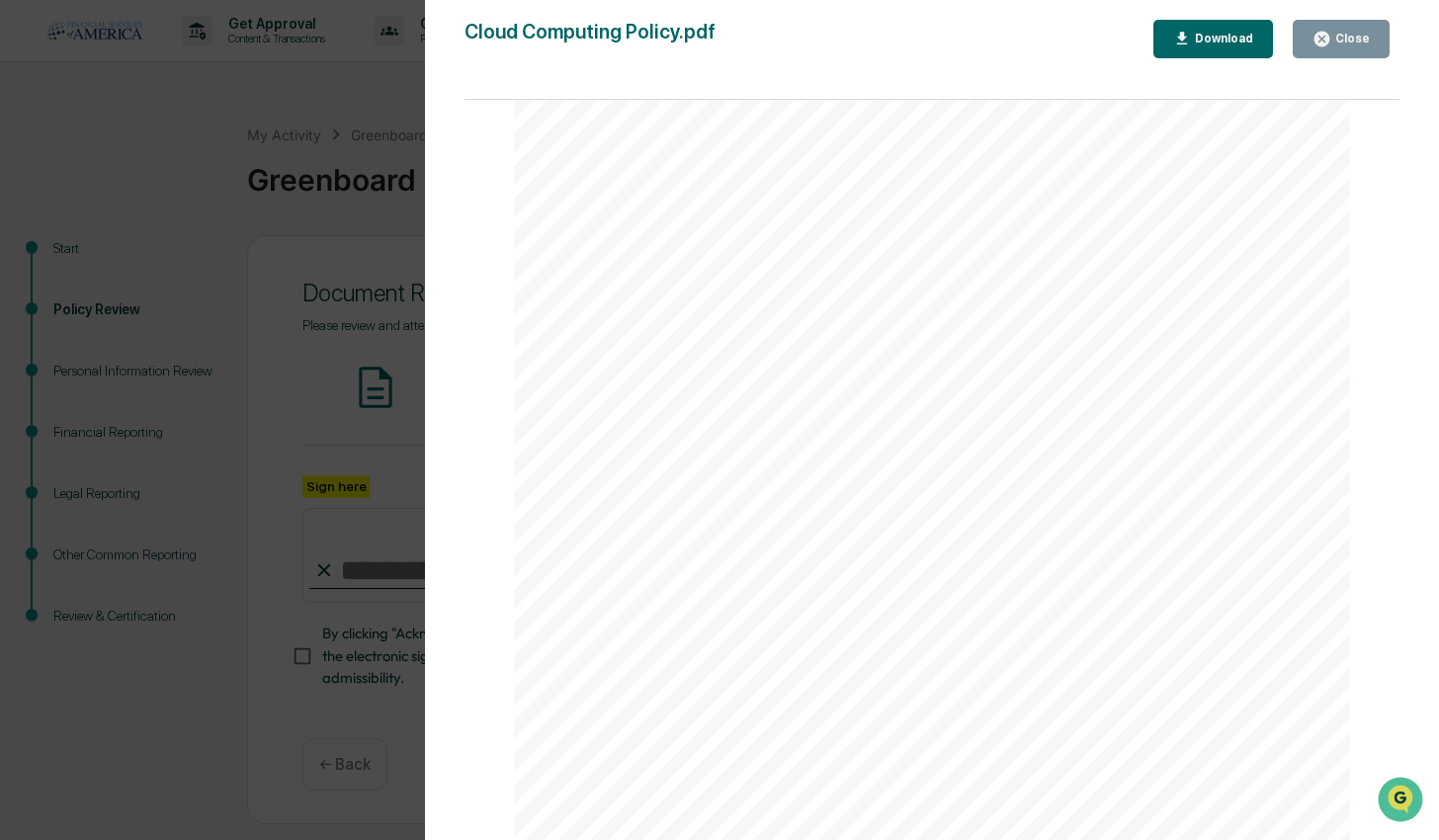 click on "Close" at bounding box center [1350, 39] 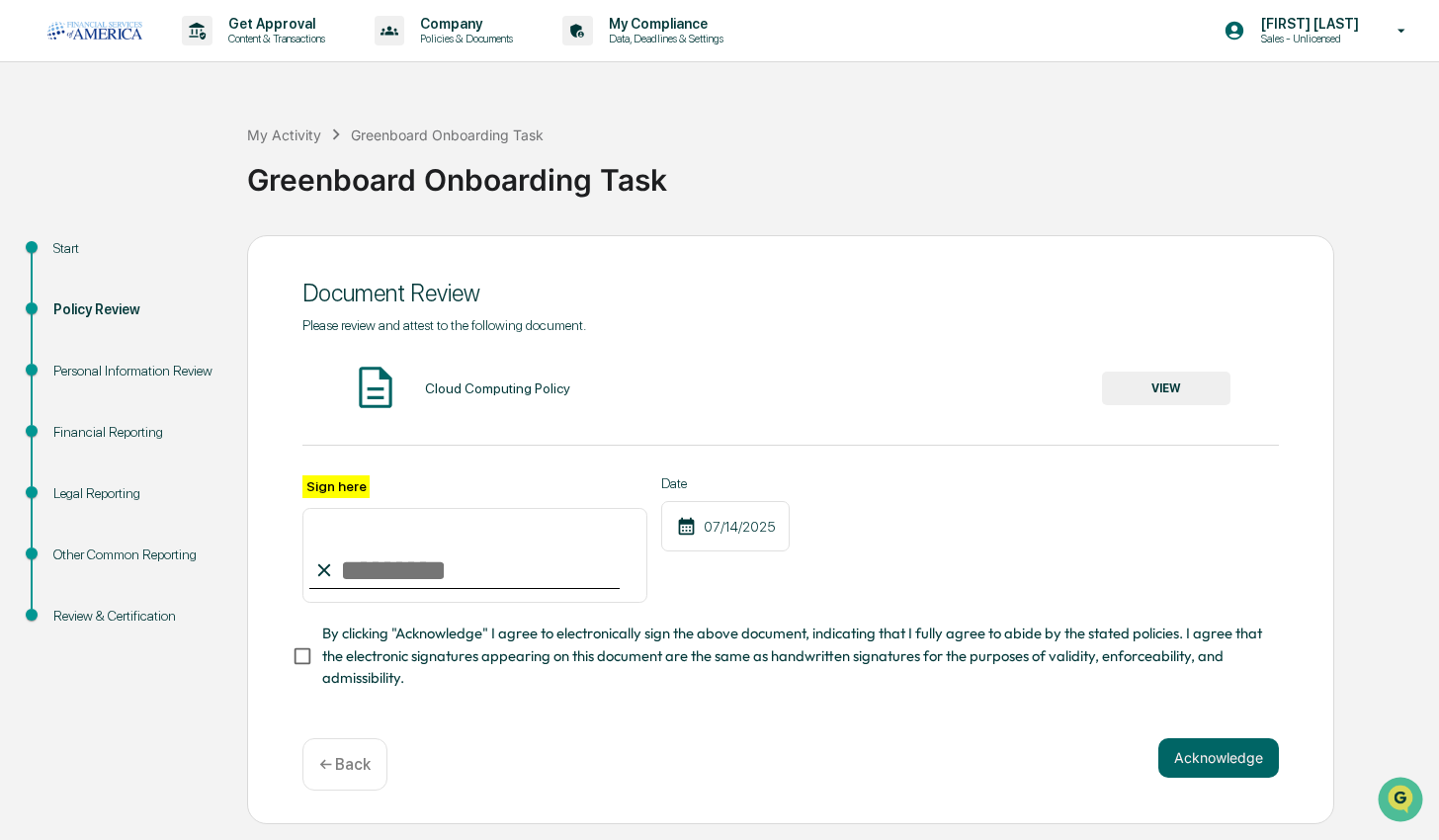 click on "Sign here" at bounding box center [474, 555] 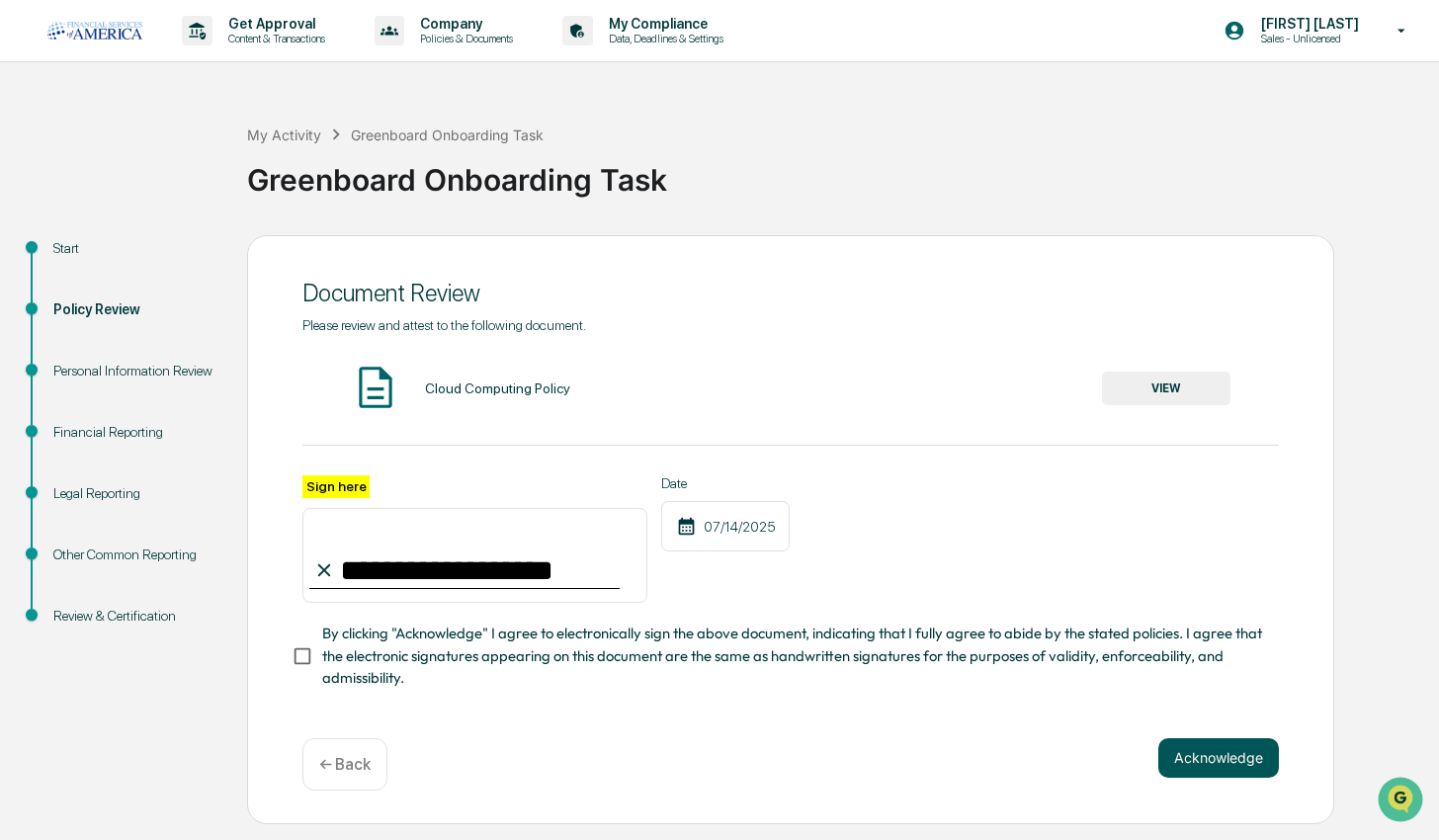 click on "Acknowledge" at bounding box center (1219, 758) 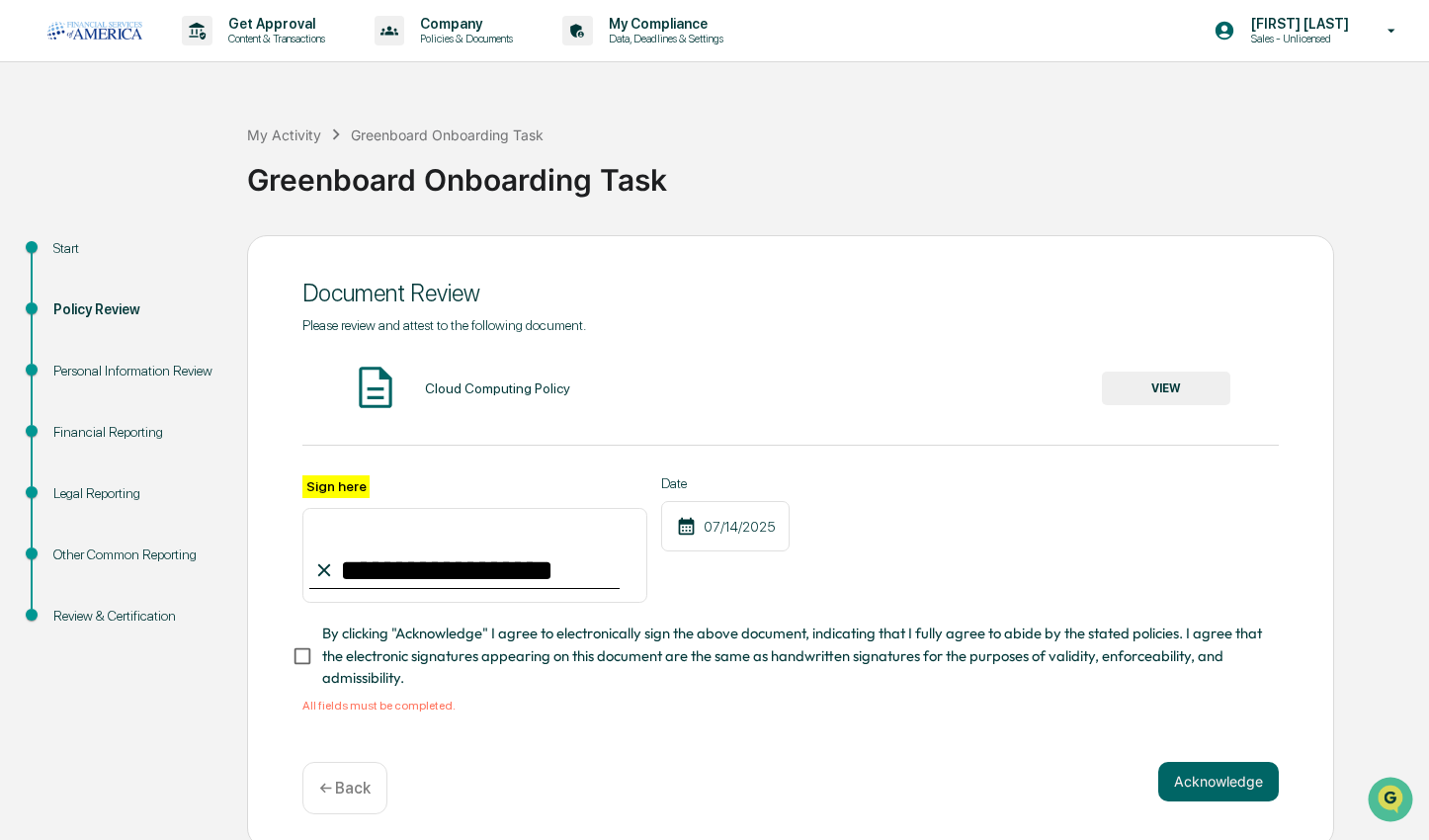 click on "By clicking "Acknowledge" I agree to electronically sign the above document, indicating that I fully agree to abide by the stated policies. I agree that the electronic signatures appearing on this document are the same as handwritten signatures for the purposes of validity, enforceability, and admissibility." at bounding box center (793, 655) 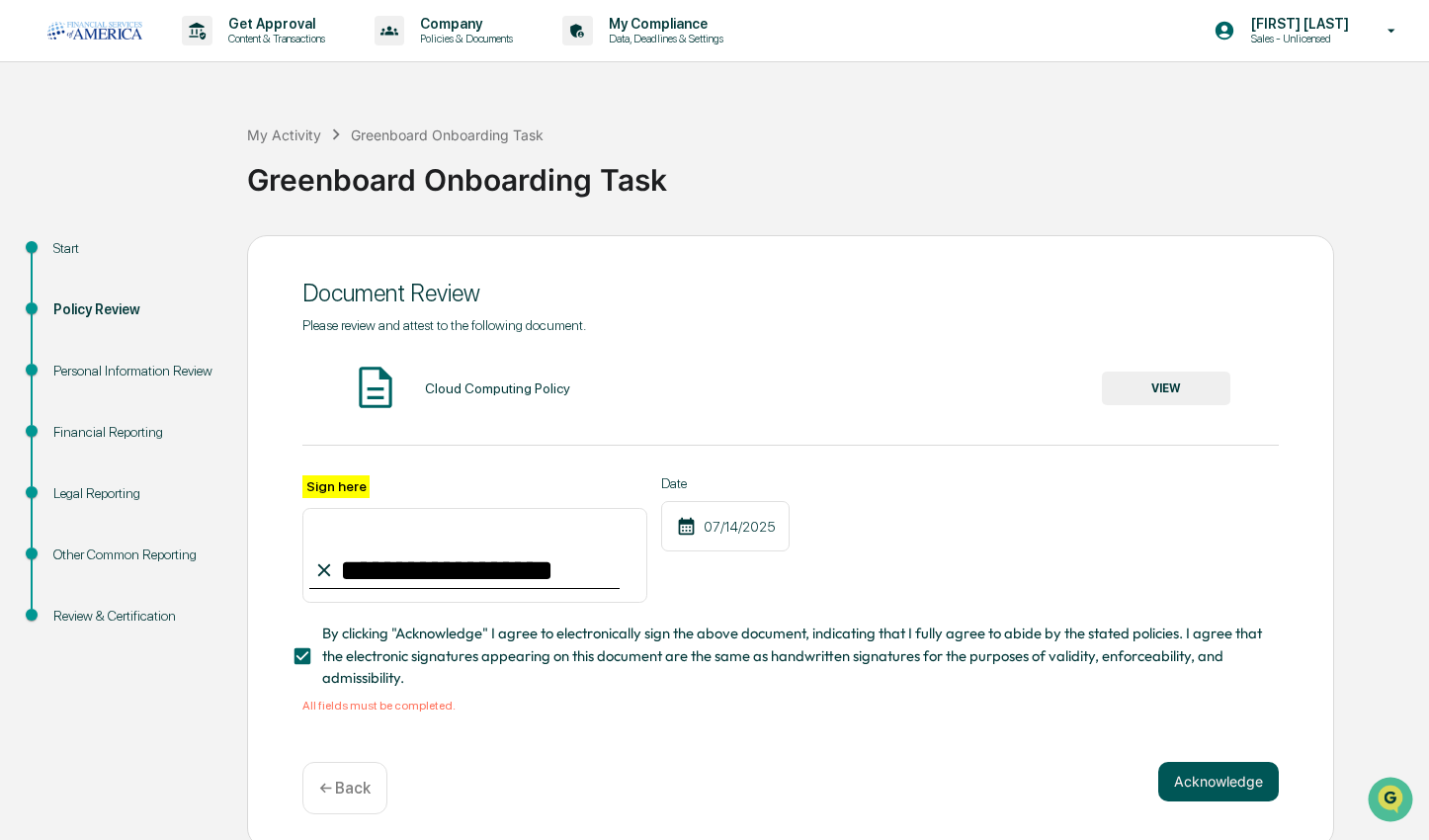 click on "Acknowledge" at bounding box center (1219, 782) 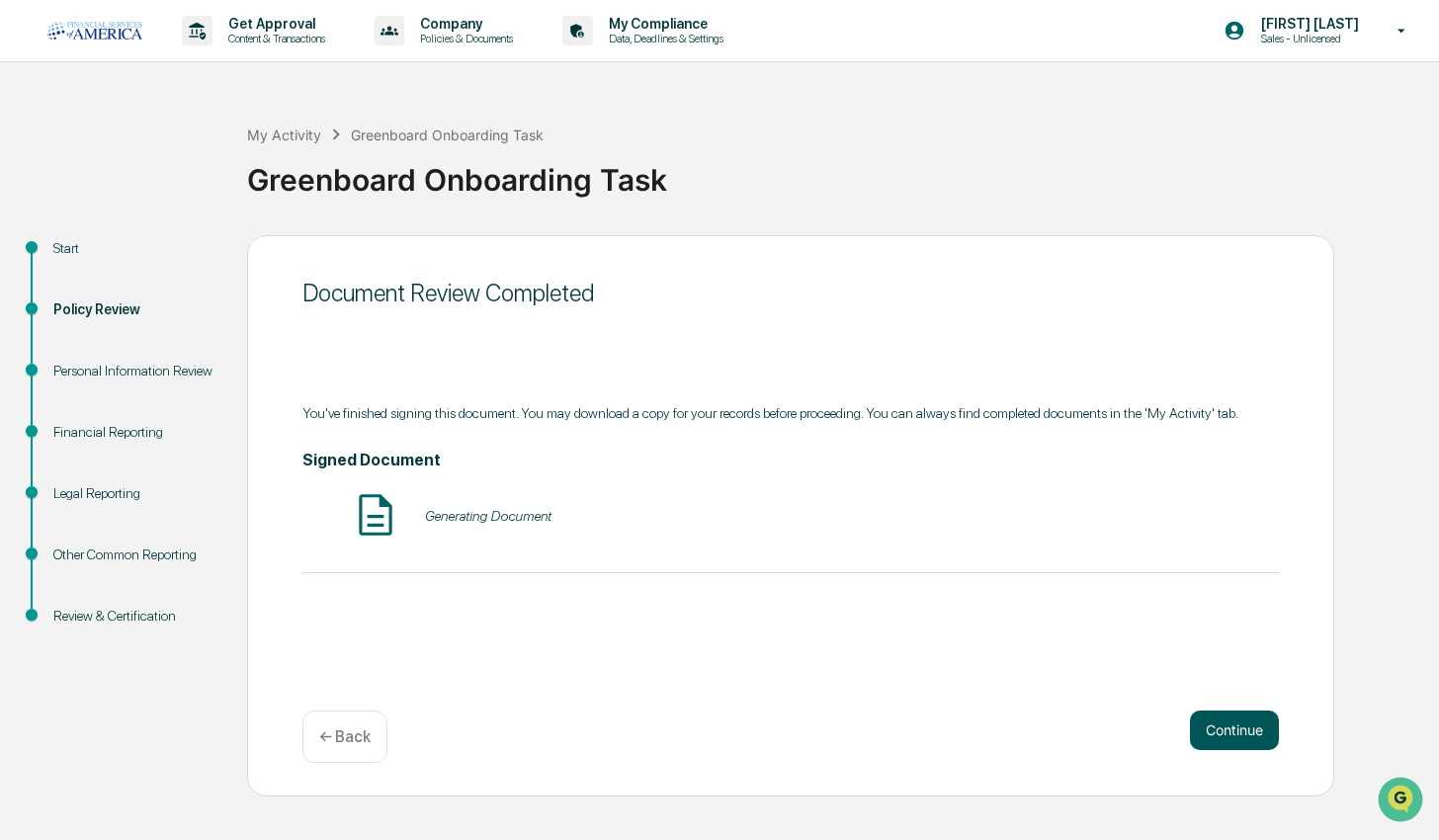 click on "Continue" at bounding box center (1234, 730) 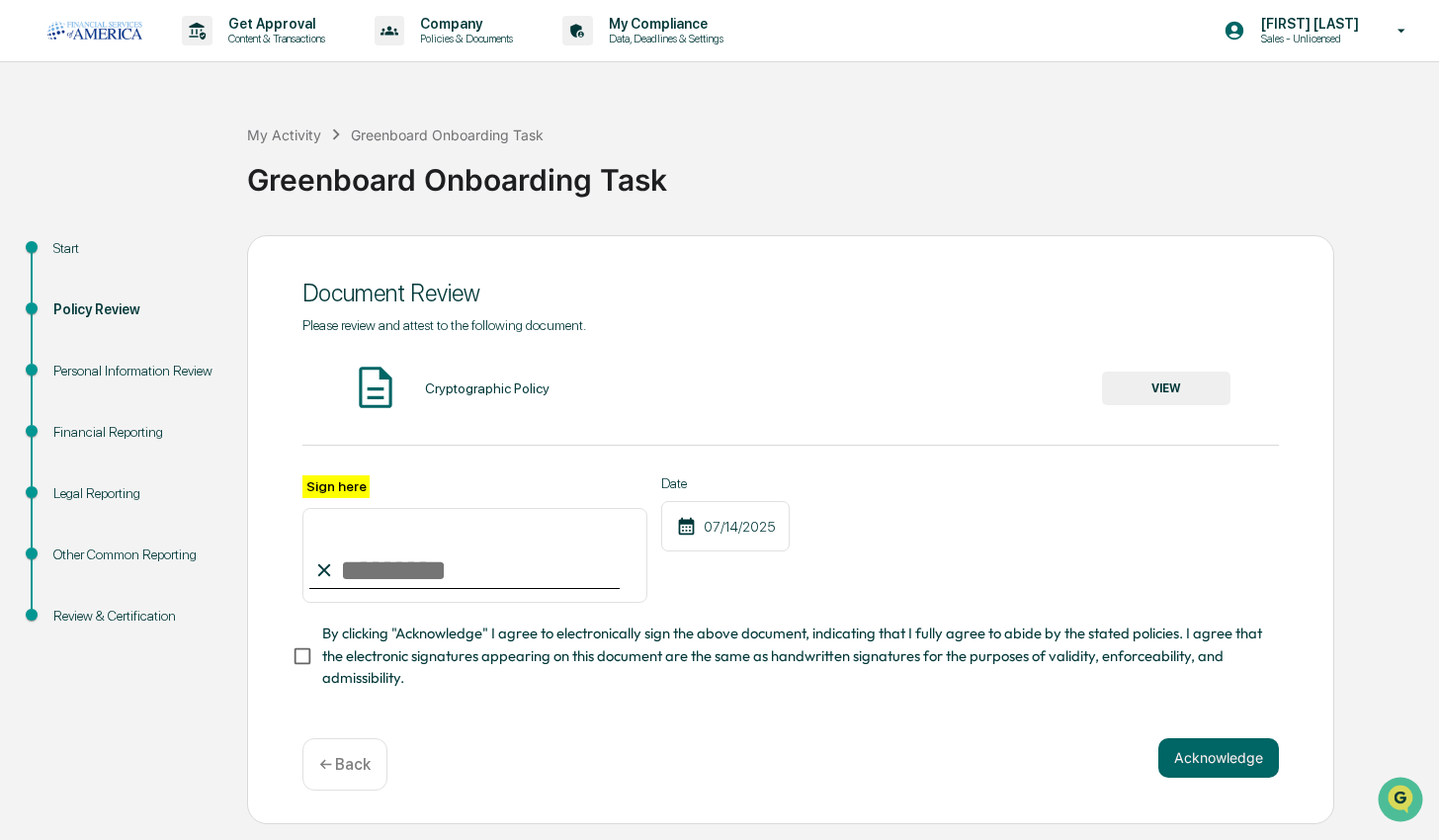 click on "VIEW" at bounding box center (1166, 388) 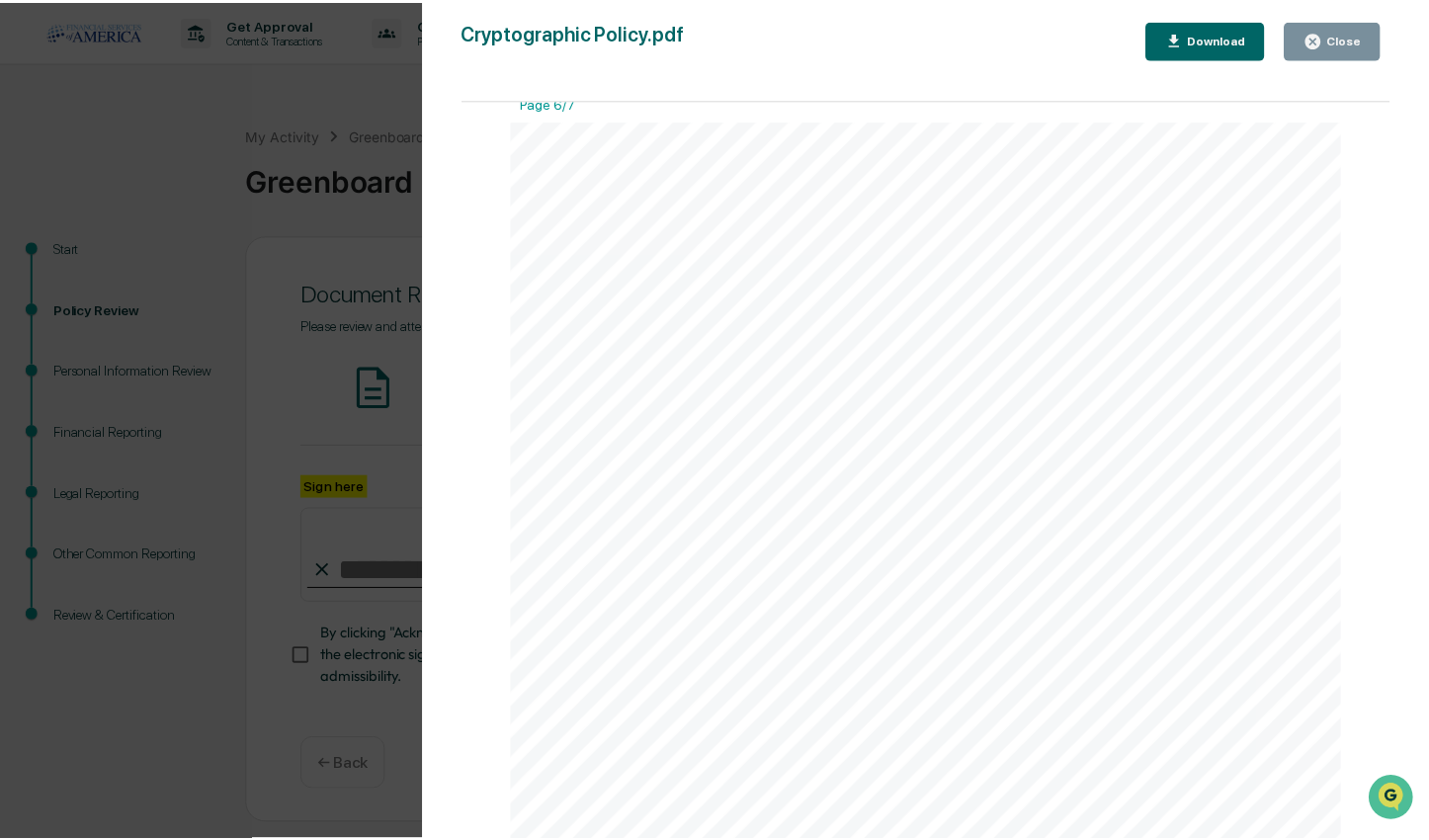 scroll, scrollTop: 6265, scrollLeft: 0, axis: vertical 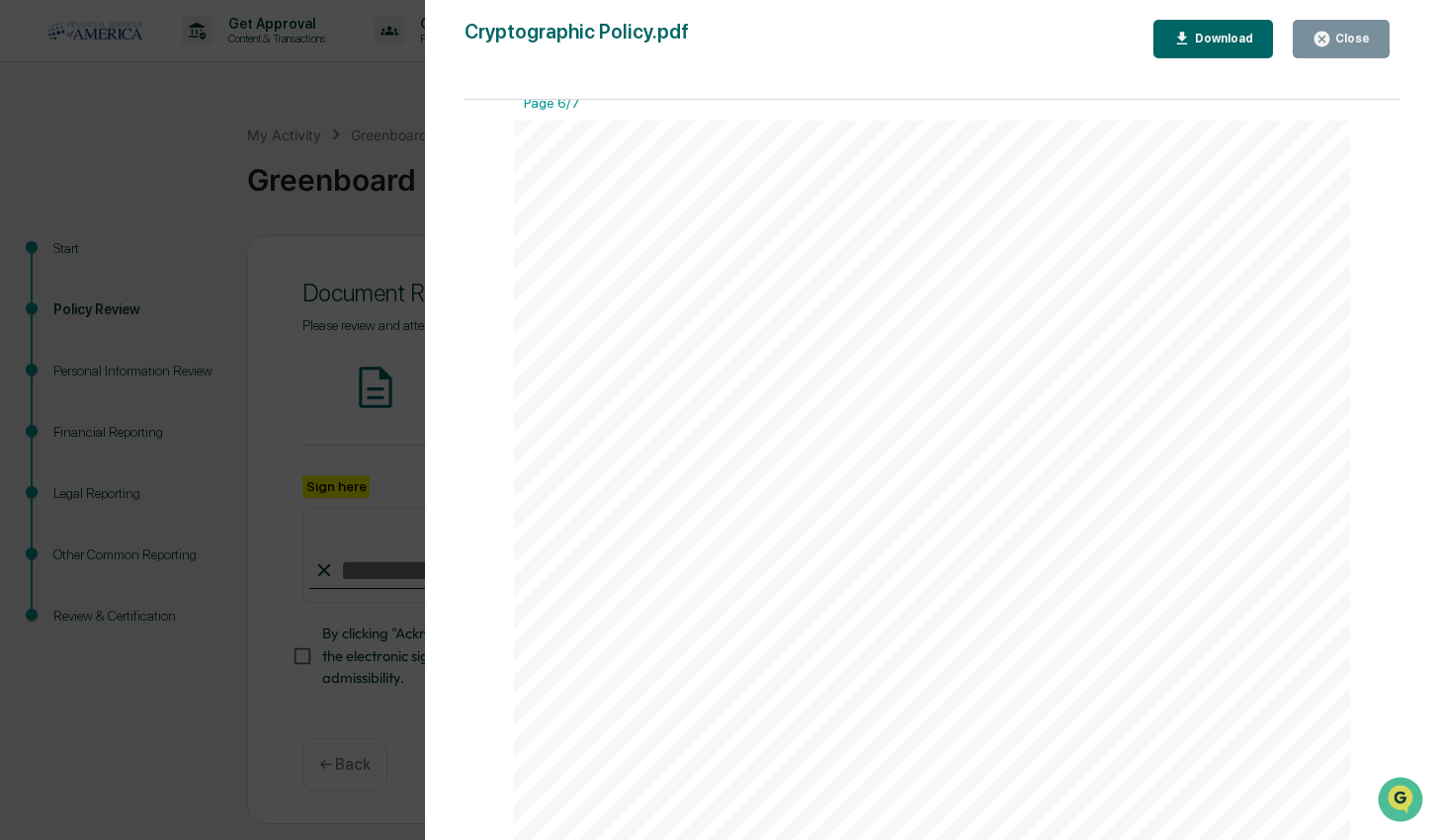click on "Close" at bounding box center (1341, 39) 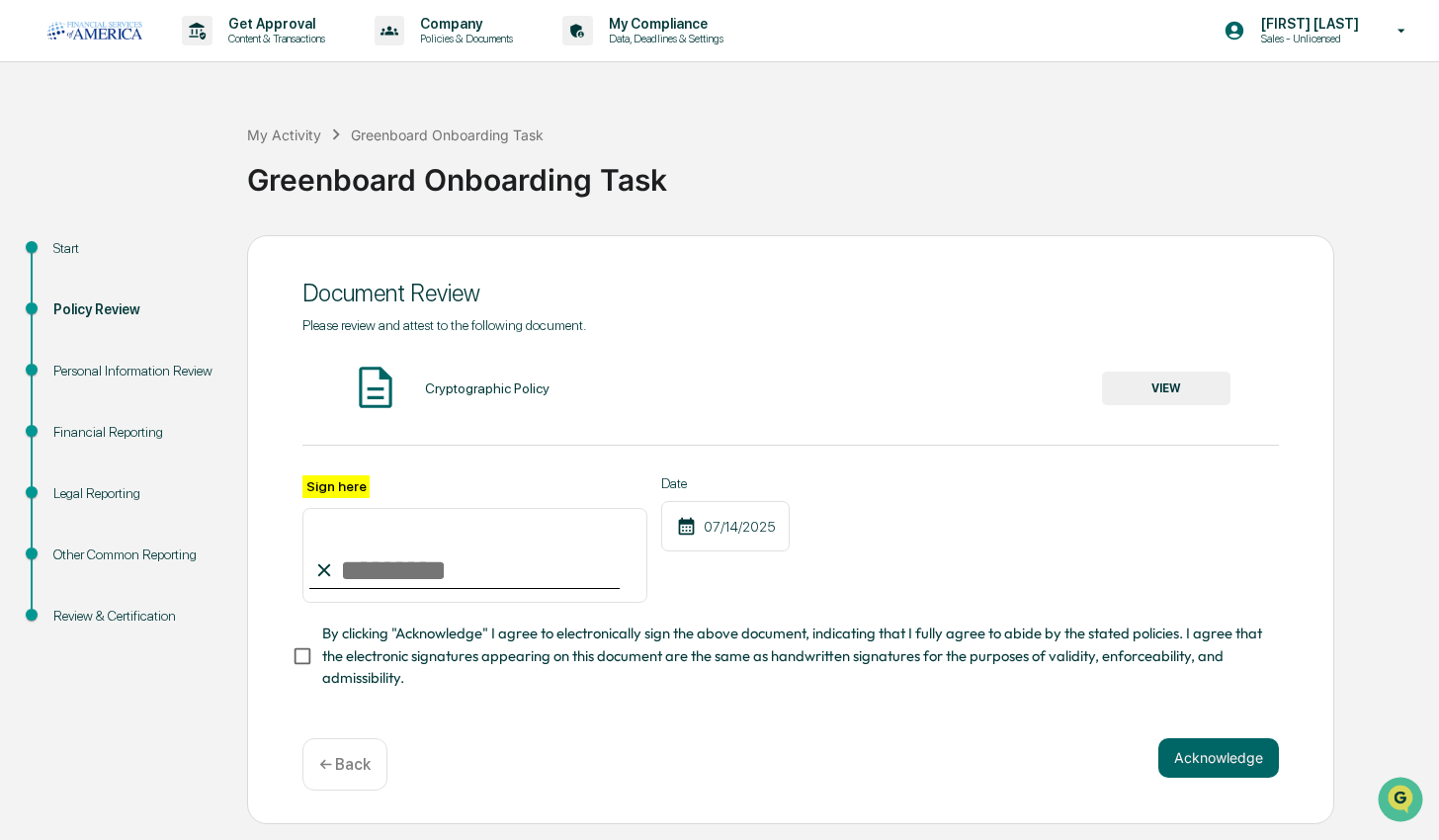 click on "Sign here" at bounding box center (474, 555) 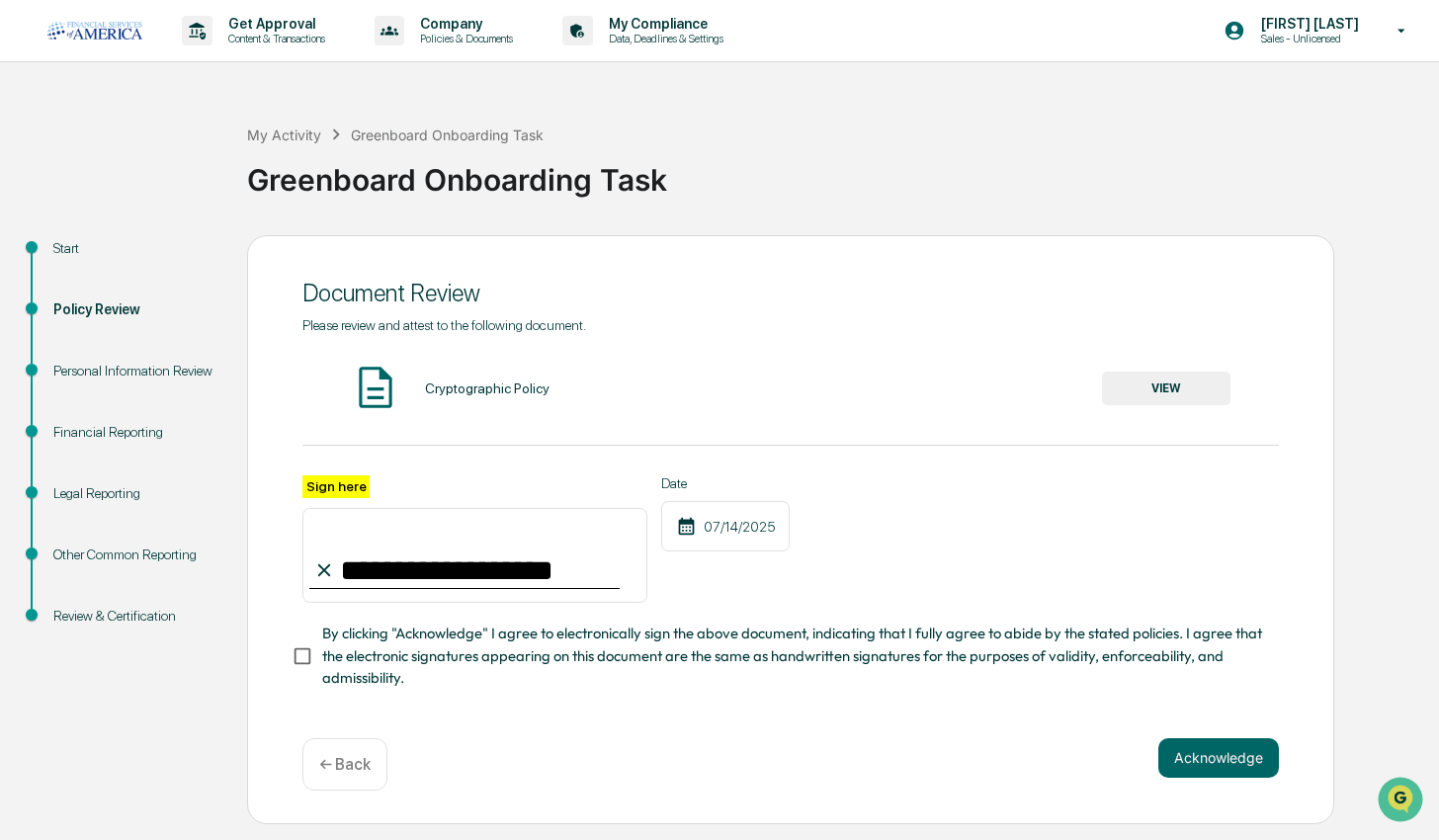 click on "By clicking "Acknowledge" I agree to electronically sign the above document, indicating that I fully agree to abide by the stated policies. I agree that the electronic signatures appearing on this document are the same as handwritten signatures for the purposes of validity, enforceability, and admissibility." at bounding box center [793, 655] 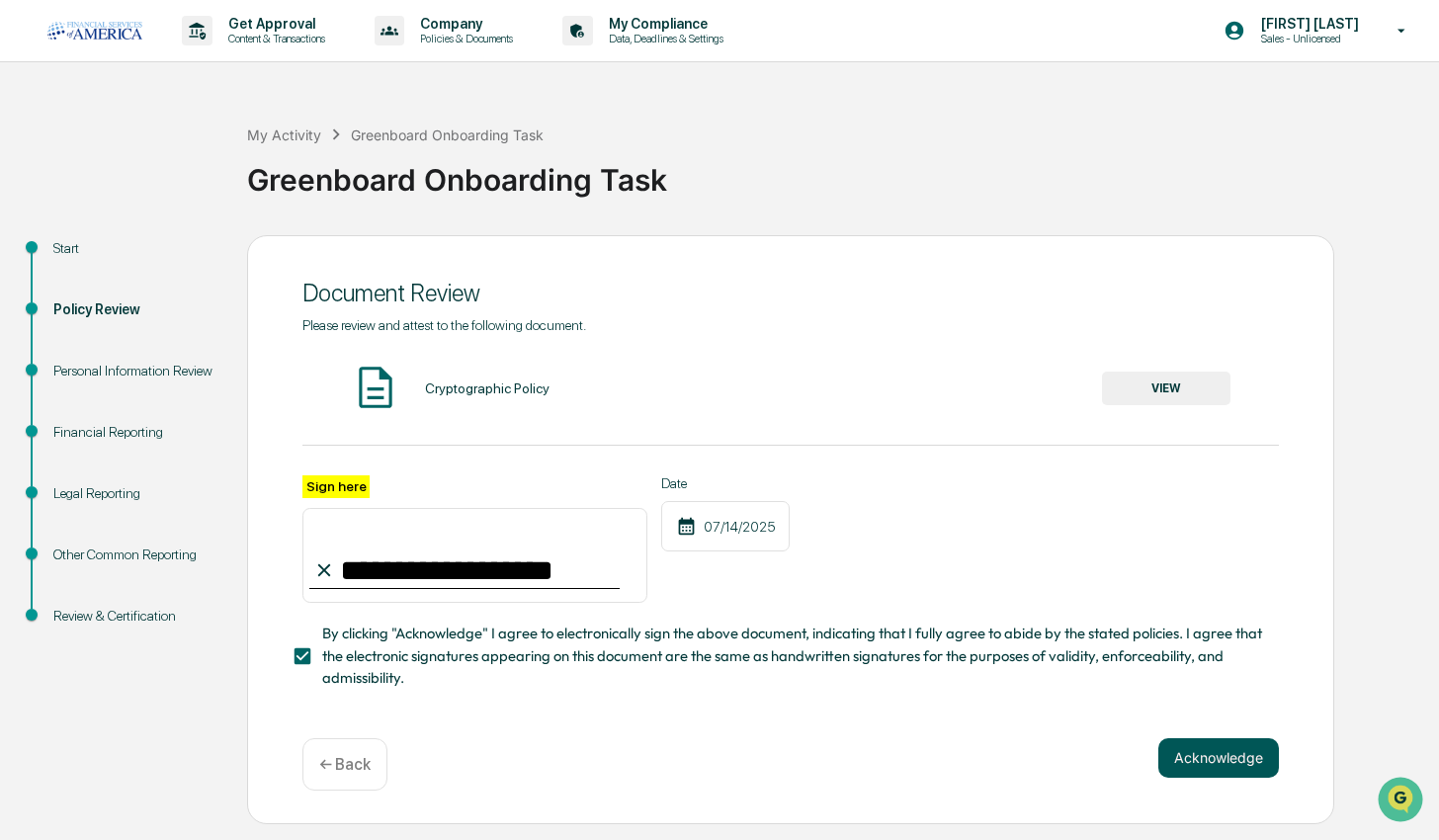 click on "Acknowledge" at bounding box center [1219, 758] 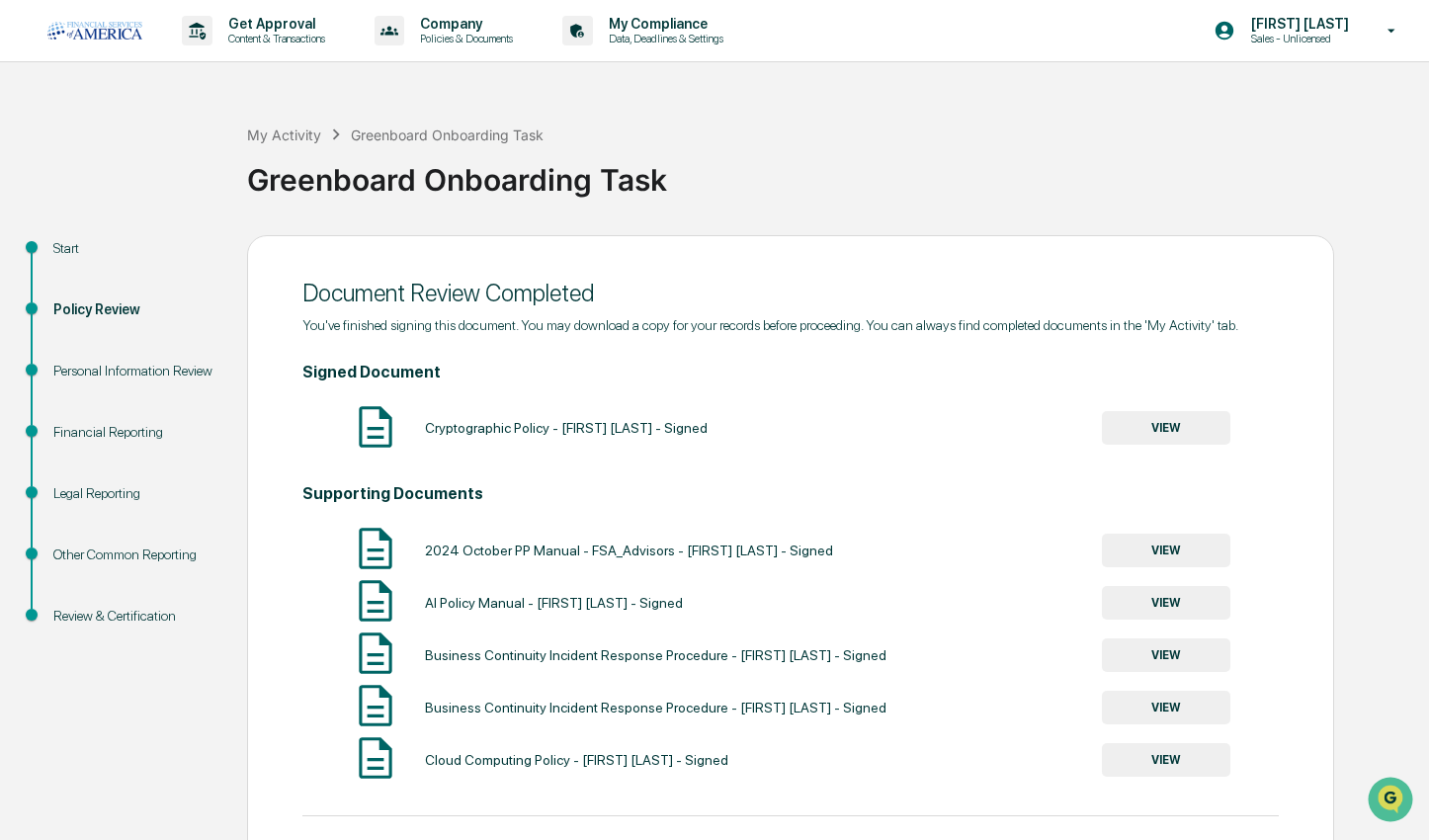 scroll, scrollTop: 115, scrollLeft: 0, axis: vertical 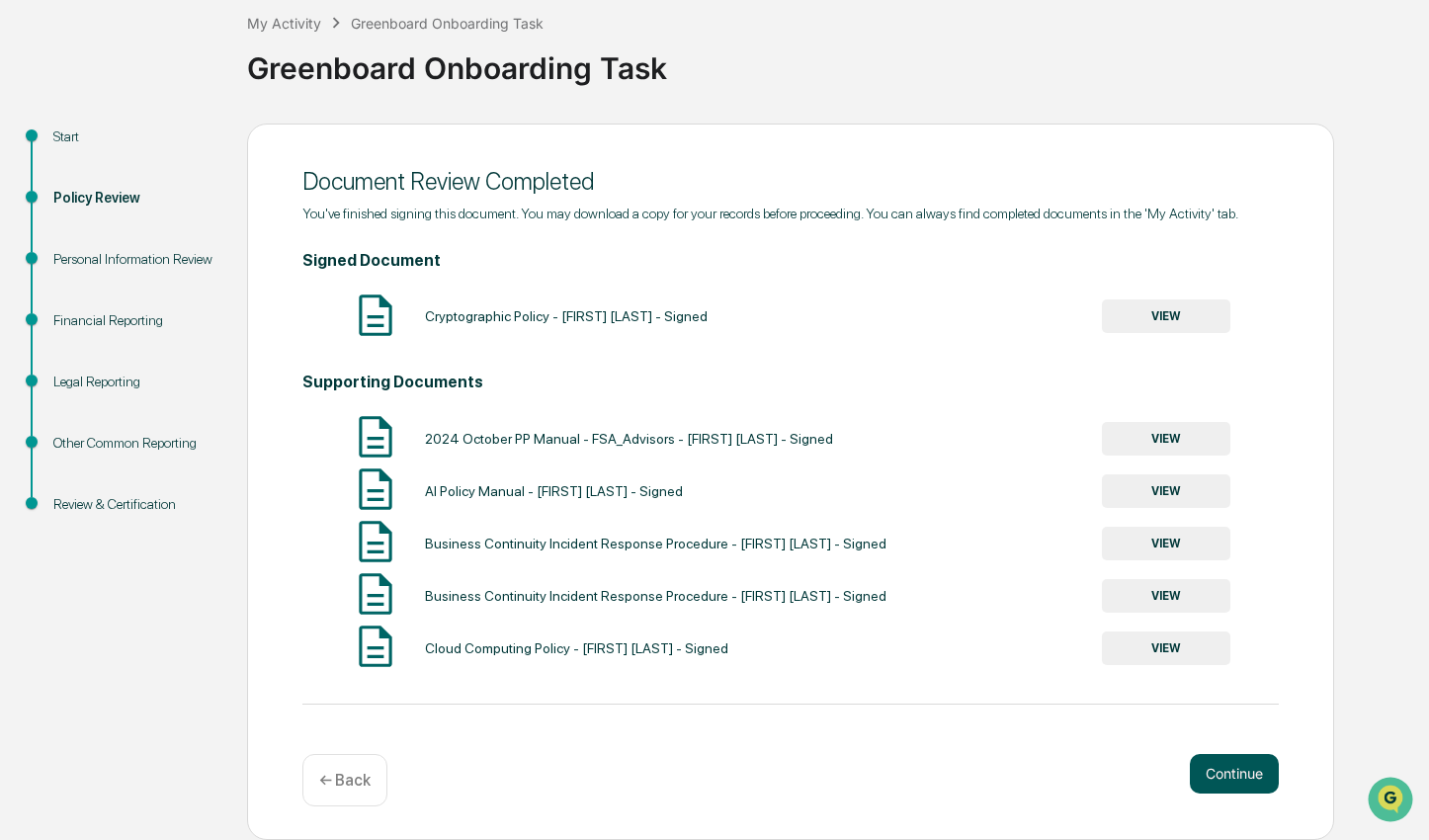click on "Continue" at bounding box center (1234, 774) 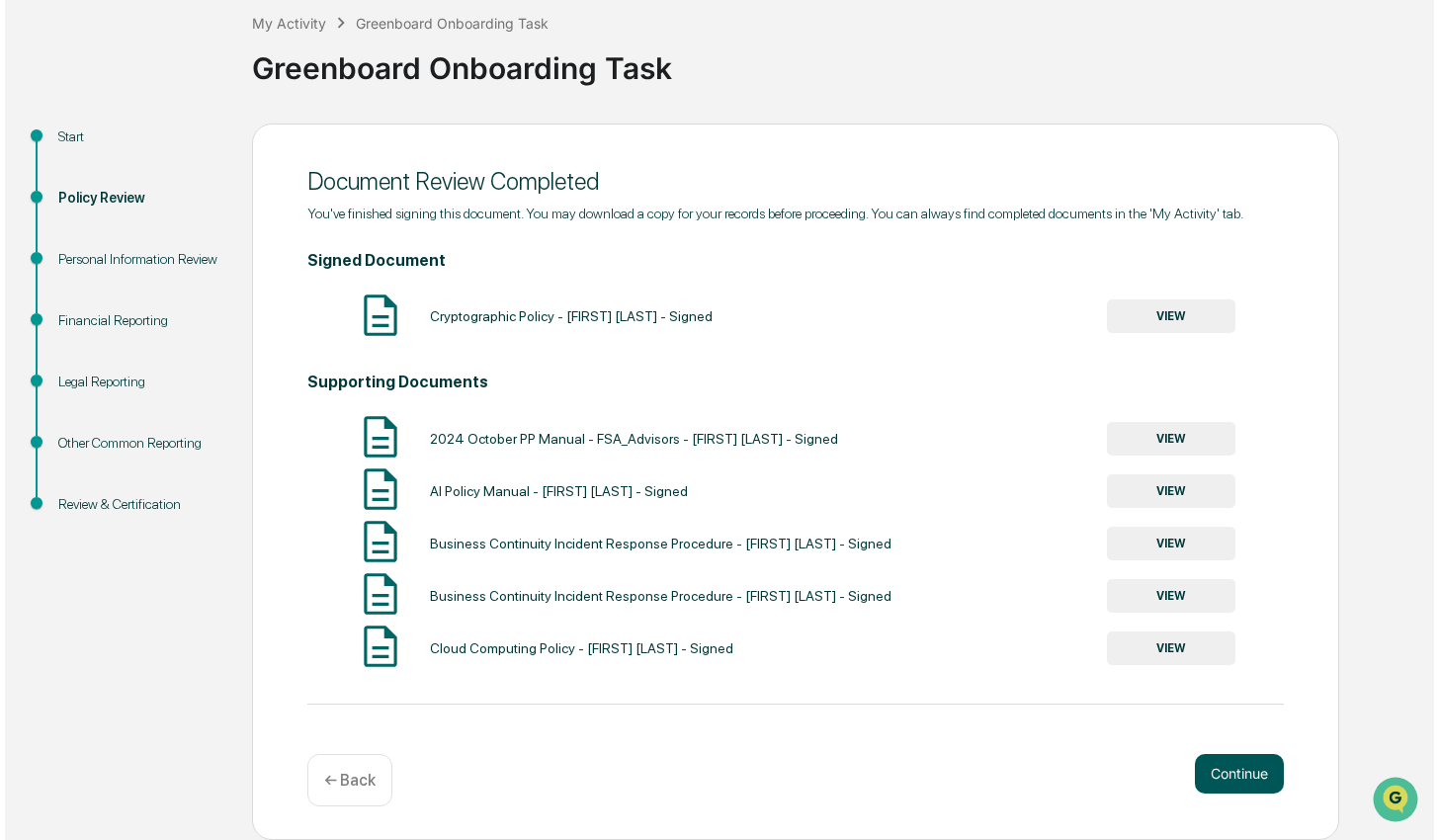 scroll, scrollTop: 0, scrollLeft: 0, axis: both 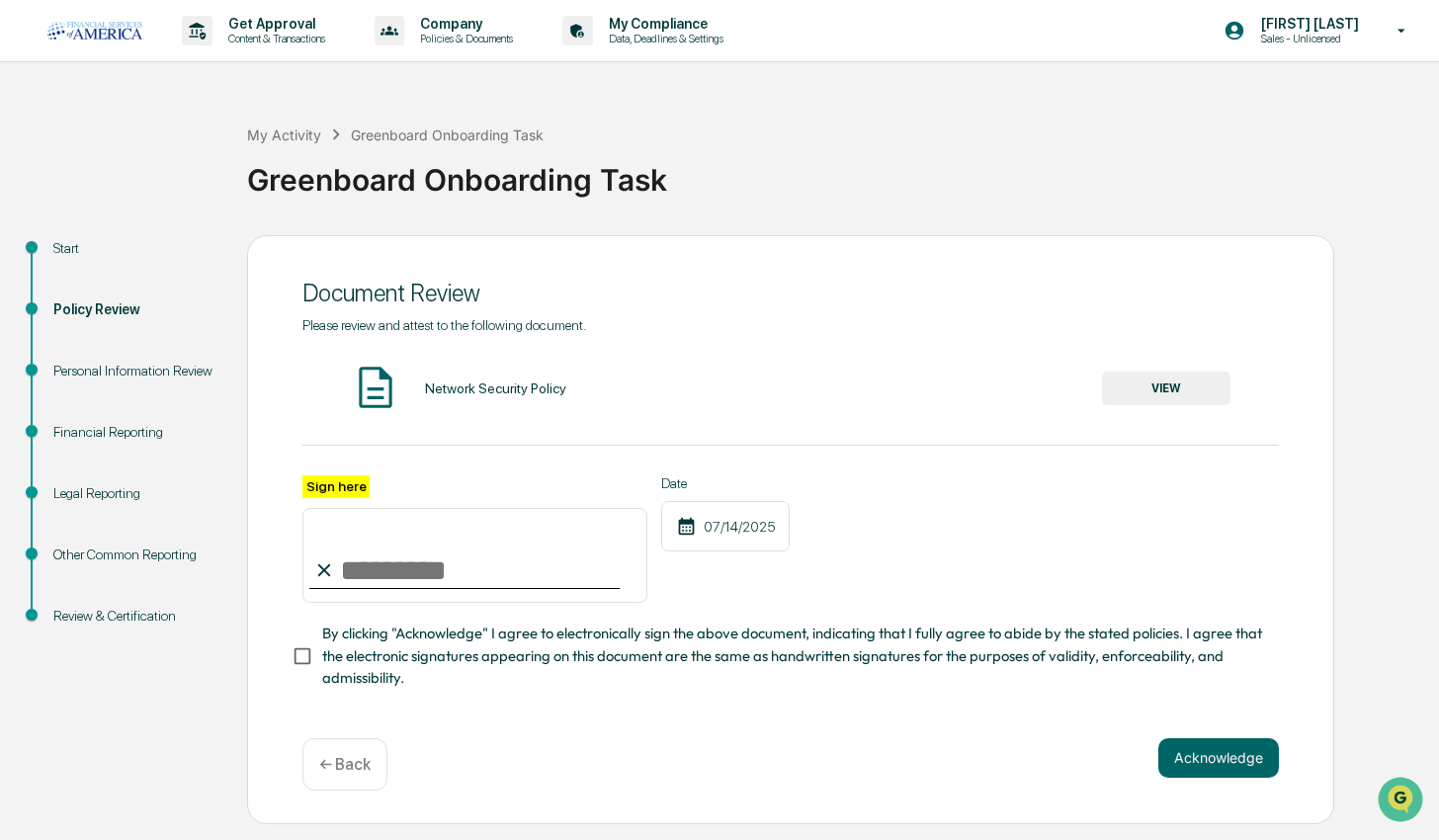 click on "VIEW" at bounding box center [1166, 388] 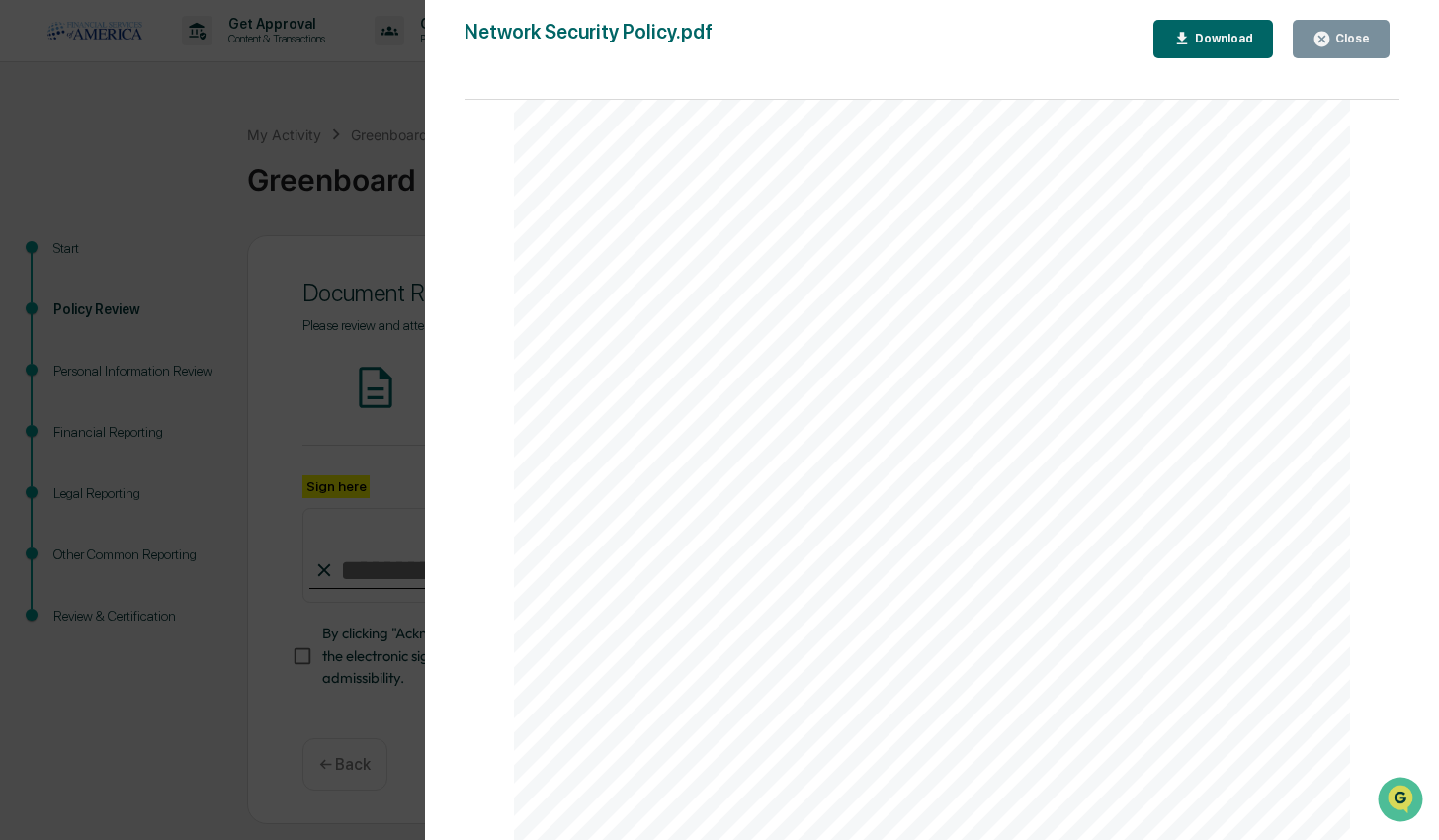 scroll, scrollTop: 11461, scrollLeft: 0, axis: vertical 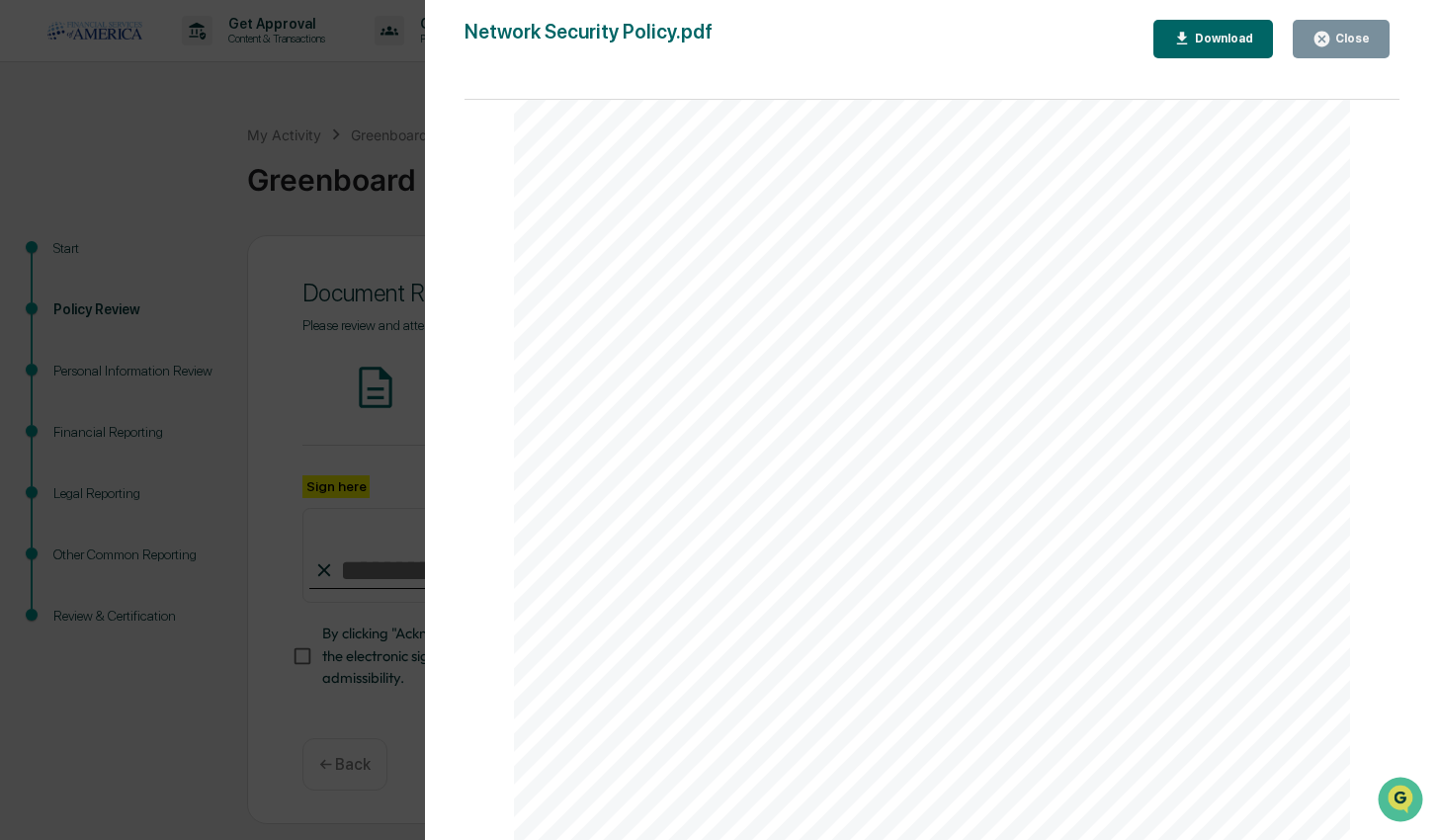 click on "Version History [MM]/[DD]/[YYYY], [HH]:[MM] [AM/PM] [FIRST] [LAST] Network Security Policy.pdf Close Download Page 1/11 FSA Advisors Network Security Policy Document Classification: Level 1 – Protected Document Ref. ISMS-DOC-A13-1 Version: 1 Dated: 01 December 2022 Document Author: [FIRST] [LAST] Document Owner: [FIRST] [LAST] Revision History Page 2/11 Network Security Policy Level 1 – Protected Version 1 Page 1 of 11 01 December 2022 Version Date Revision Author Summary of Changes 1 December 1, 2022 [FIRST] [LAST] Creation Distribution Name Title Approval Name Position Signature Date [FIRST] [LAST] CCO 12/[DD]/2022 Page 3/11 Network Security Policy Level 1 – Protected Version 1 Page 2 of 11 01 December 2022 Contents 1 INTRODUCTION ................................................................................................................................. ....... 3 2 NETWORK SECURITY POLICY ........... 4 2.1 N ETWORK S ECURITY D ESIGN 2.1.1 .. 4" at bounding box center [932, 440] 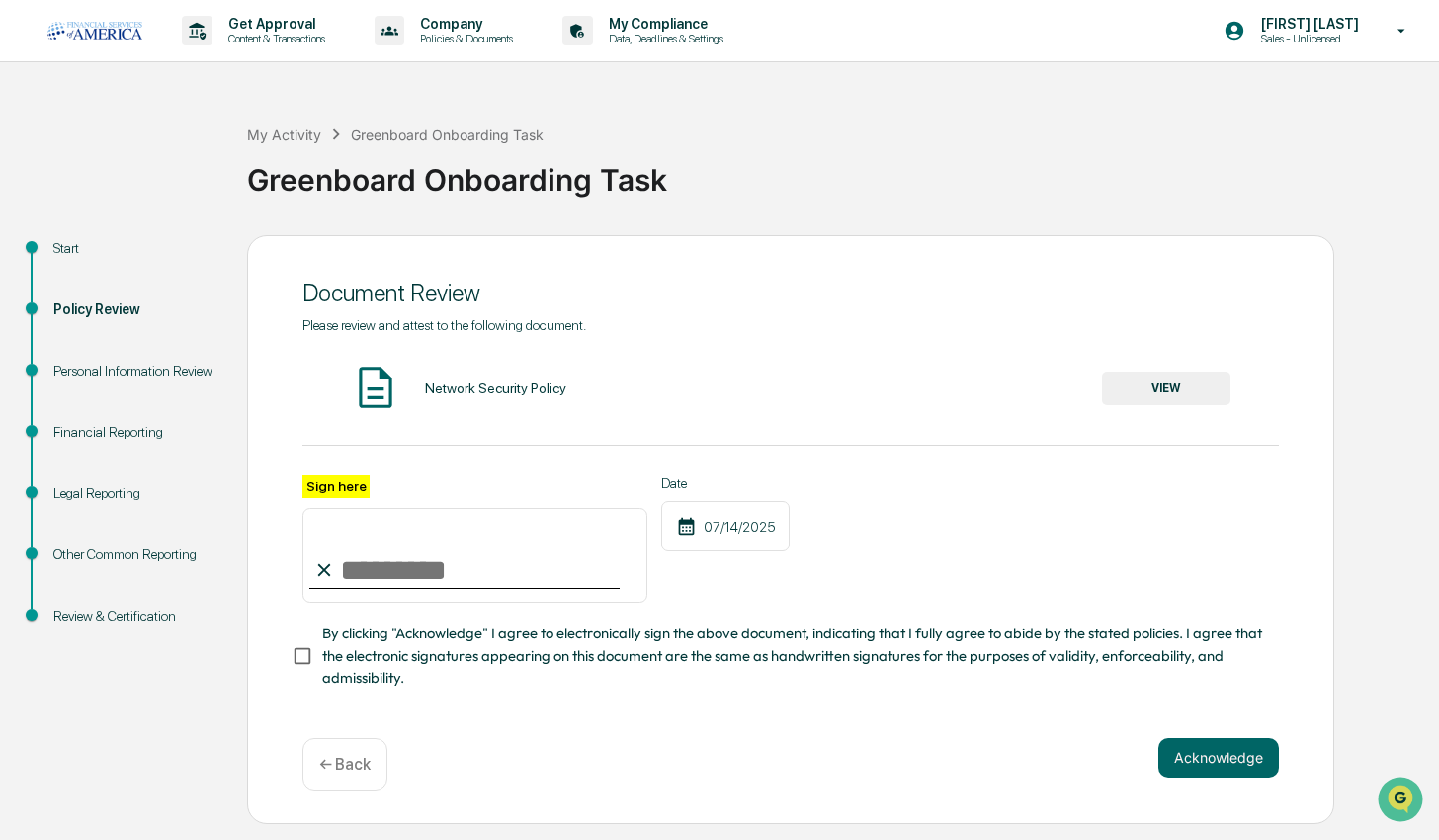 click on "Sign here" at bounding box center [474, 555] 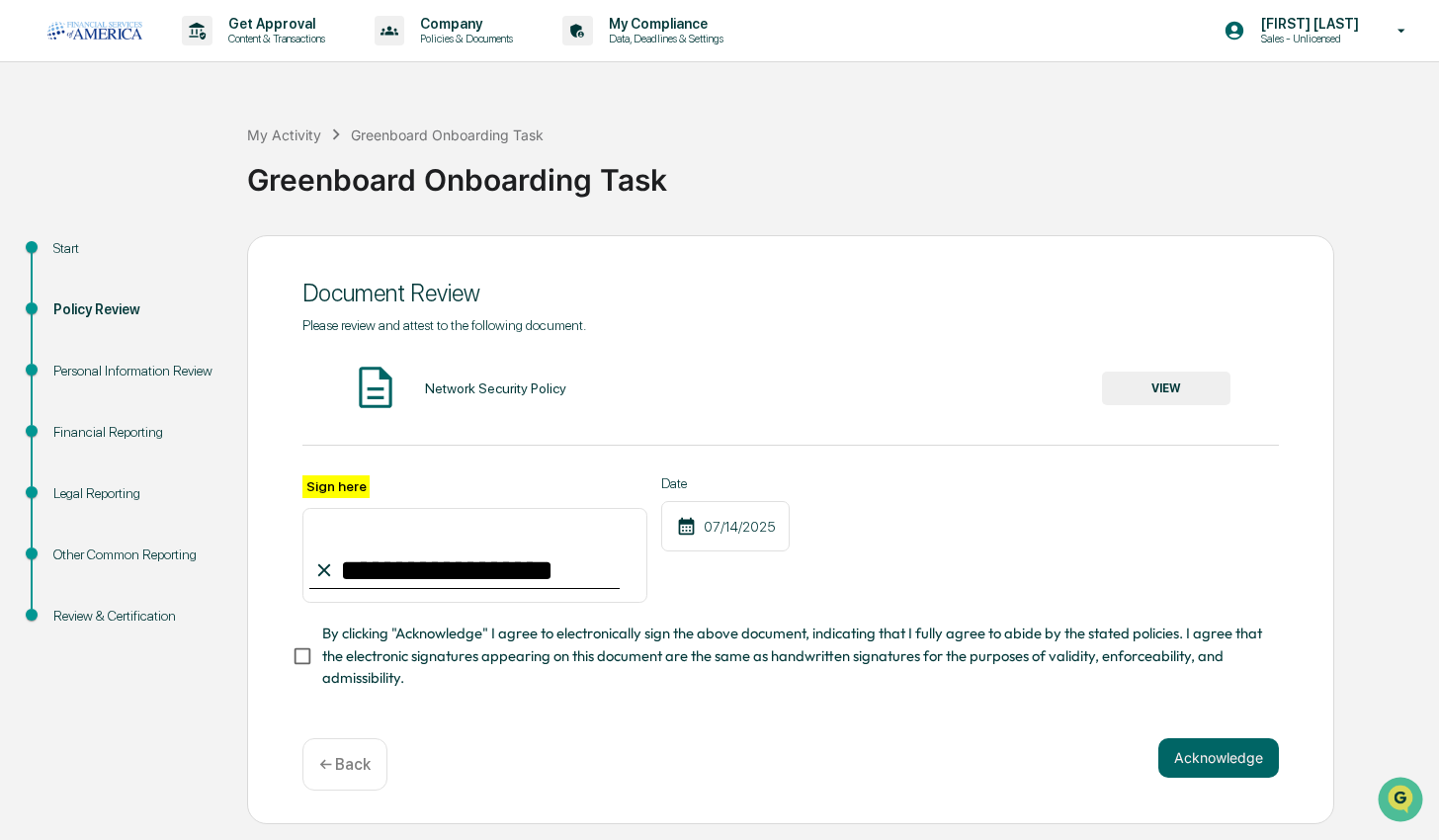 click on "By clicking "Acknowledge" I agree to electronically sign the above document, indicating that I fully agree to abide by the stated policies. I agree that the electronic signatures appearing on this document are the same as handwritten signatures for the purposes of validity, enforceability, and admissibility." at bounding box center [793, 655] 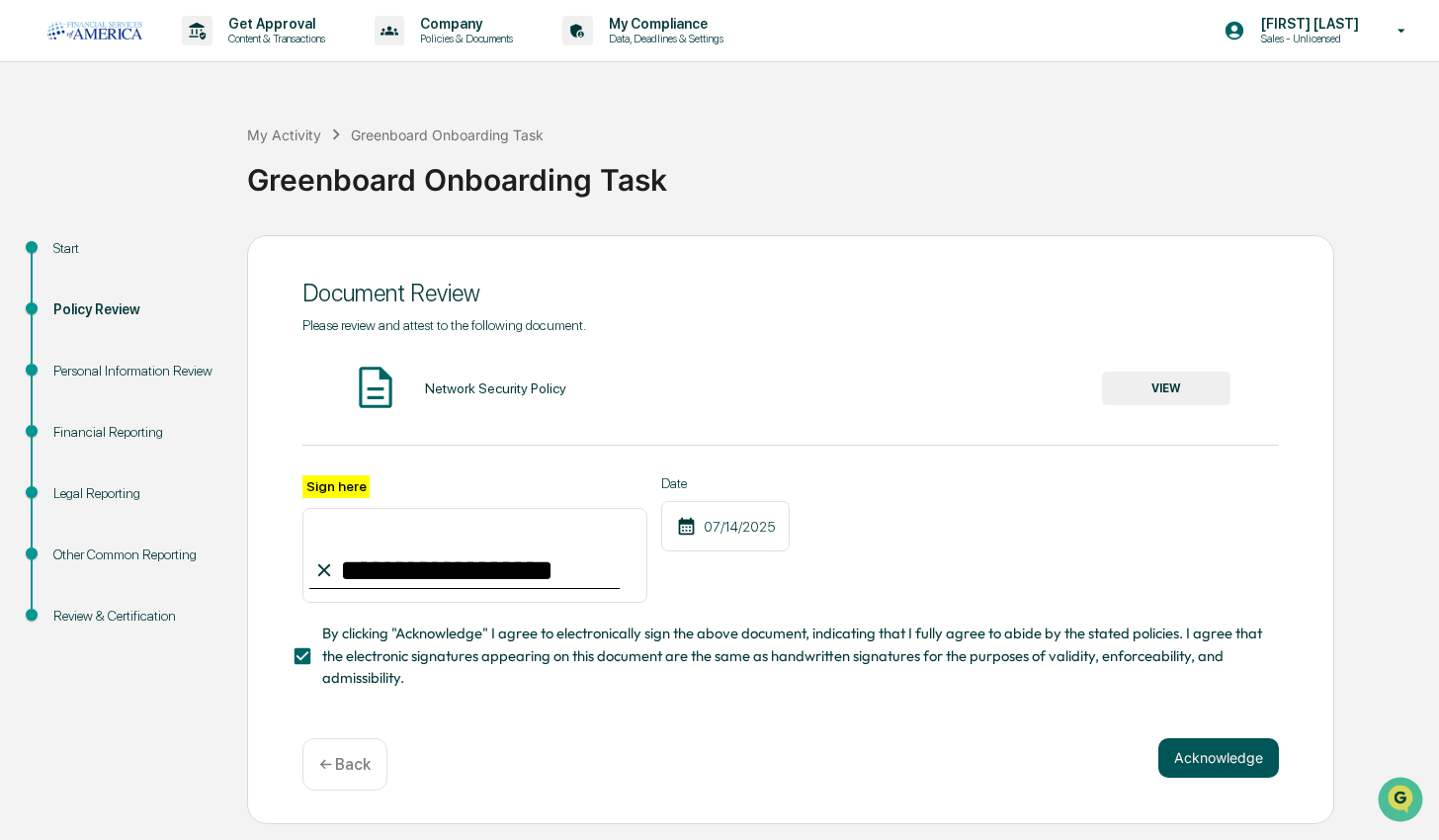 click on "Acknowledge" at bounding box center [1219, 758] 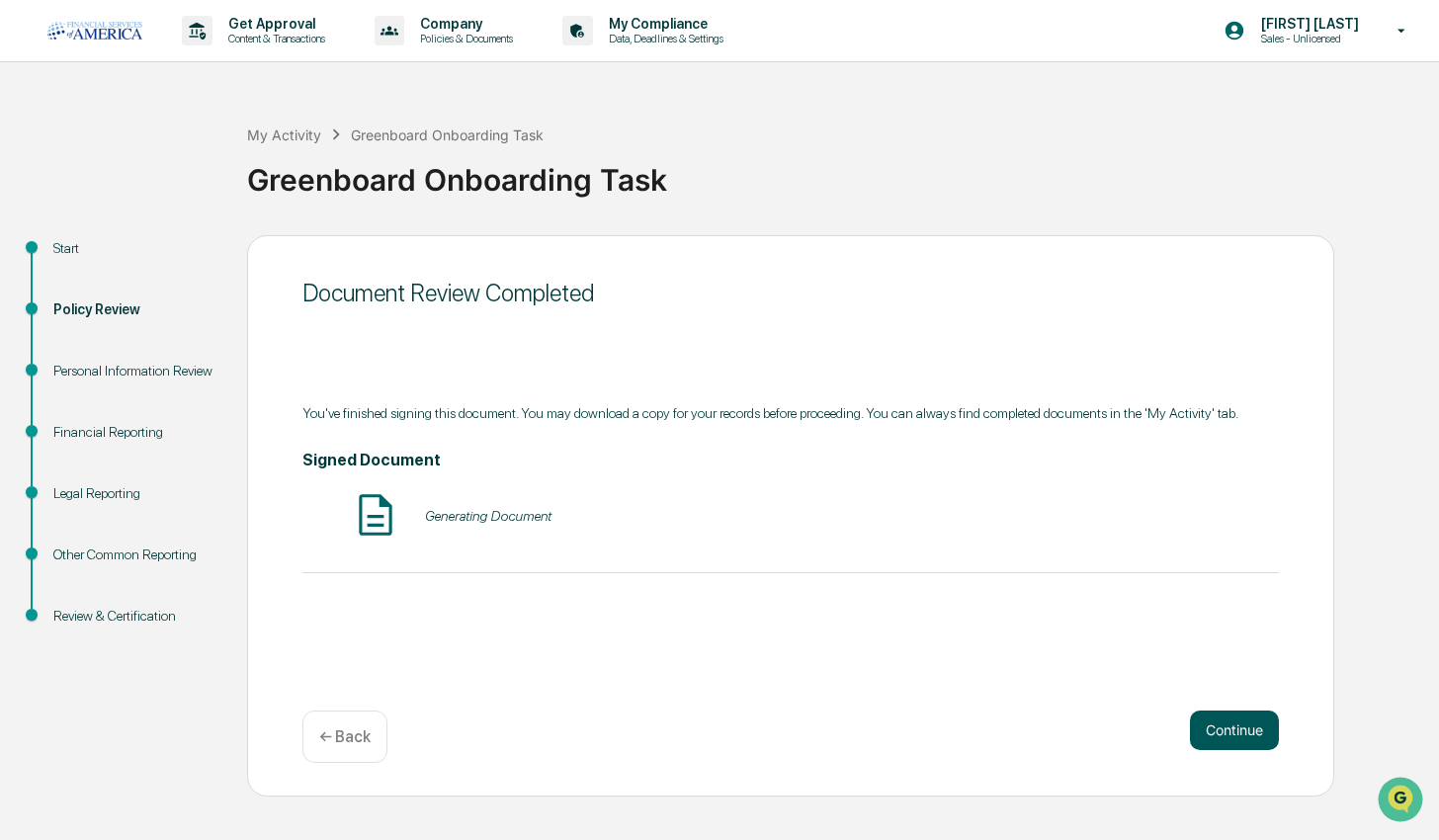 click on "Continue" at bounding box center (1234, 730) 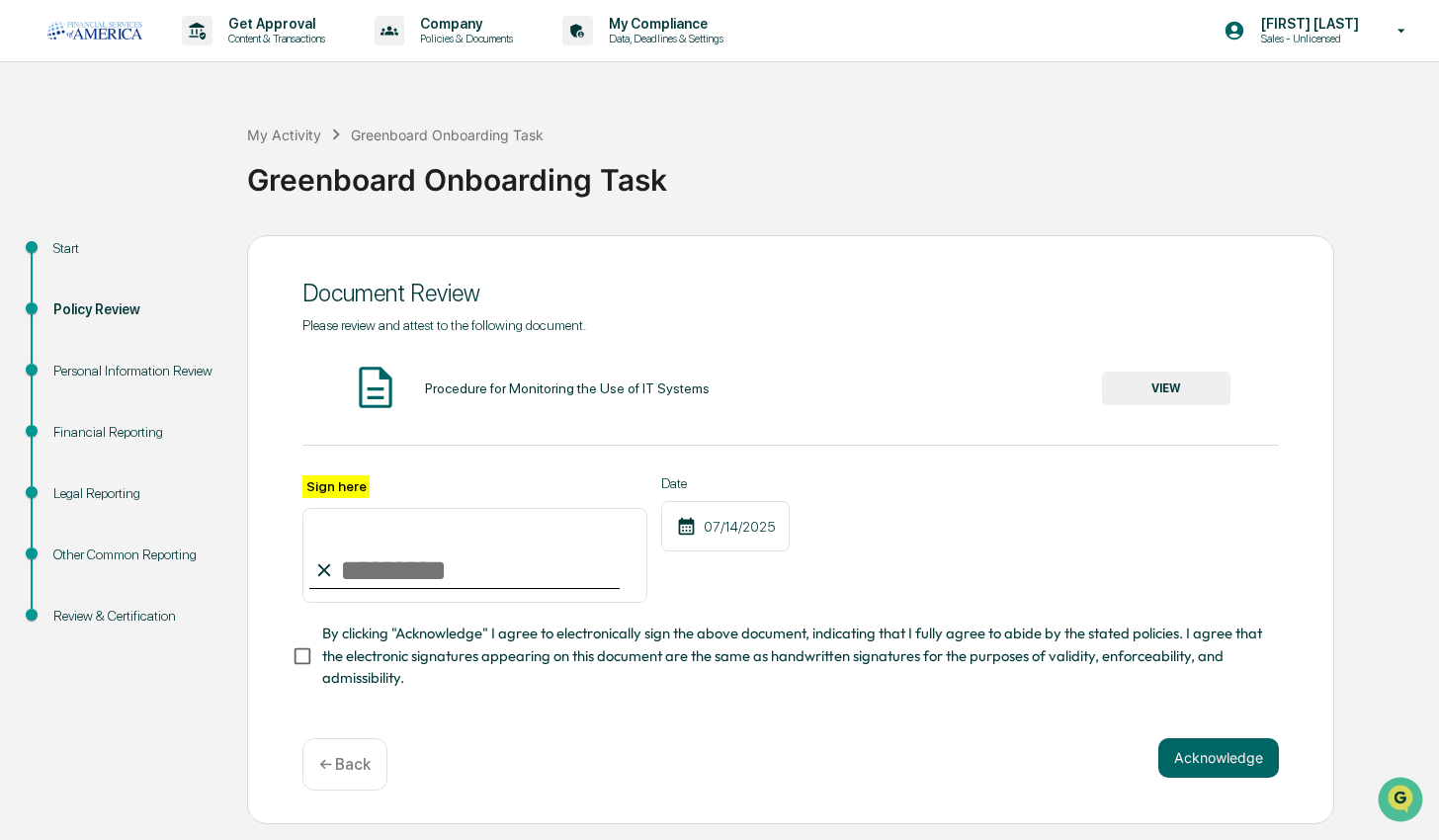 click on "VIEW" at bounding box center [1166, 388] 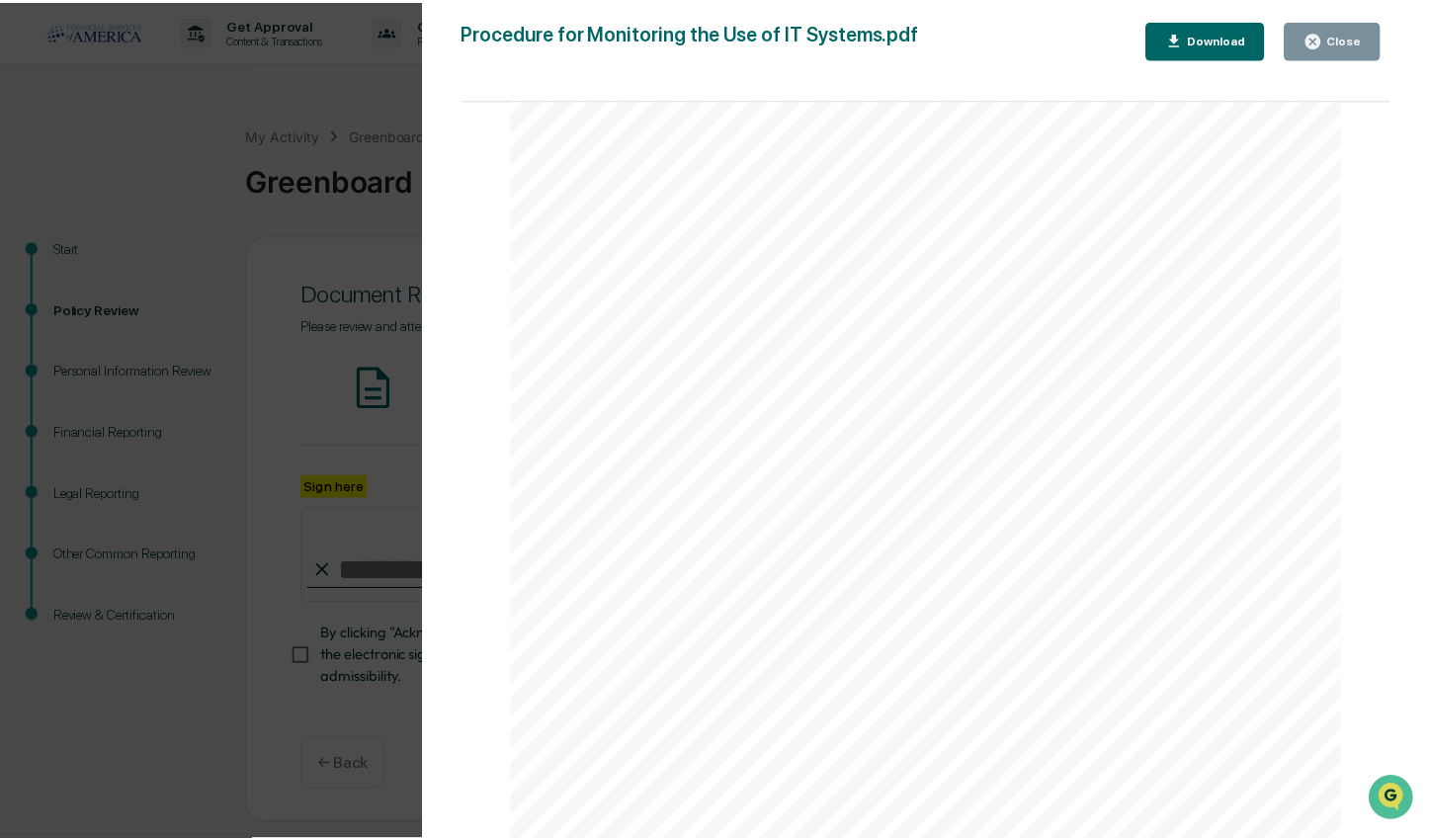 scroll, scrollTop: 3819, scrollLeft: 0, axis: vertical 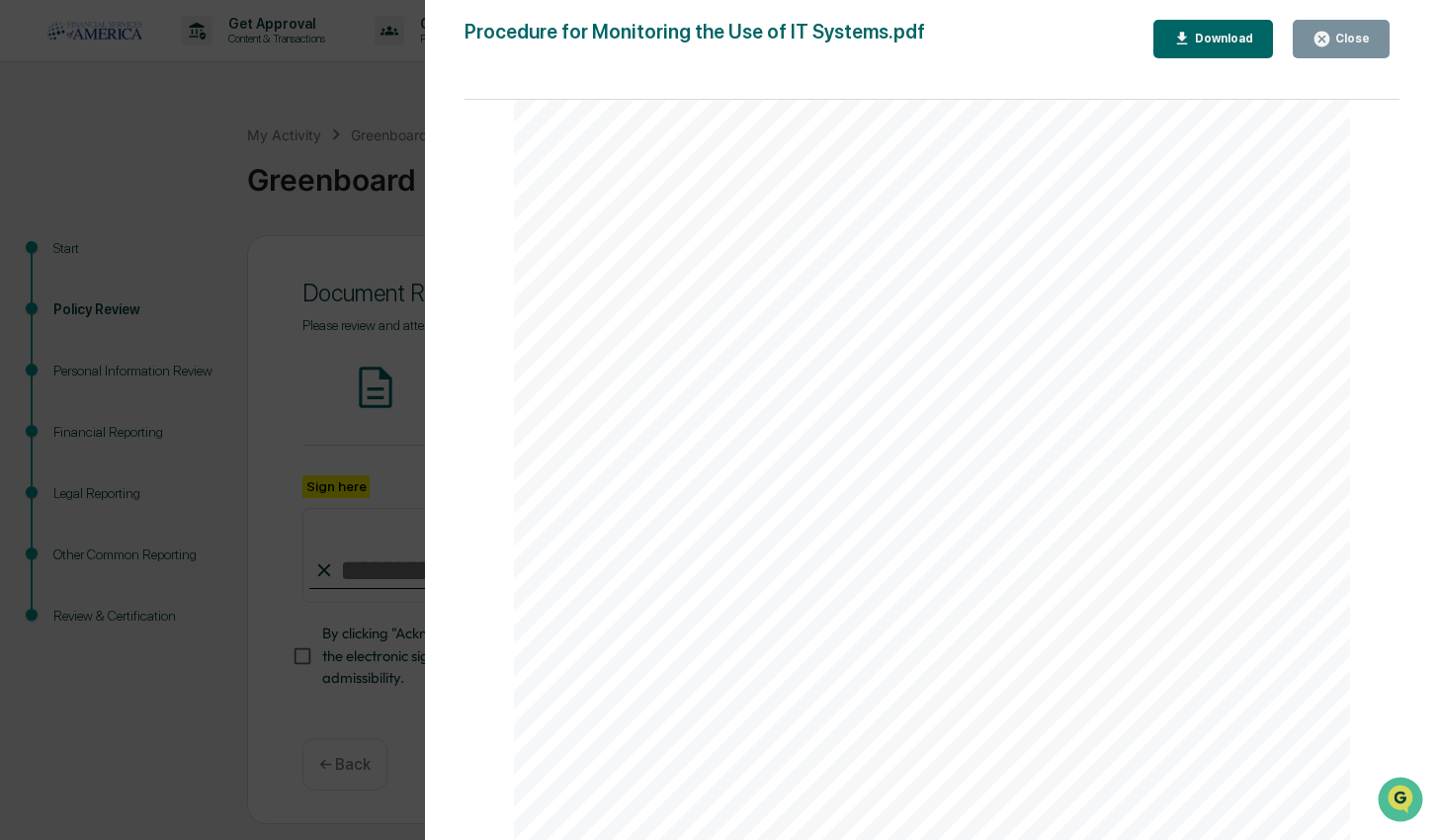 click on "Close" at bounding box center [1350, 39] 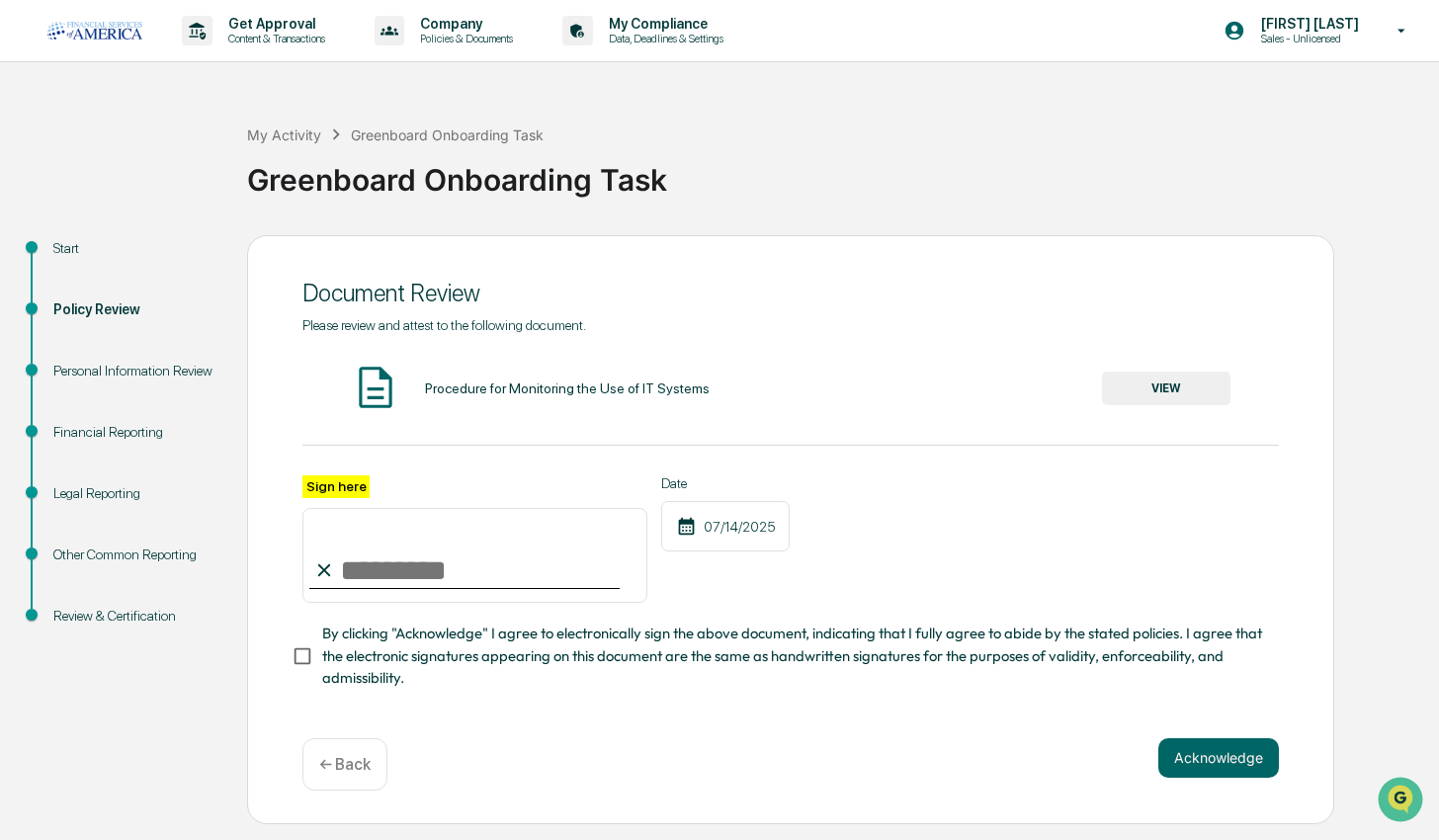 click on "Sign here" at bounding box center (474, 555) 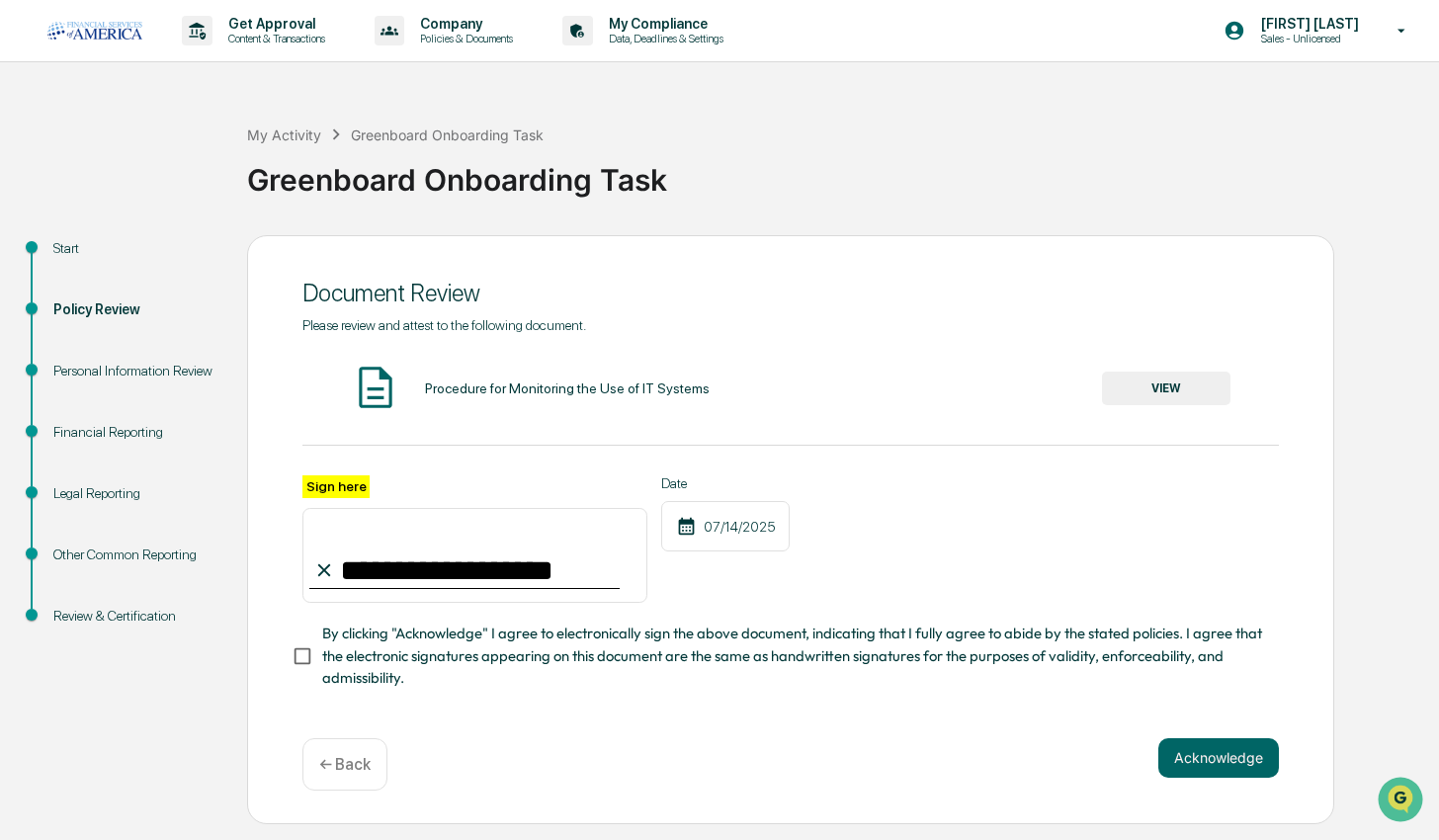 click on "By clicking "Acknowledge" I agree to electronically sign the above document, indicating that I fully agree to abide by the stated policies. I agree that the electronic signatures appearing on this document are the same as handwritten signatures for the purposes of validity, enforceability, and admissibility." at bounding box center (793, 655) 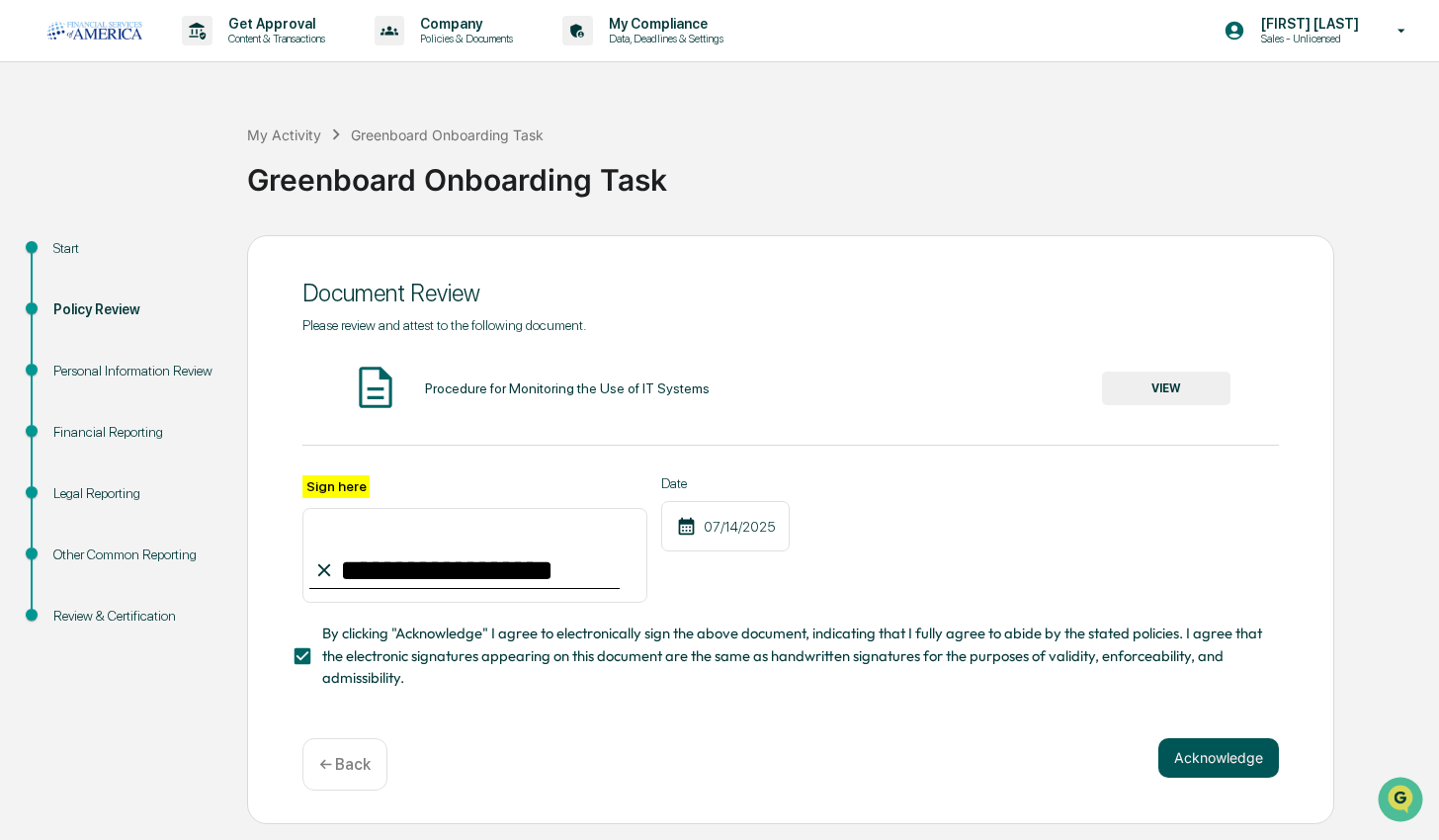 click on "Acknowledge" at bounding box center (1219, 758) 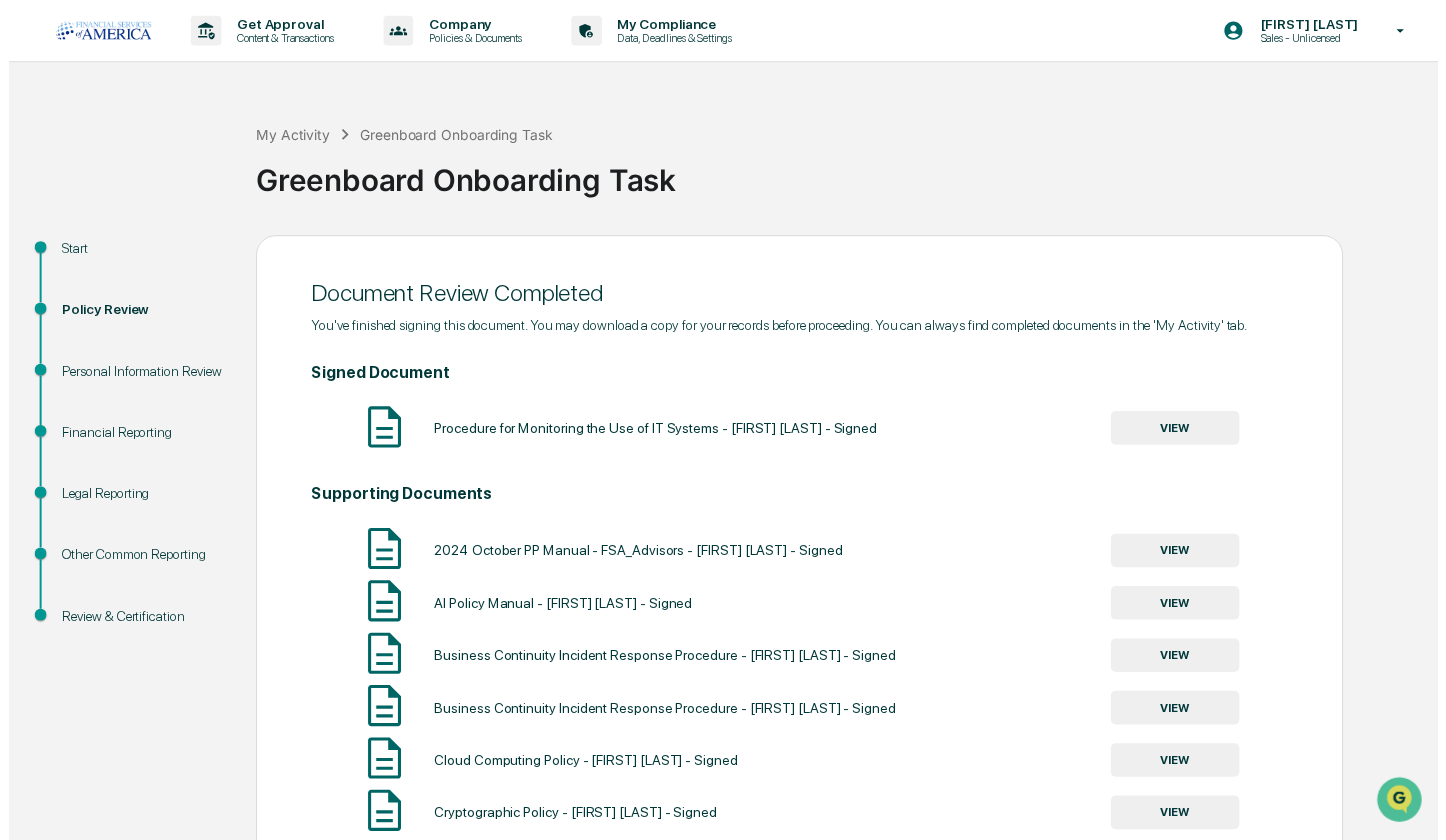 scroll, scrollTop: 222, scrollLeft: 0, axis: vertical 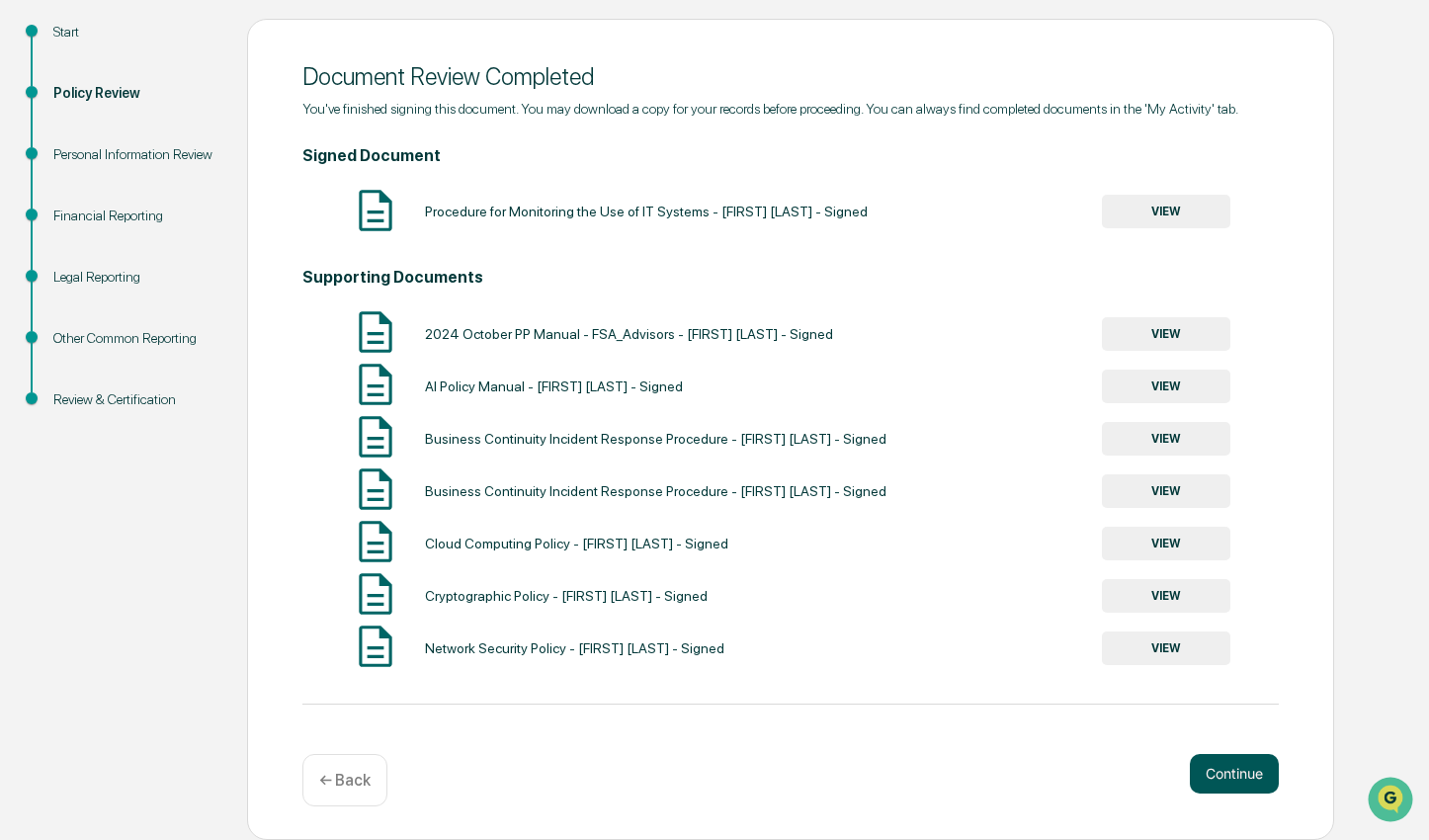 click on "Continue" at bounding box center [1234, 774] 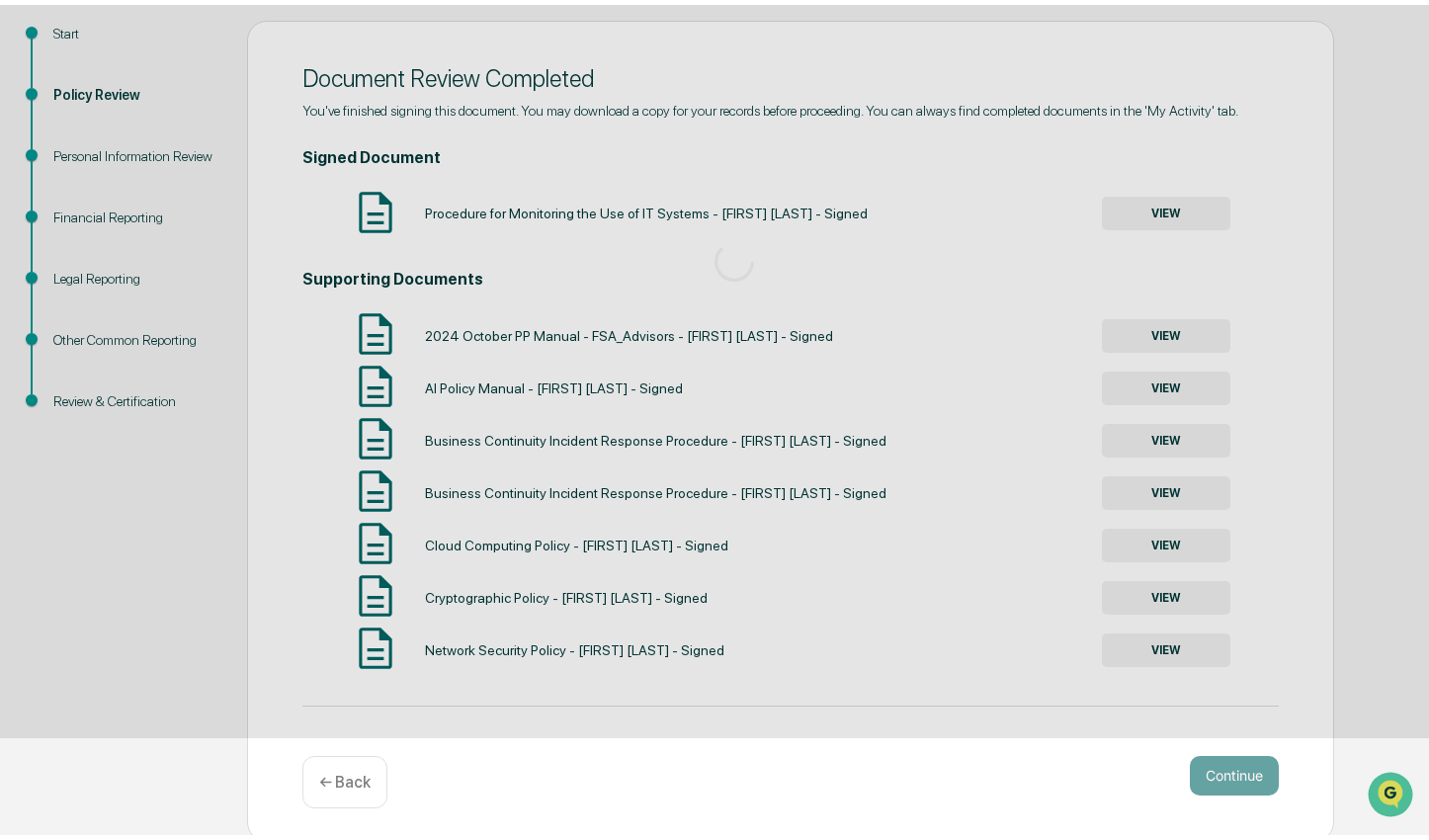 scroll, scrollTop: 0, scrollLeft: 0, axis: both 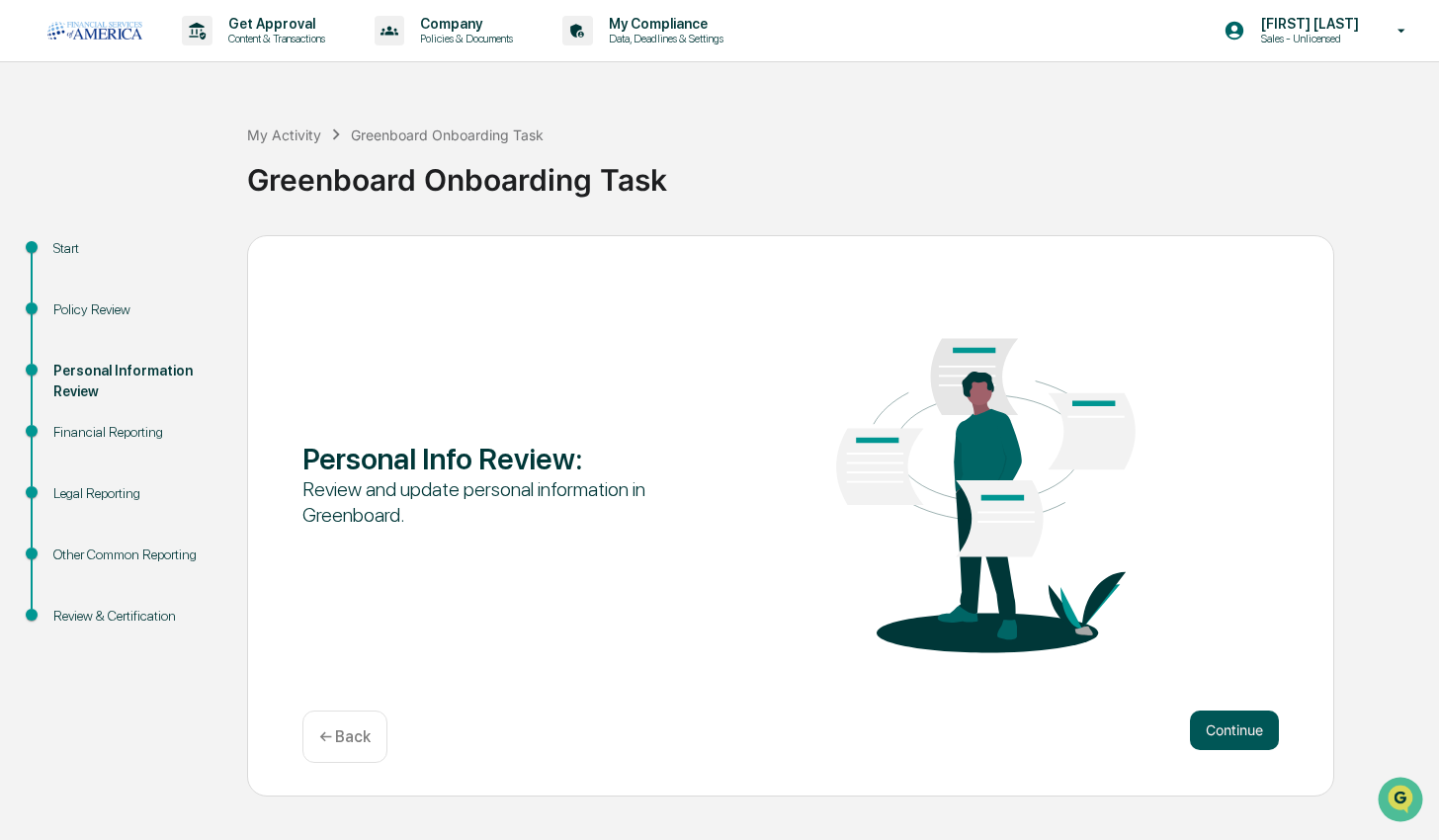 click on "Continue" at bounding box center (1234, 730) 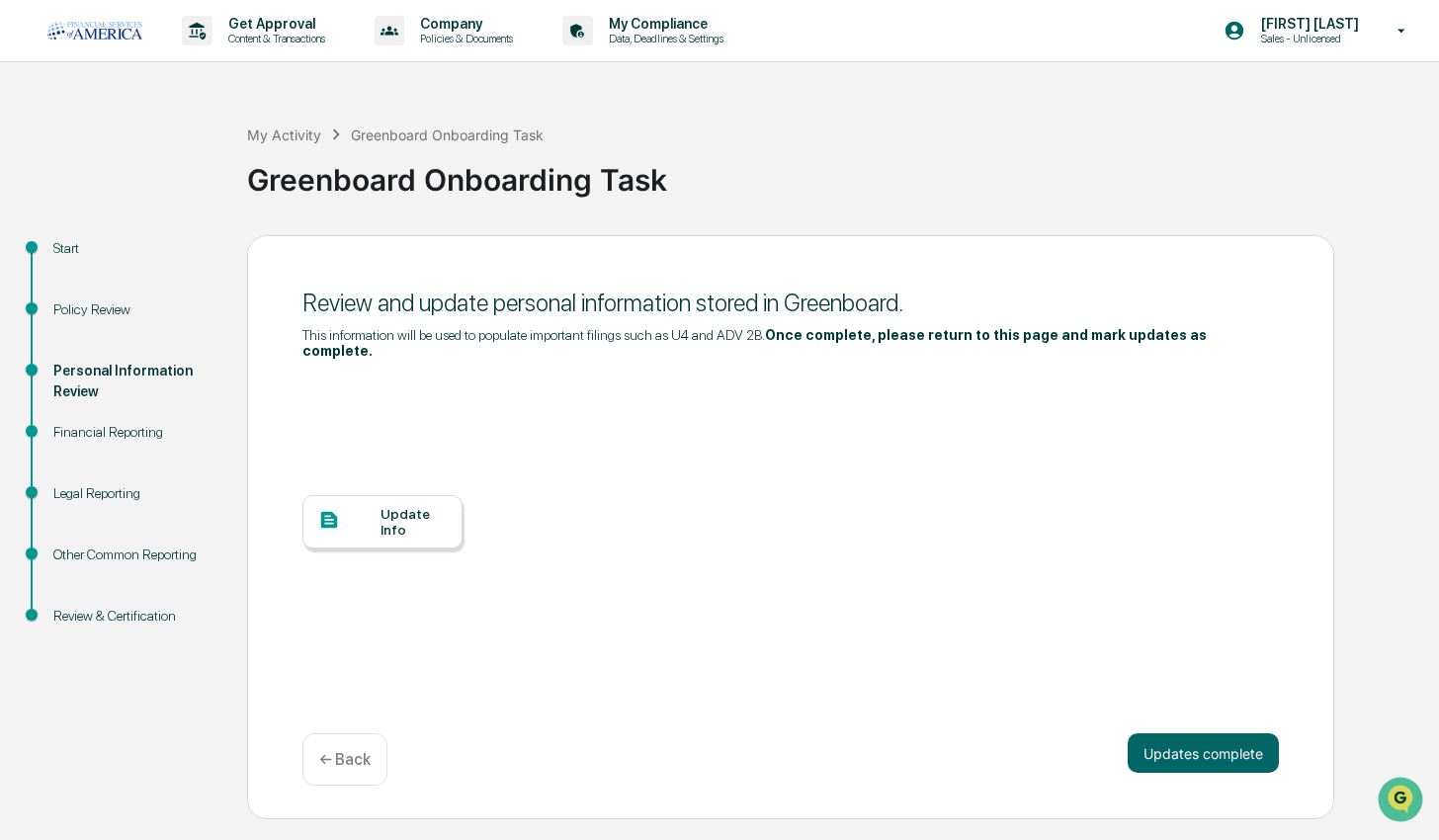 click on "Update Info" at bounding box center (413, 522) 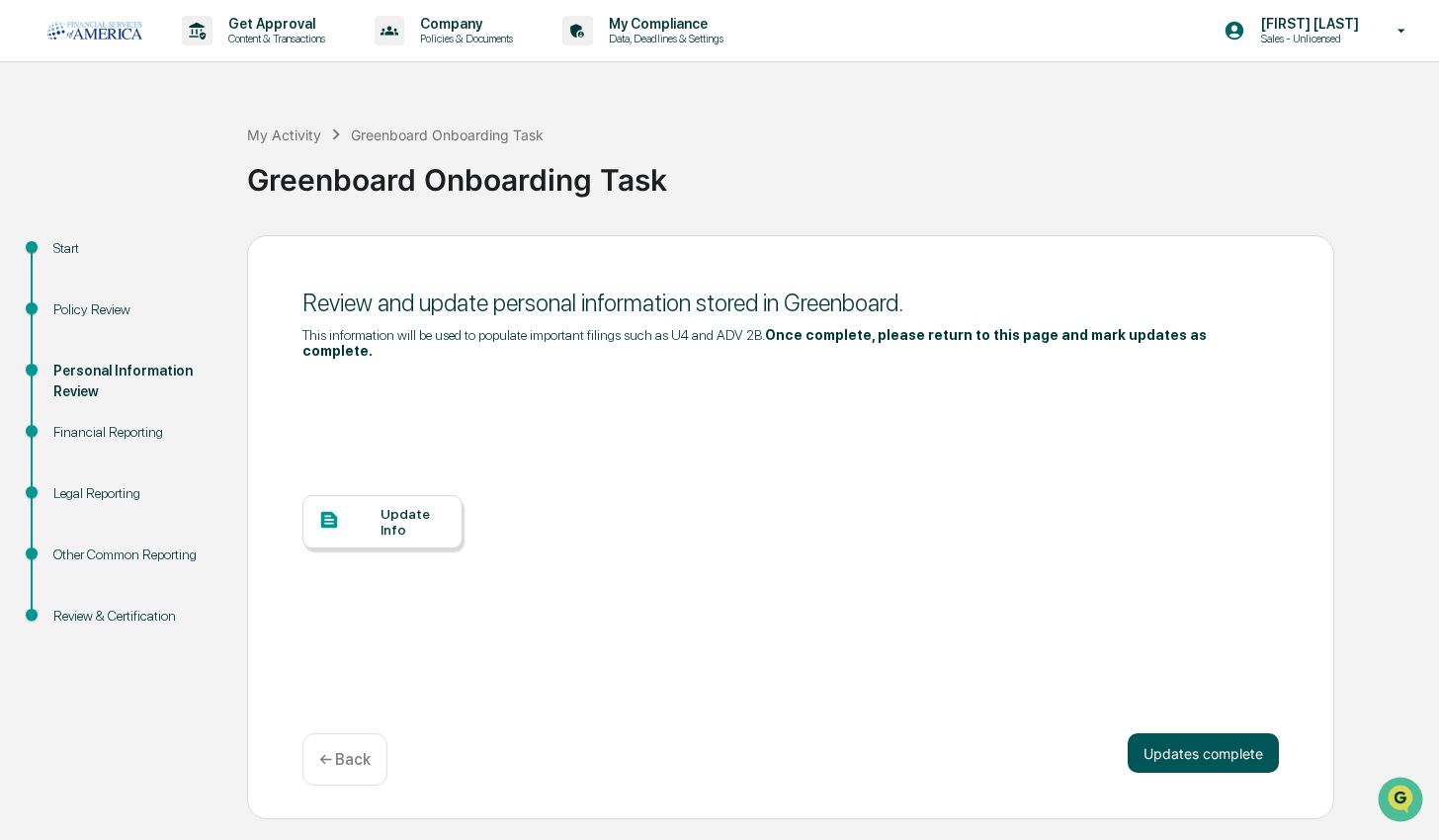 click on "Updates complete" at bounding box center (1203, 753) 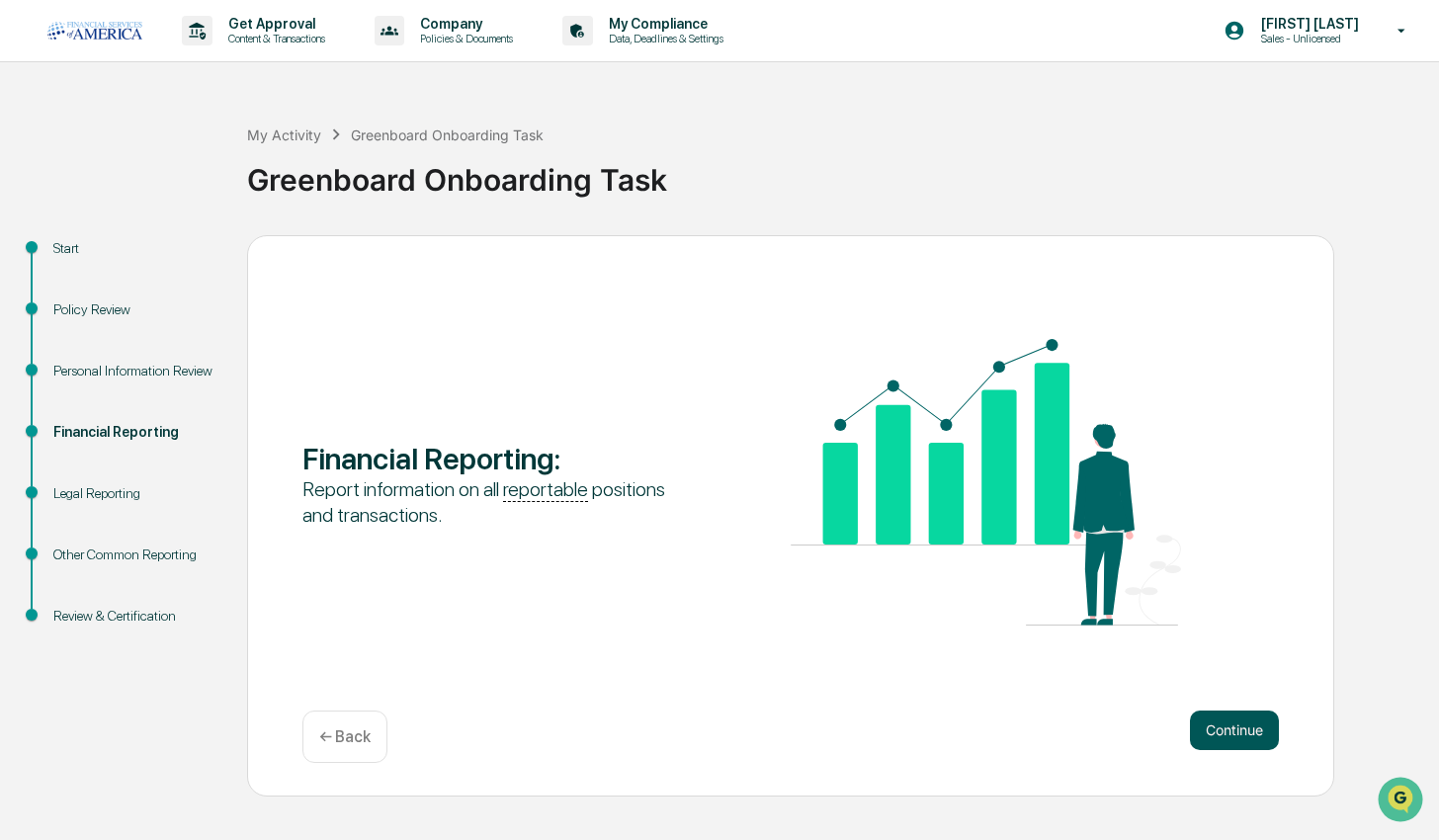 click on "Continue" at bounding box center [1234, 730] 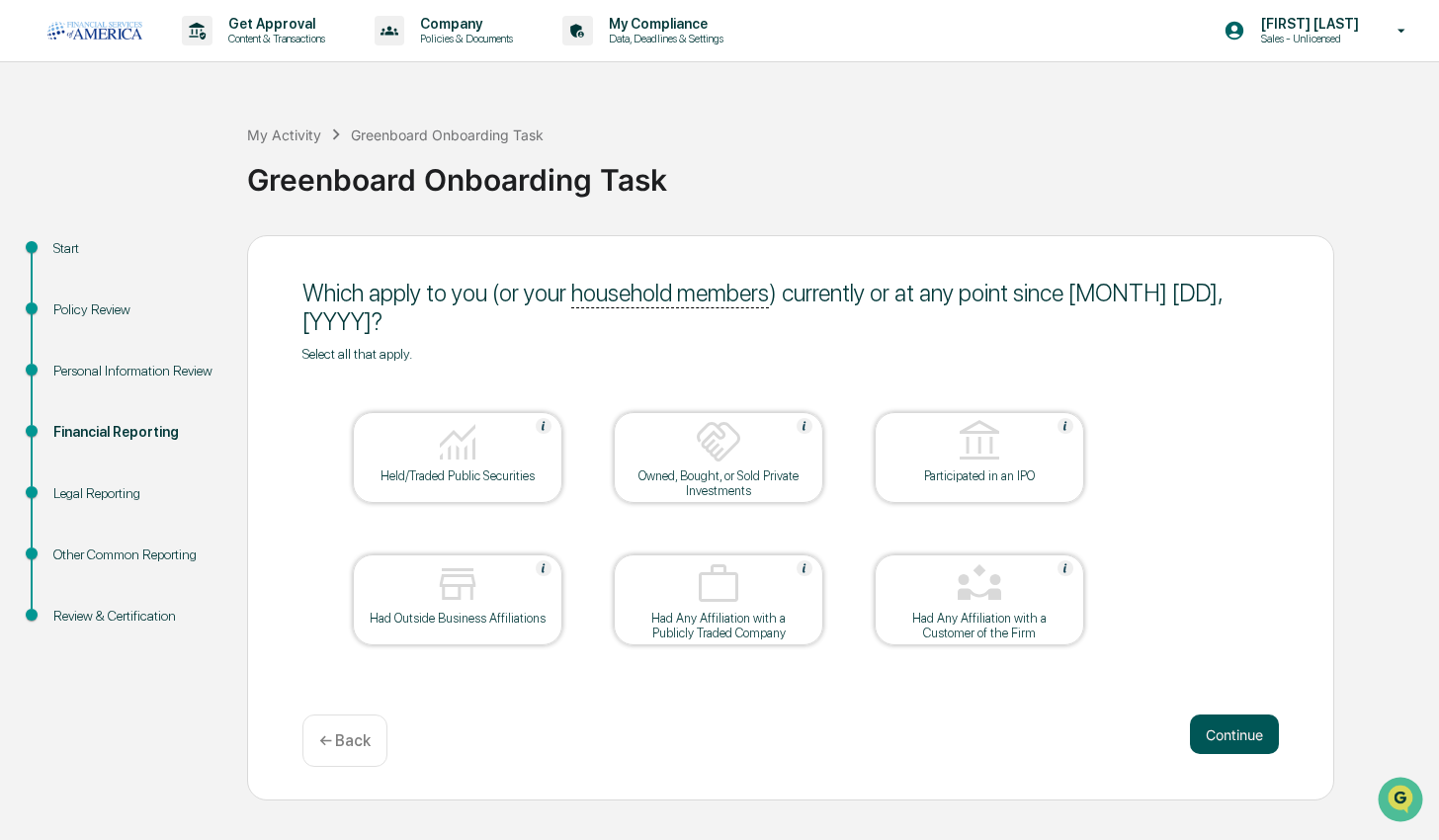 click on "Continue" at bounding box center (1234, 734) 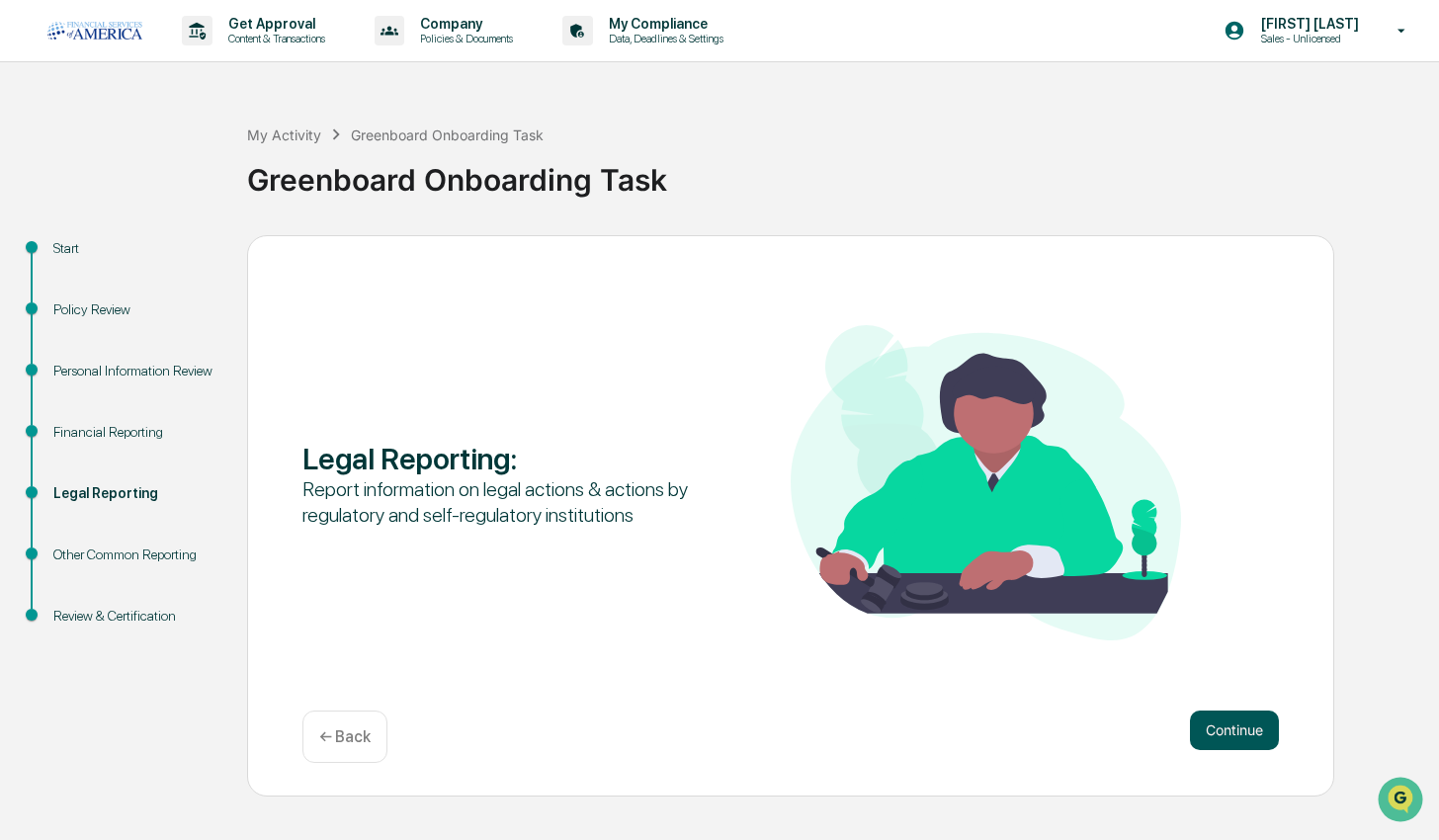 click on "Continue" at bounding box center [1234, 730] 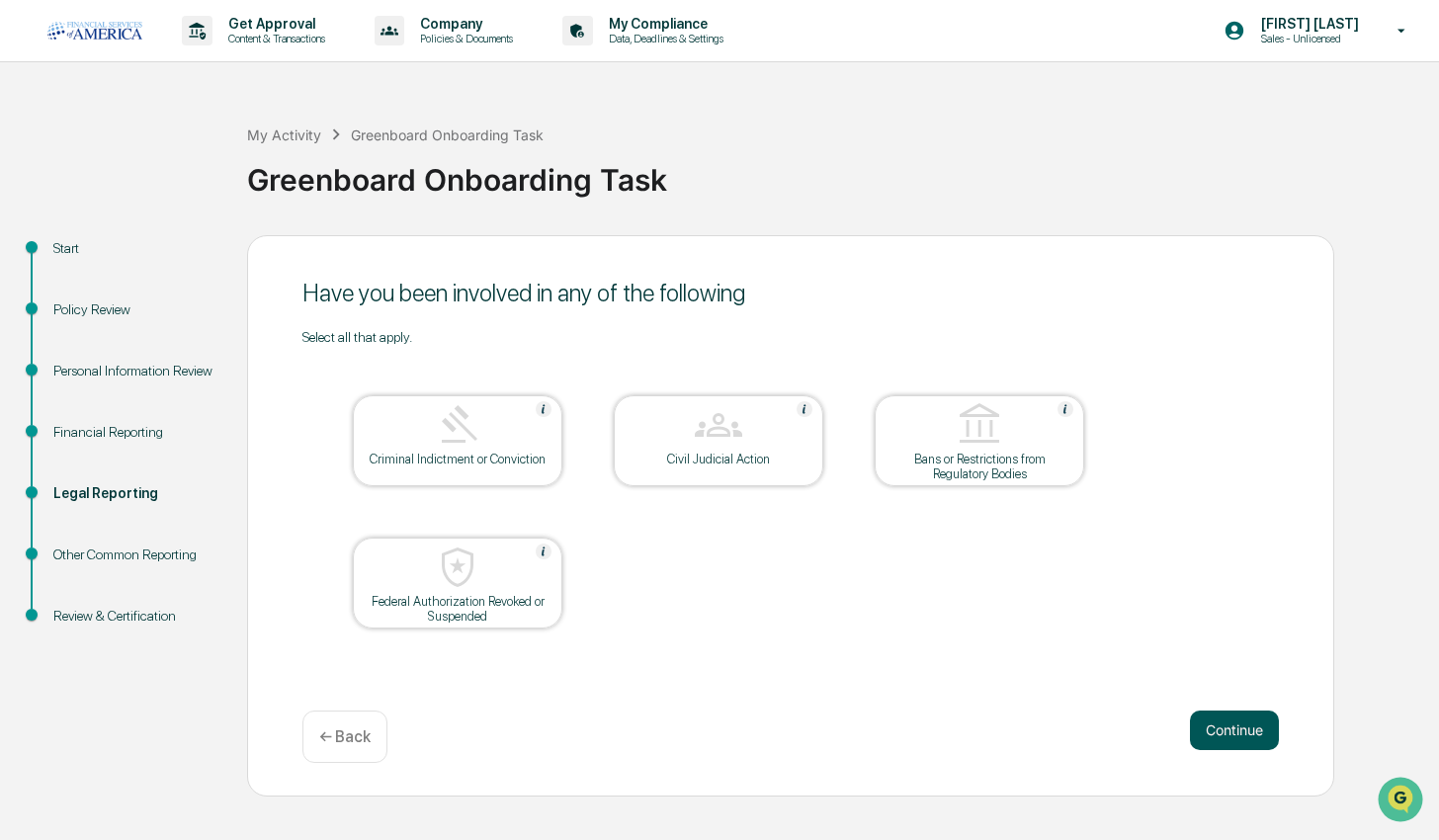 click on "Continue" at bounding box center [1234, 730] 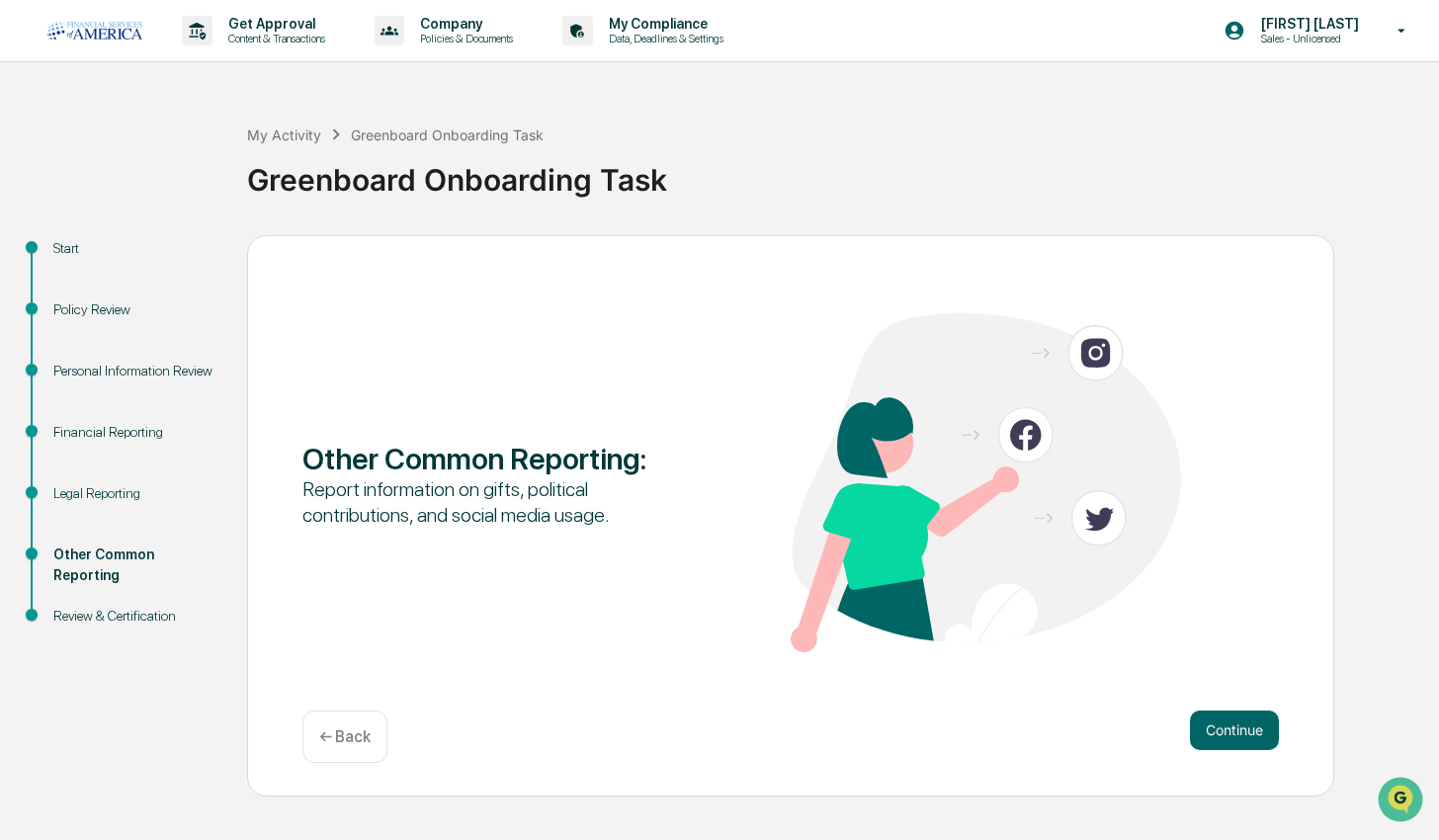 click on "Continue" at bounding box center [1234, 730] 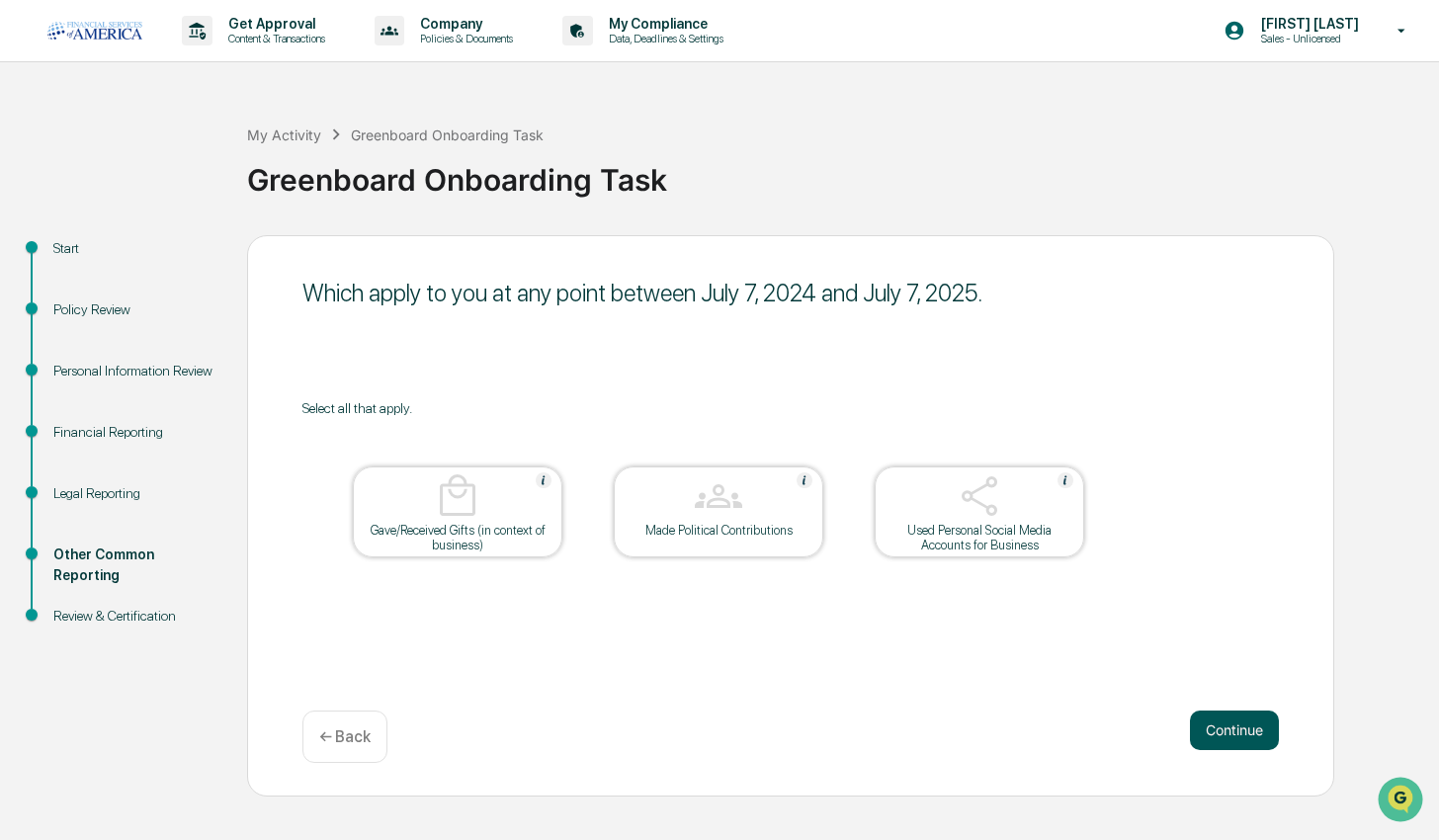 click on "Continue" at bounding box center [1234, 730] 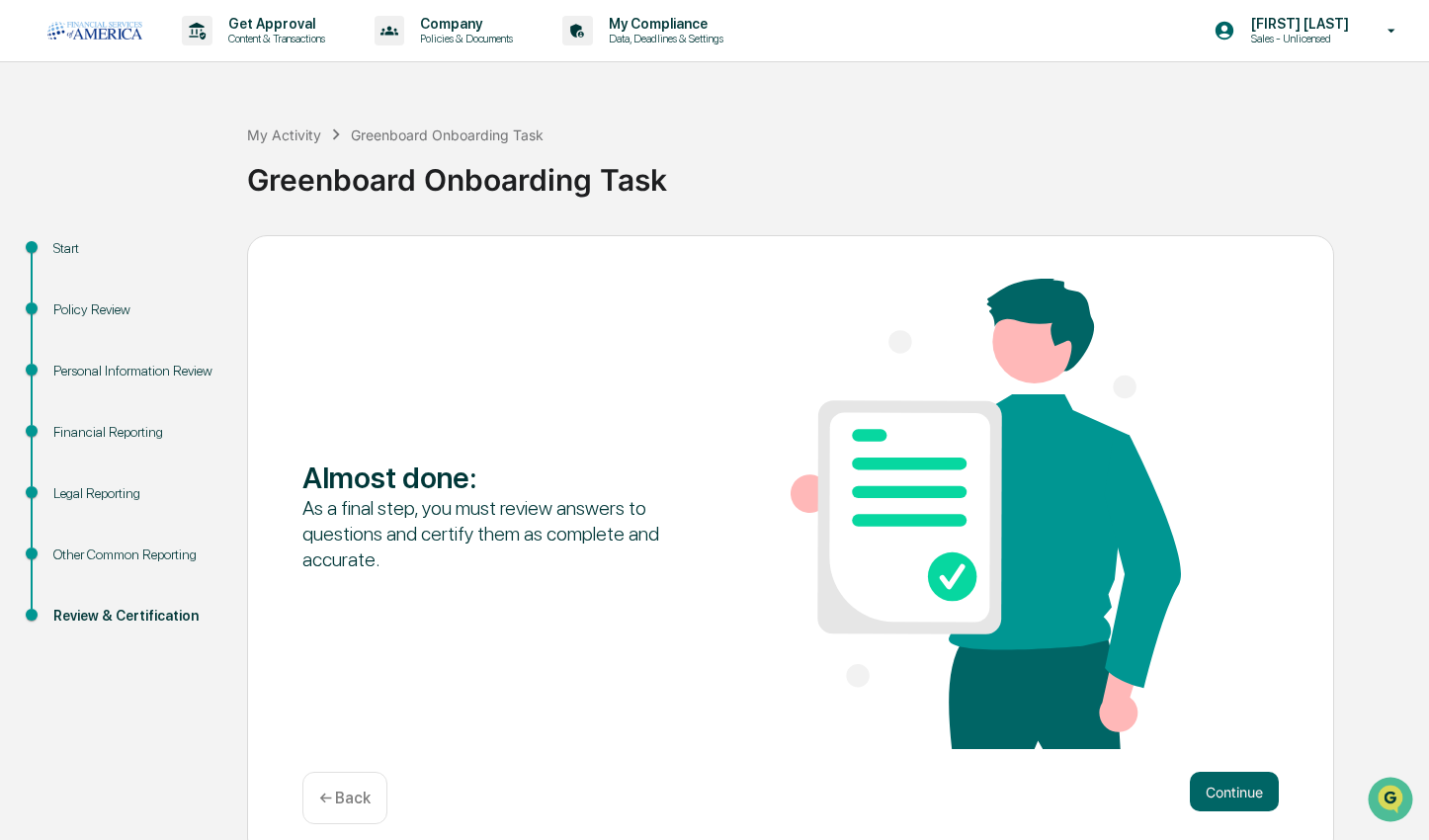 click on "Almost done : As a final step, you must review answers to questions and certify them as complete and accurate." at bounding box center [791, 516] 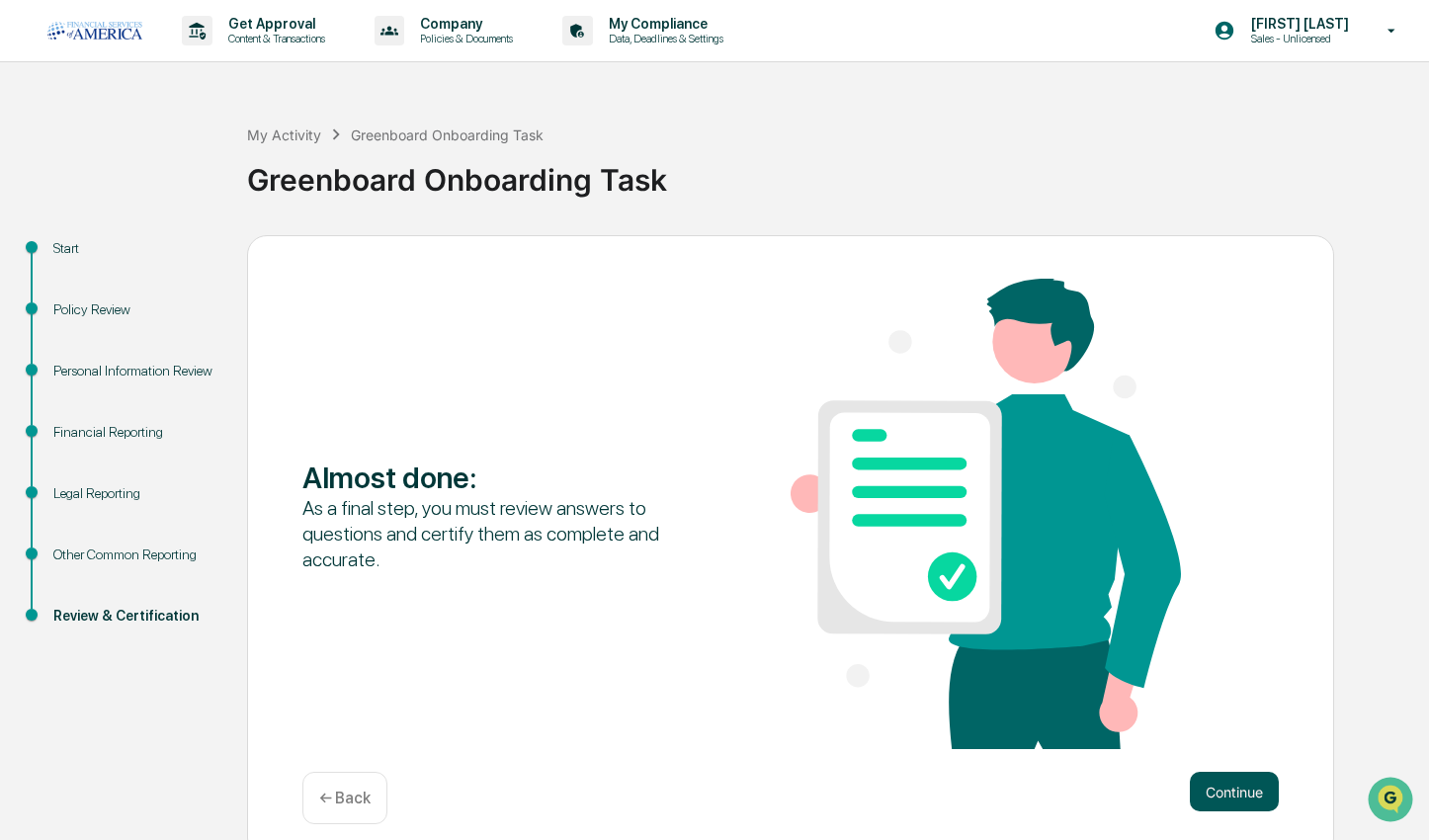 click on "Continue" at bounding box center (1234, 792) 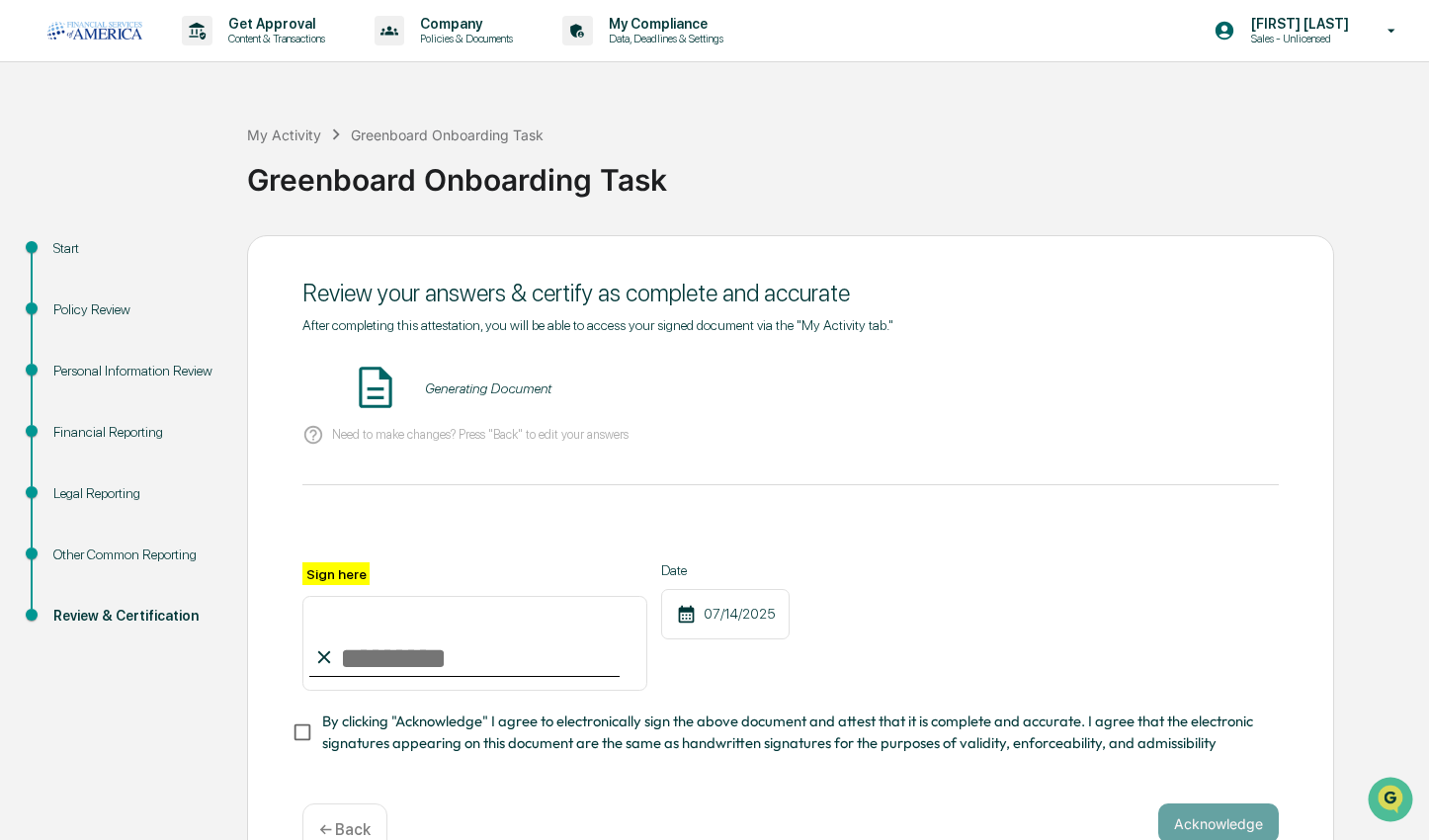 scroll, scrollTop: 34, scrollLeft: 0, axis: vertical 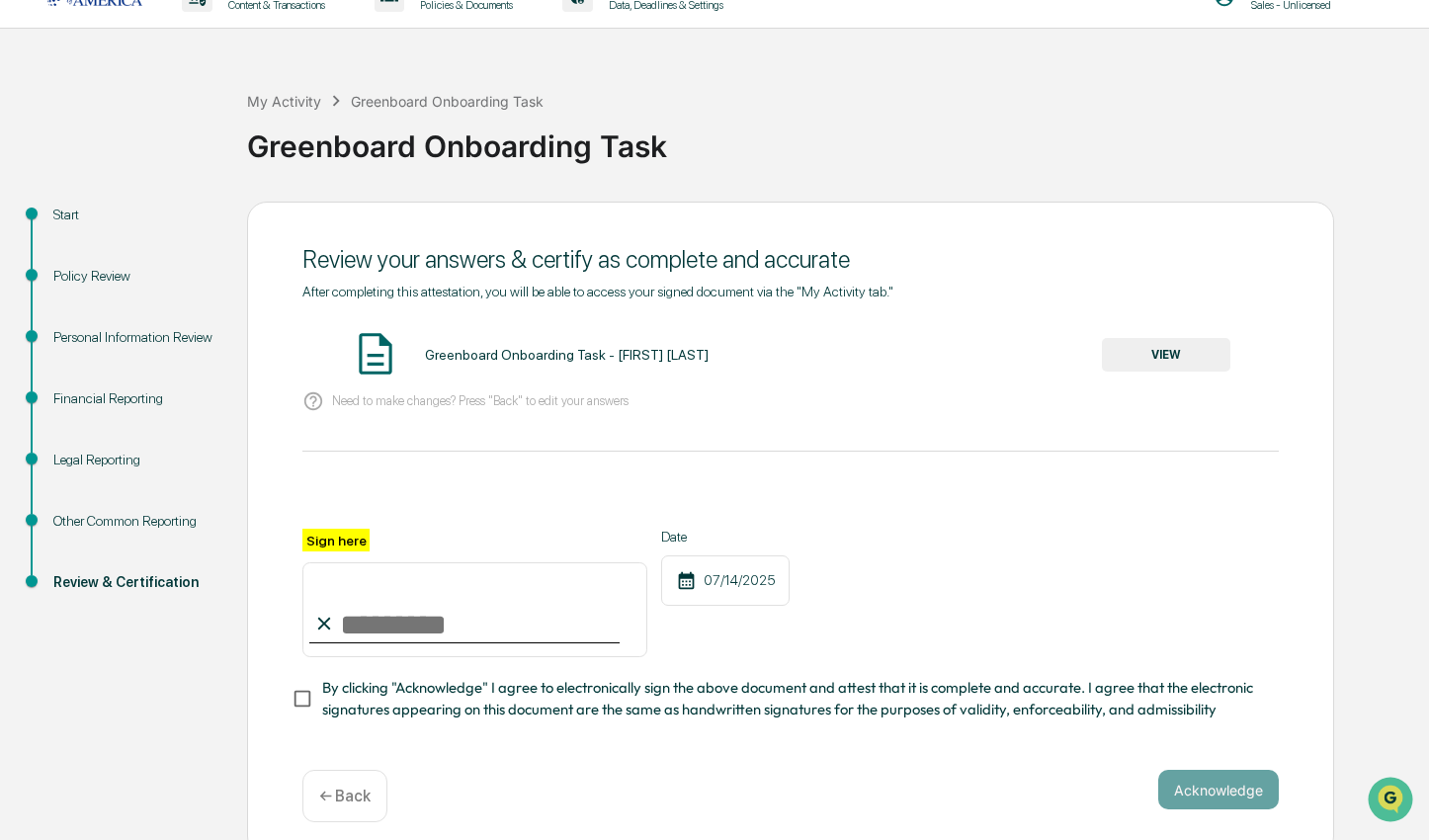 click on "VIEW" at bounding box center [1166, 355] 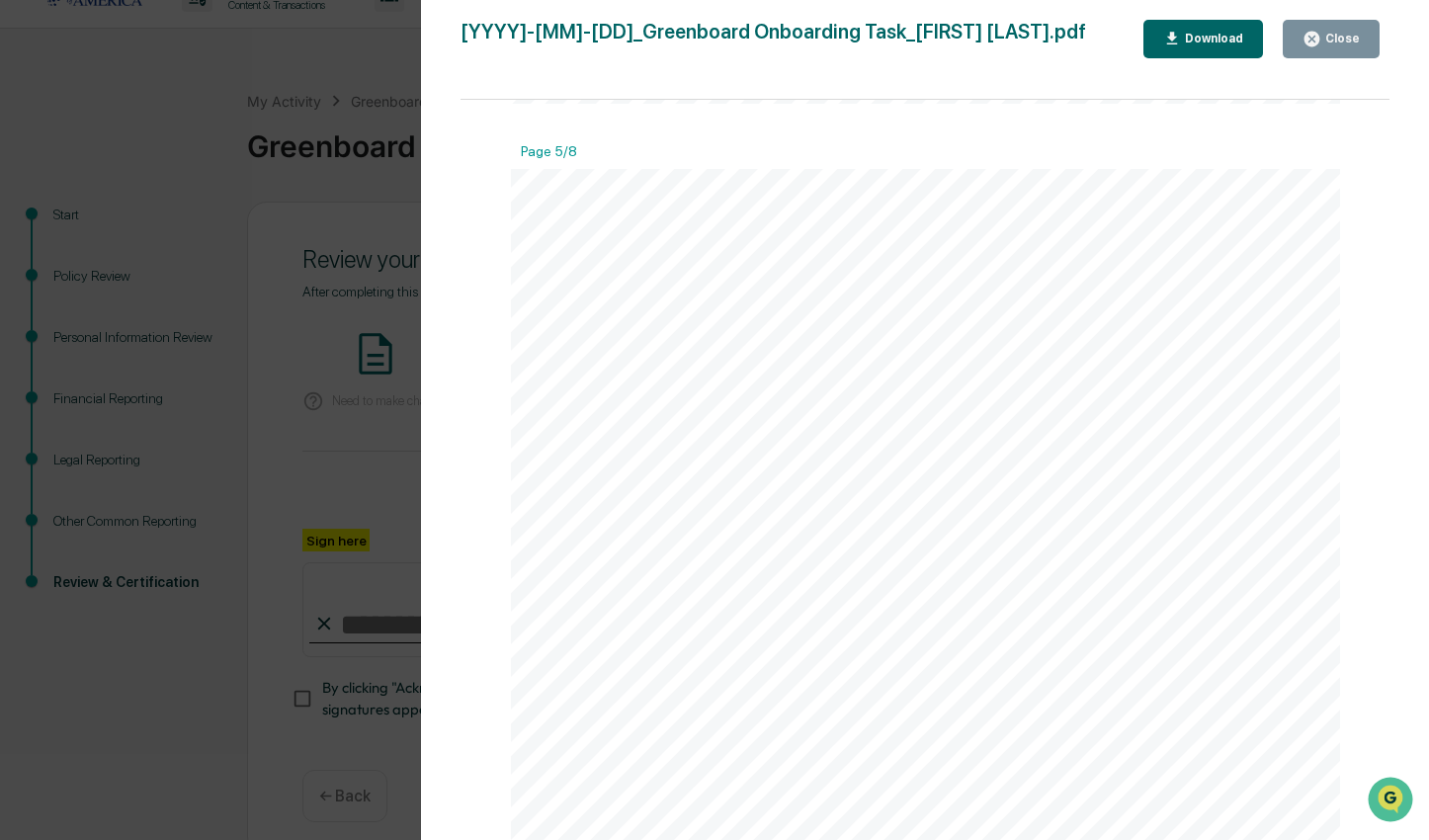scroll, scrollTop: 4954, scrollLeft: 0, axis: vertical 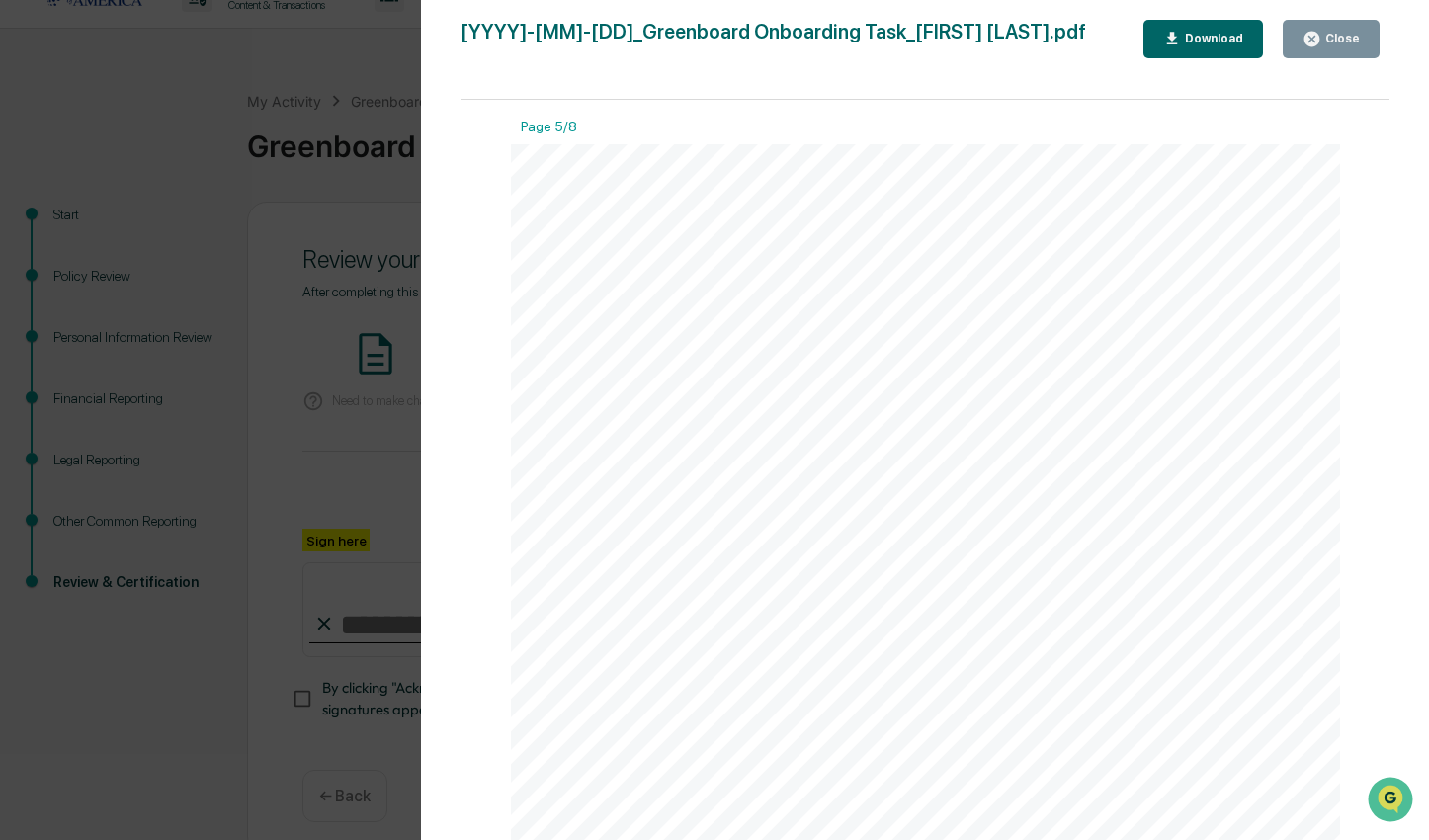 click on "Close" at bounding box center (1331, 39) 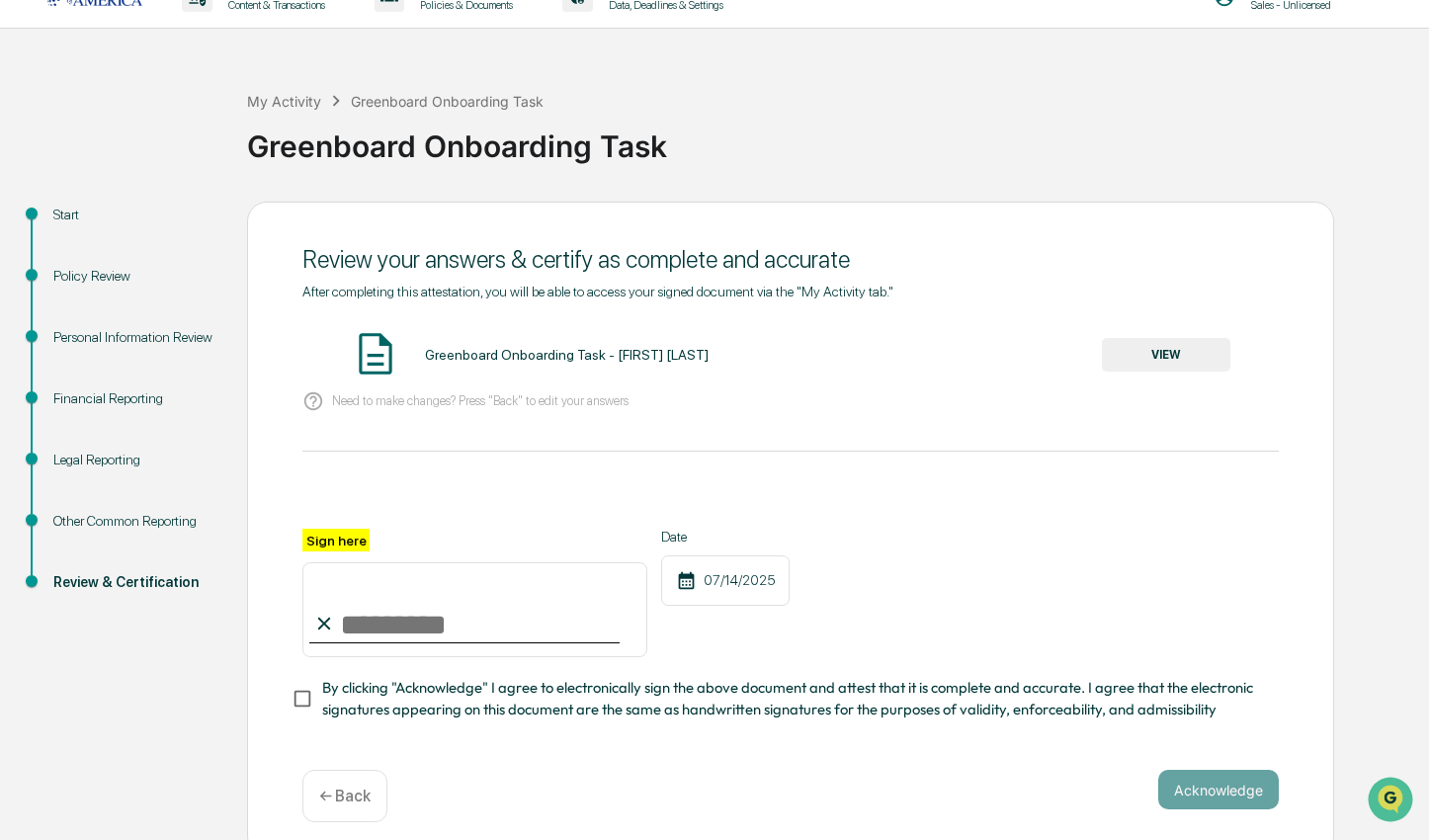 click on "Sign here" at bounding box center [474, 610] 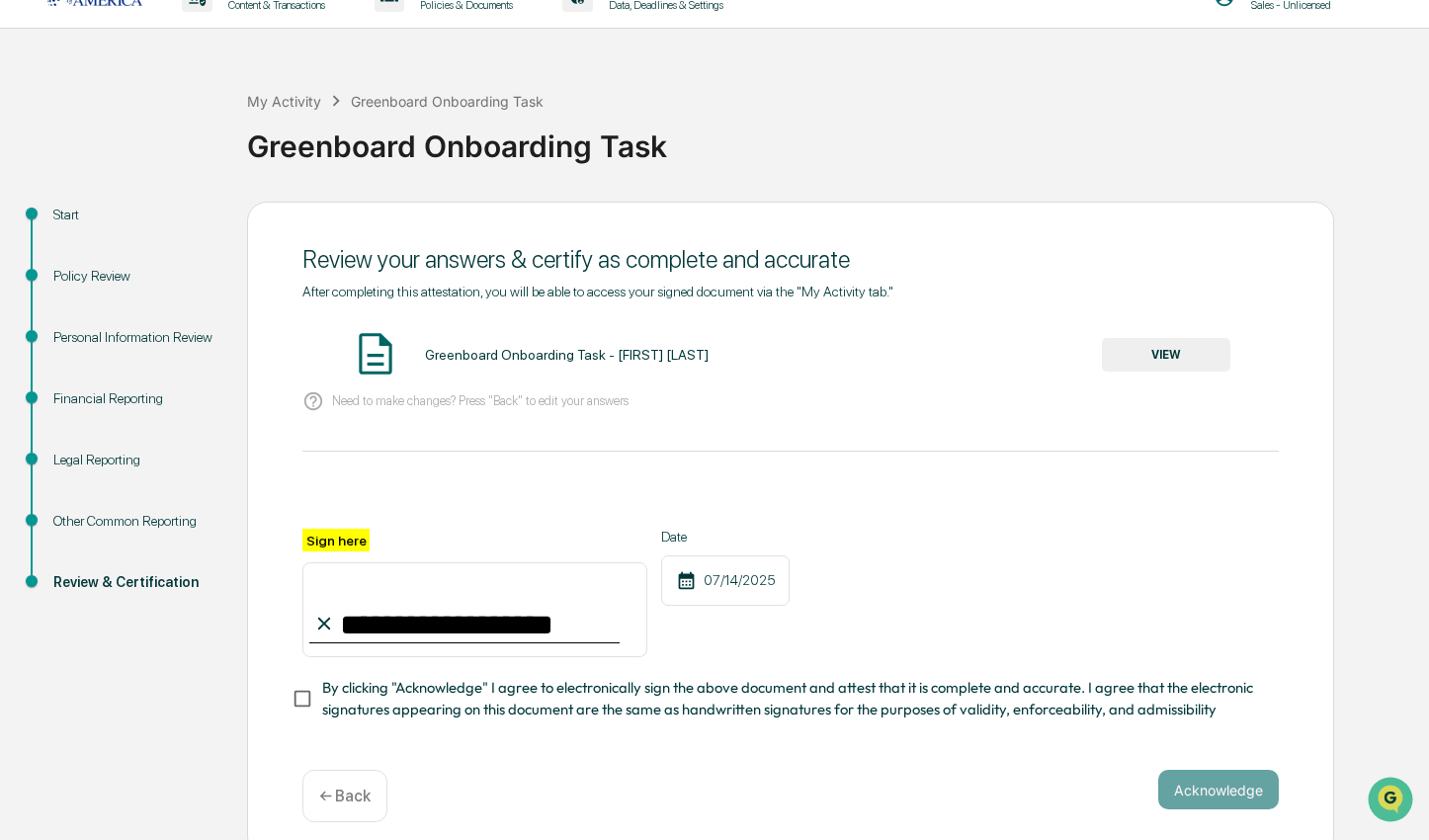 click on "By clicking "Acknowledge" I agree to electronically sign the above document and attest that it is complete and accurate. I agree that the electronic signatures appearing on this document are the same as handwritten signatures for the purposes of validity, enforceability, and admissibility" at bounding box center [793, 699] 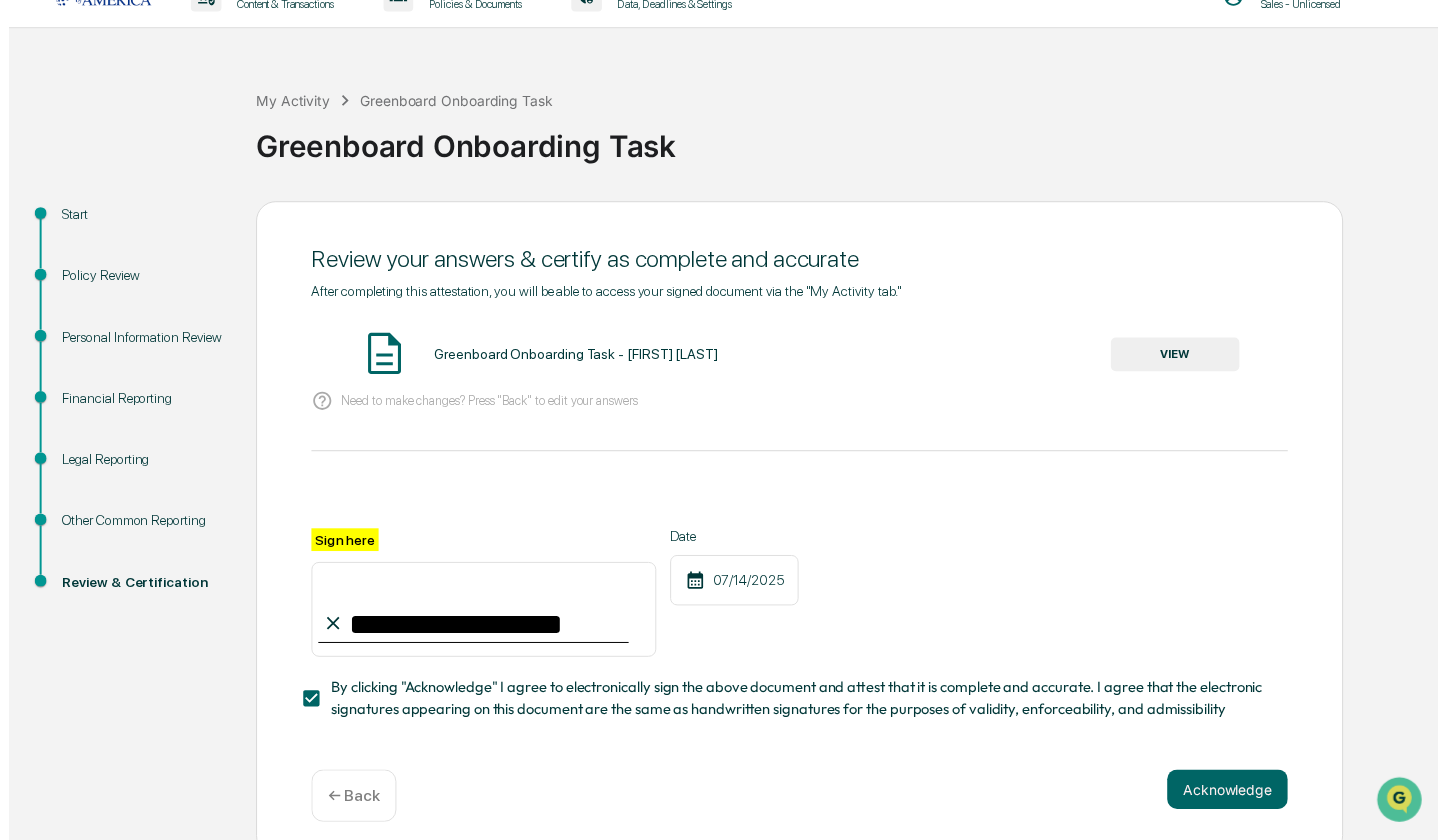 scroll, scrollTop: 58, scrollLeft: 0, axis: vertical 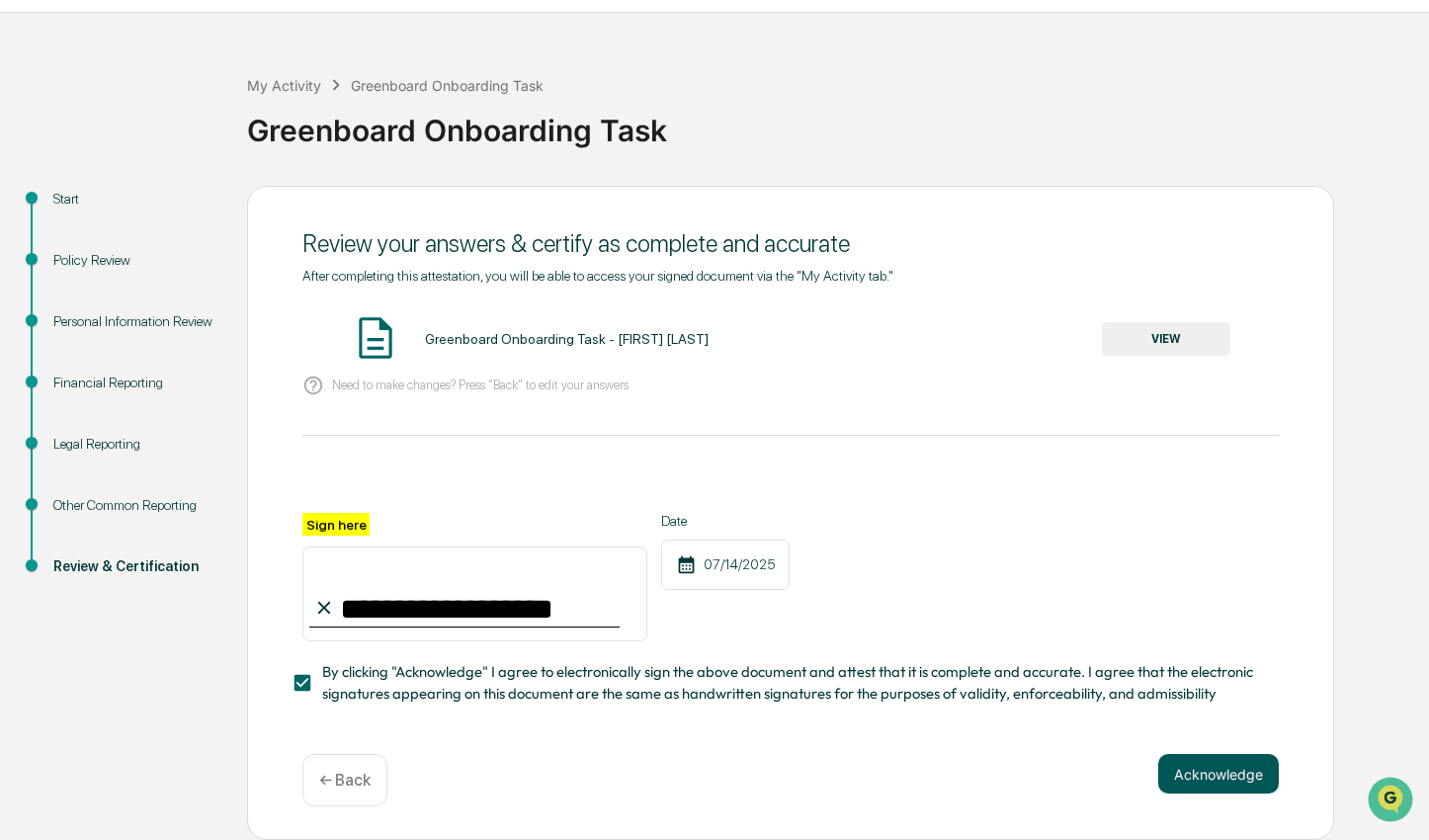 click on "Acknowledge" at bounding box center (1219, 774) 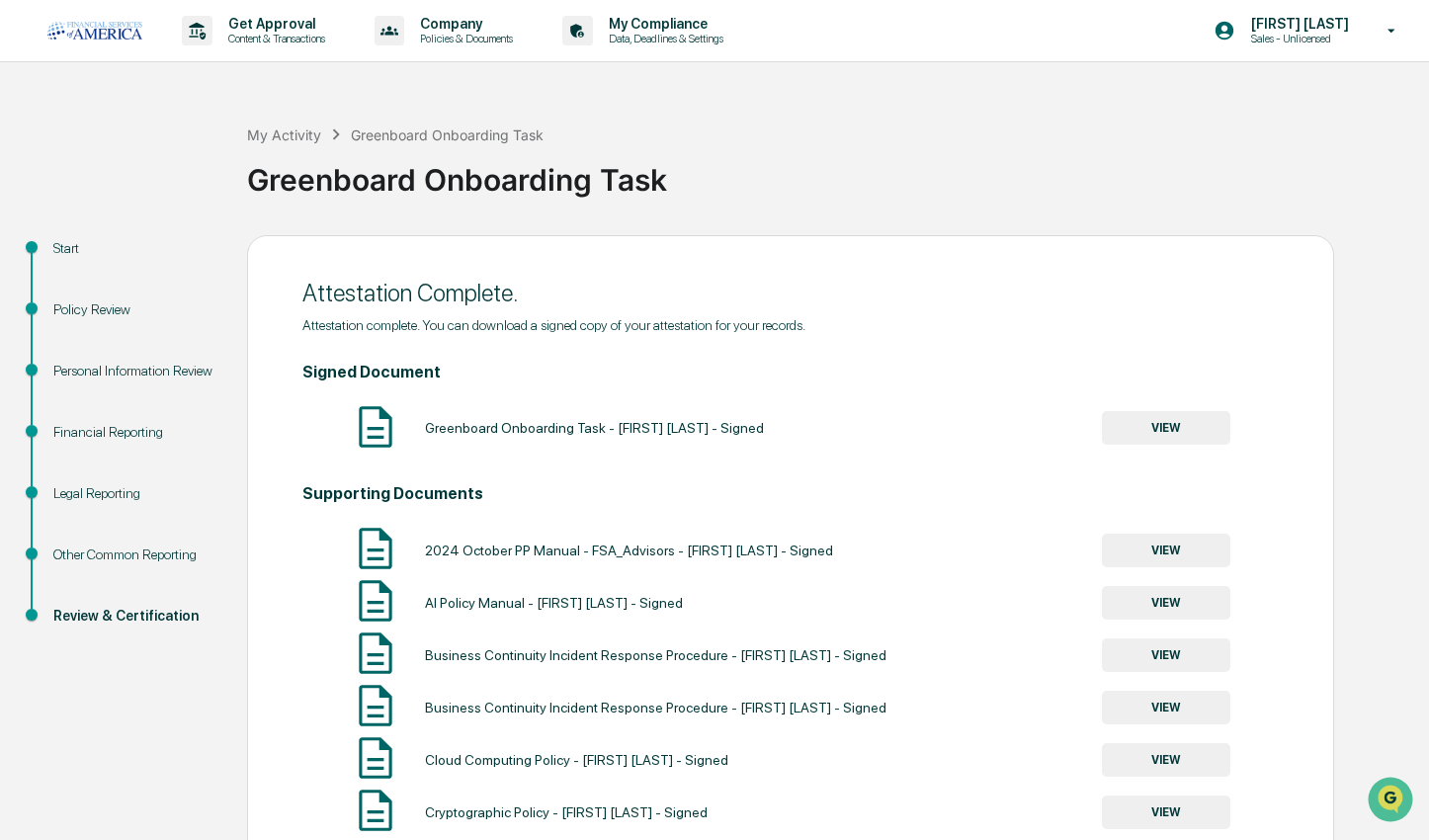 scroll, scrollTop: 260, scrollLeft: 0, axis: vertical 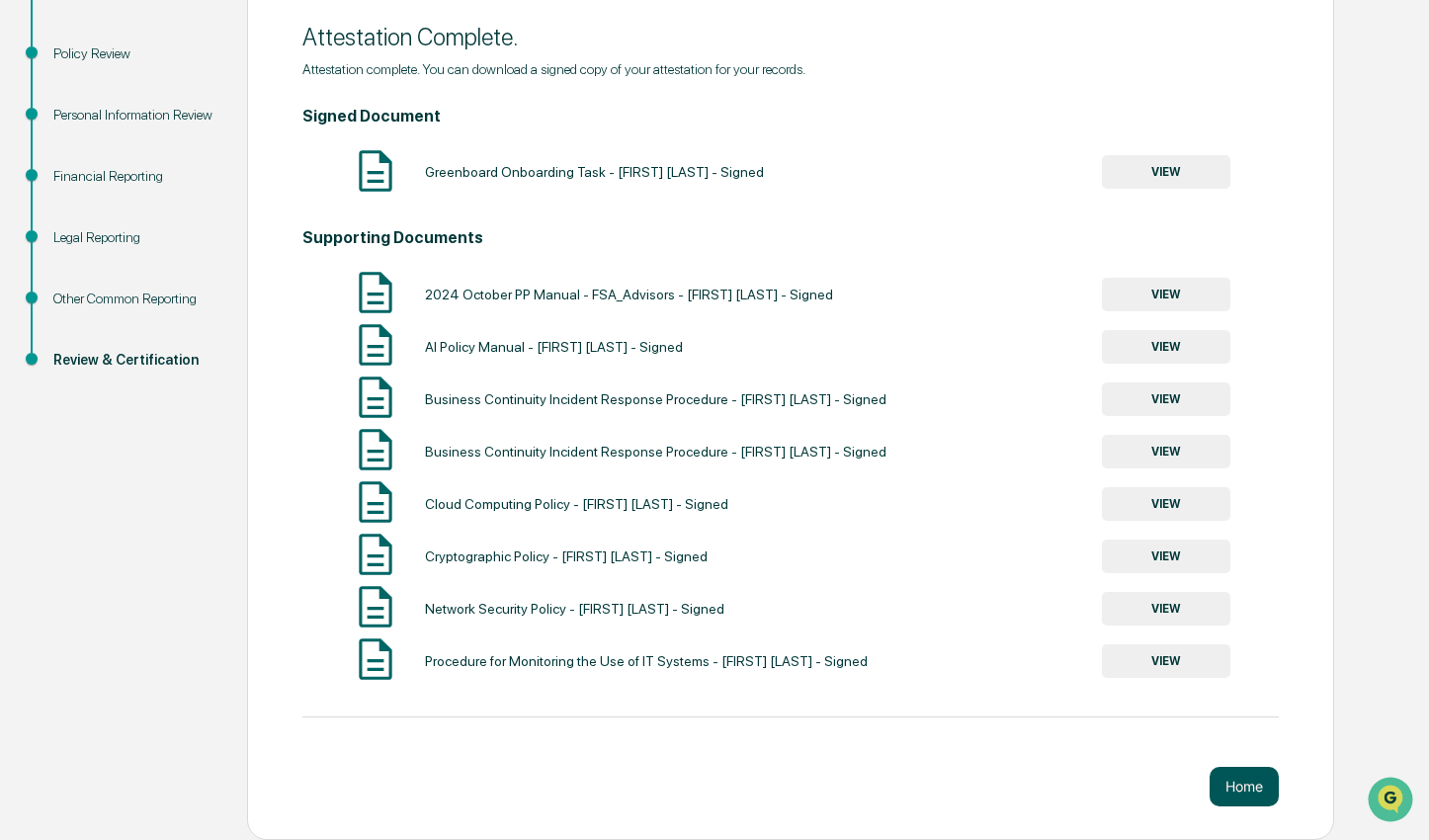 click on "Home" at bounding box center (1244, 787) 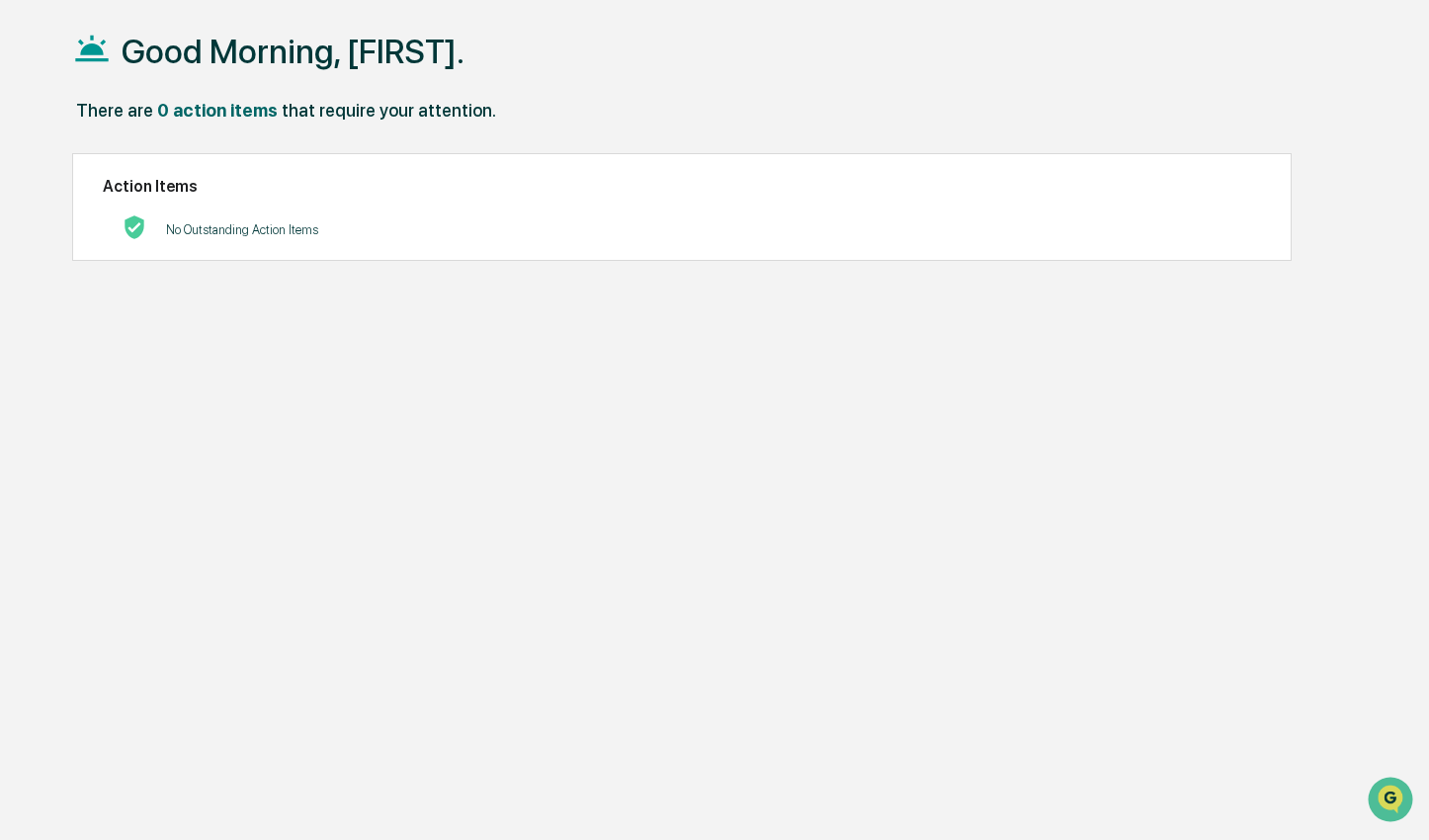 scroll, scrollTop: 0, scrollLeft: 0, axis: both 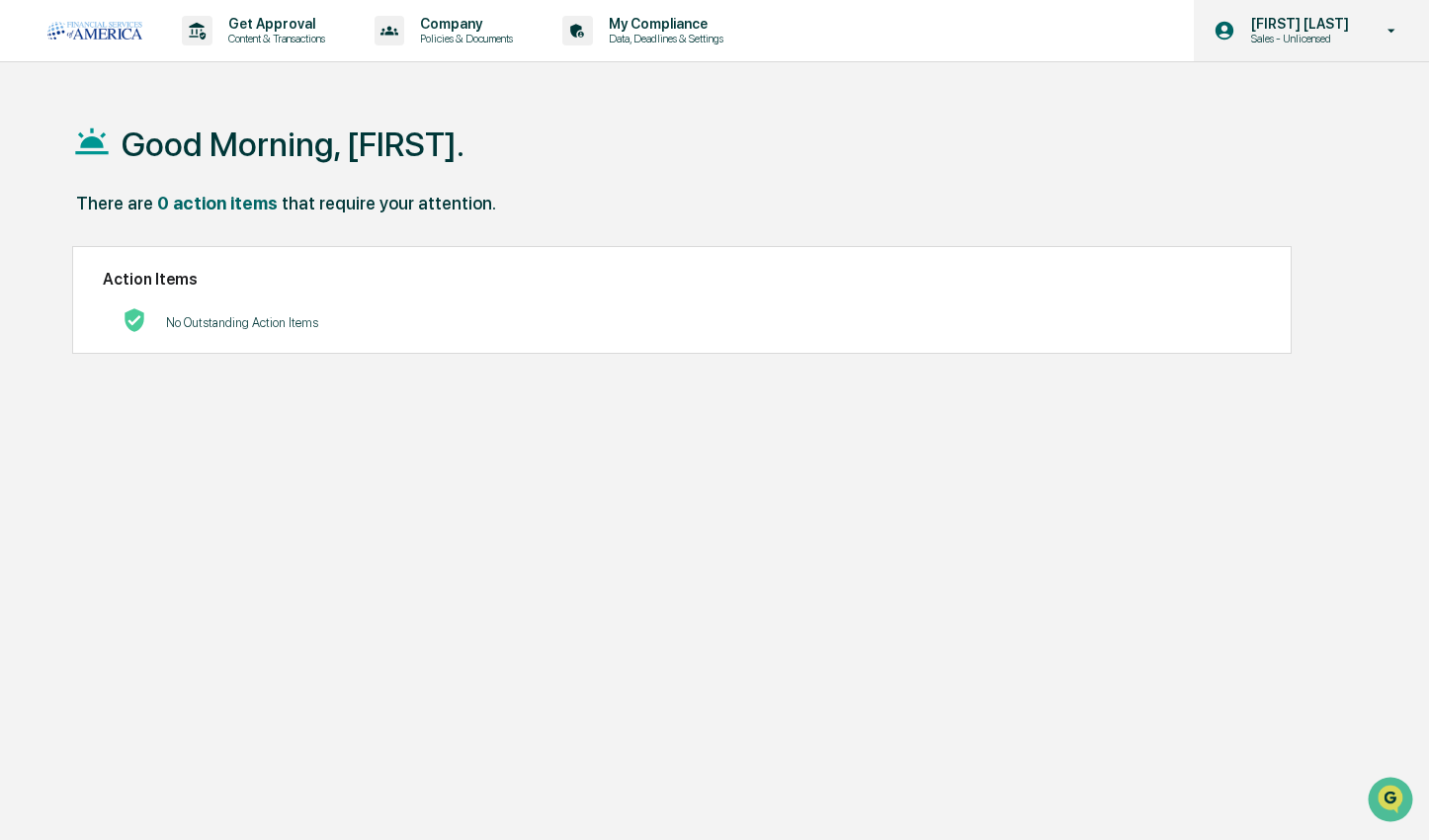 click on "[FIRST] [LAST]" at bounding box center (1297, 24) 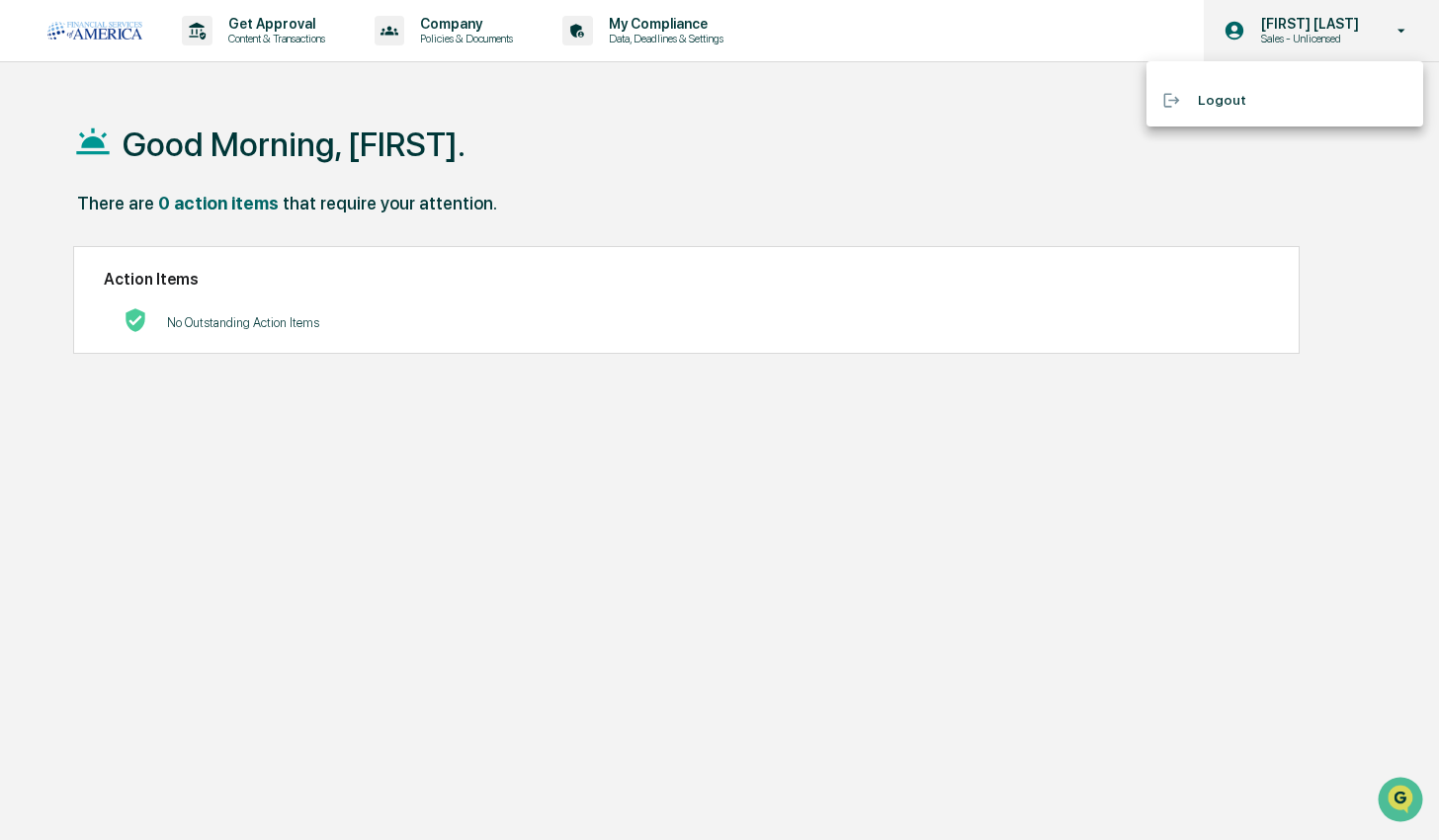 click at bounding box center (720, 420) 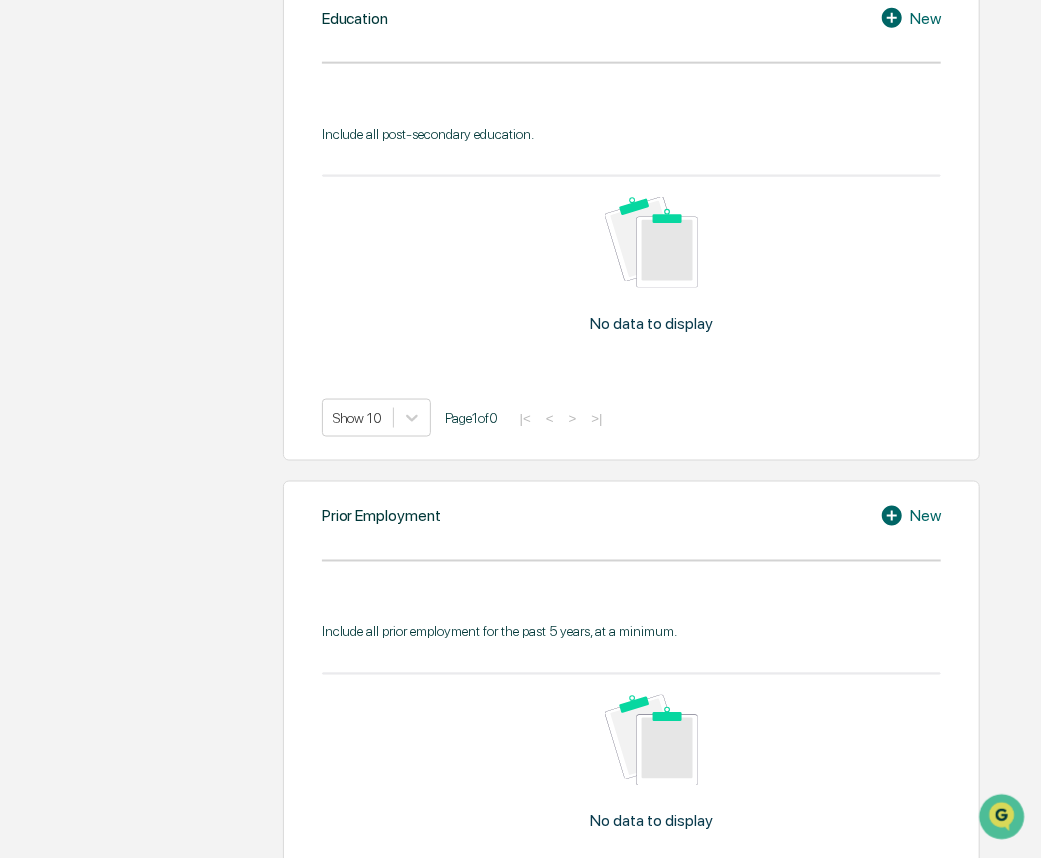 scroll, scrollTop: 0, scrollLeft: 0, axis: both 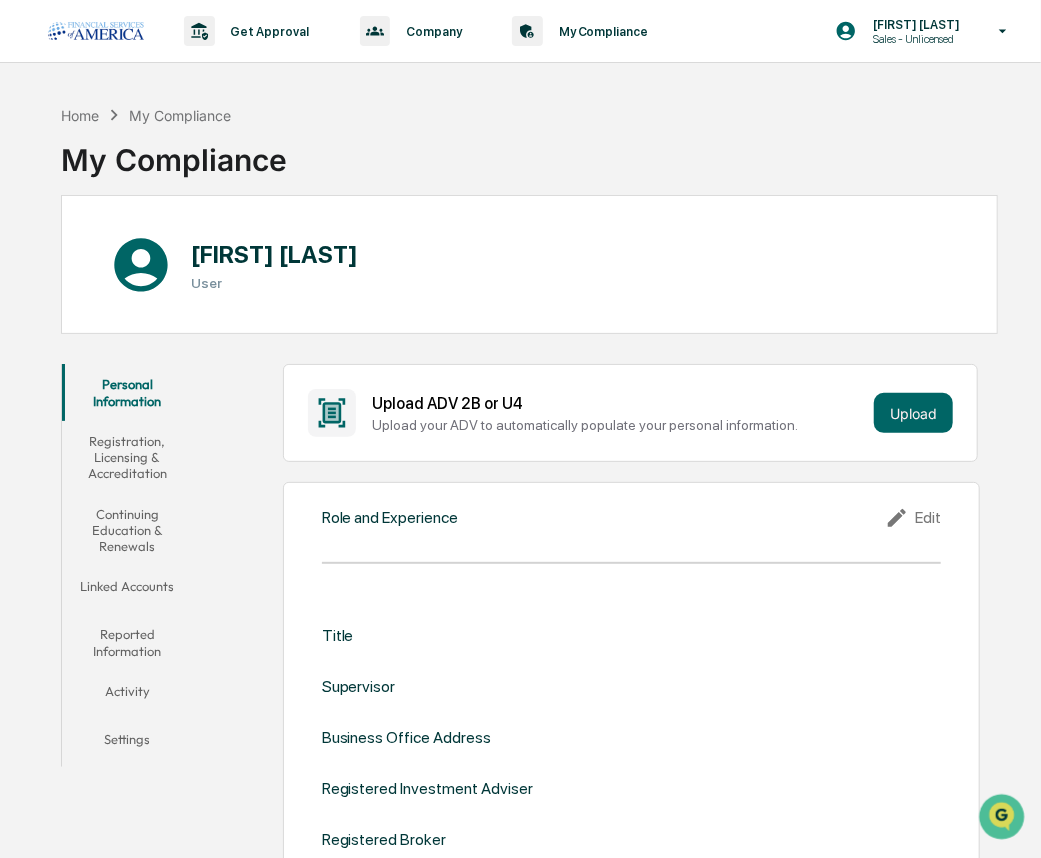 click on "Registration, Licensing & Accreditation" at bounding box center (127, 457) 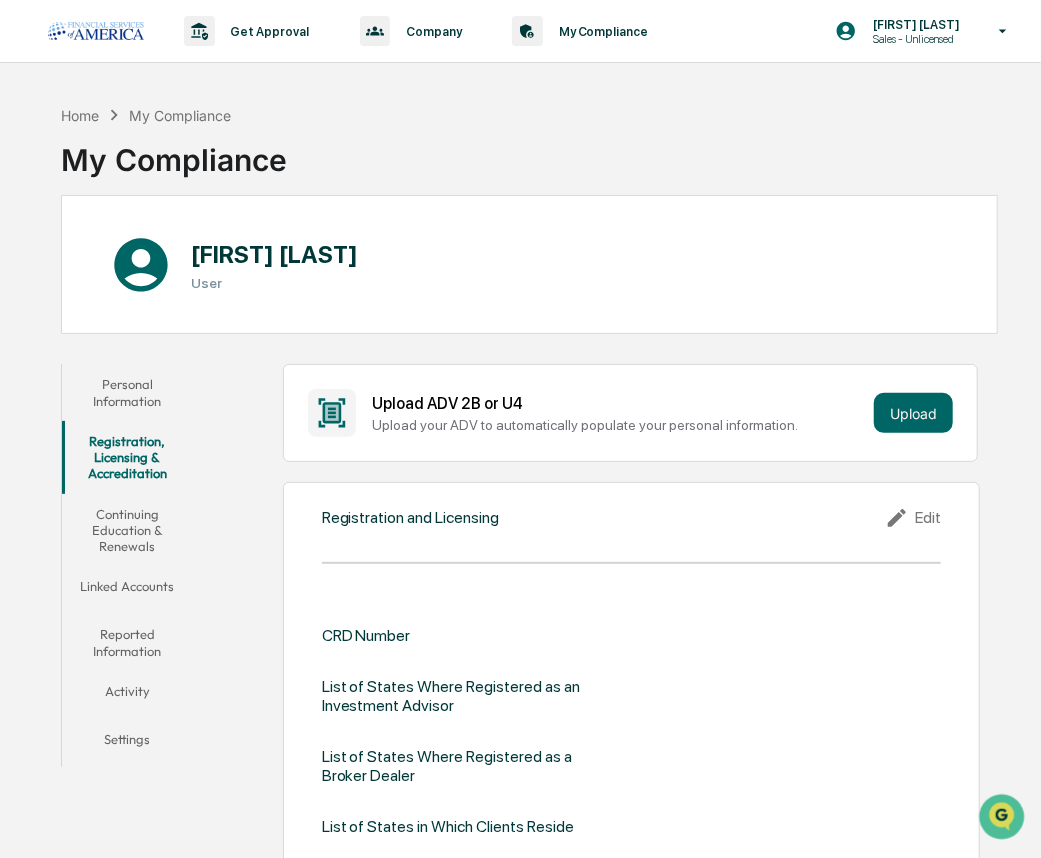click on "Continuing Education & Renewals" at bounding box center [127, 530] 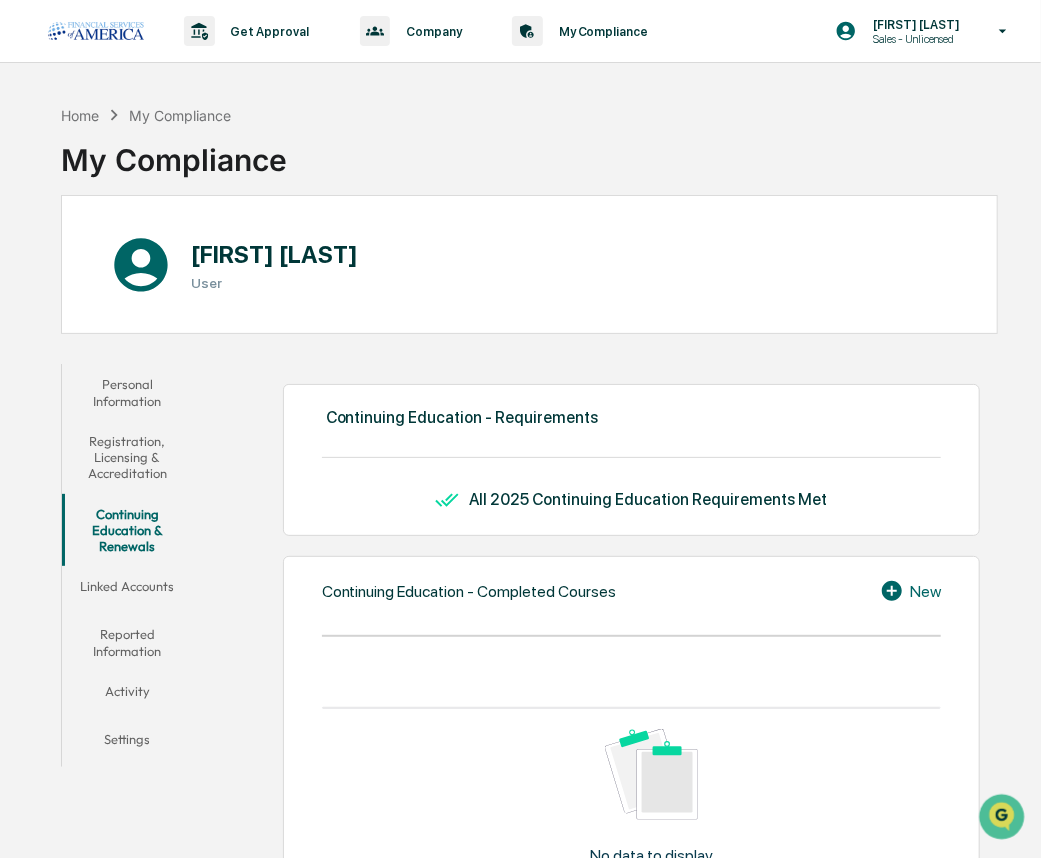 scroll, scrollTop: 205, scrollLeft: 0, axis: vertical 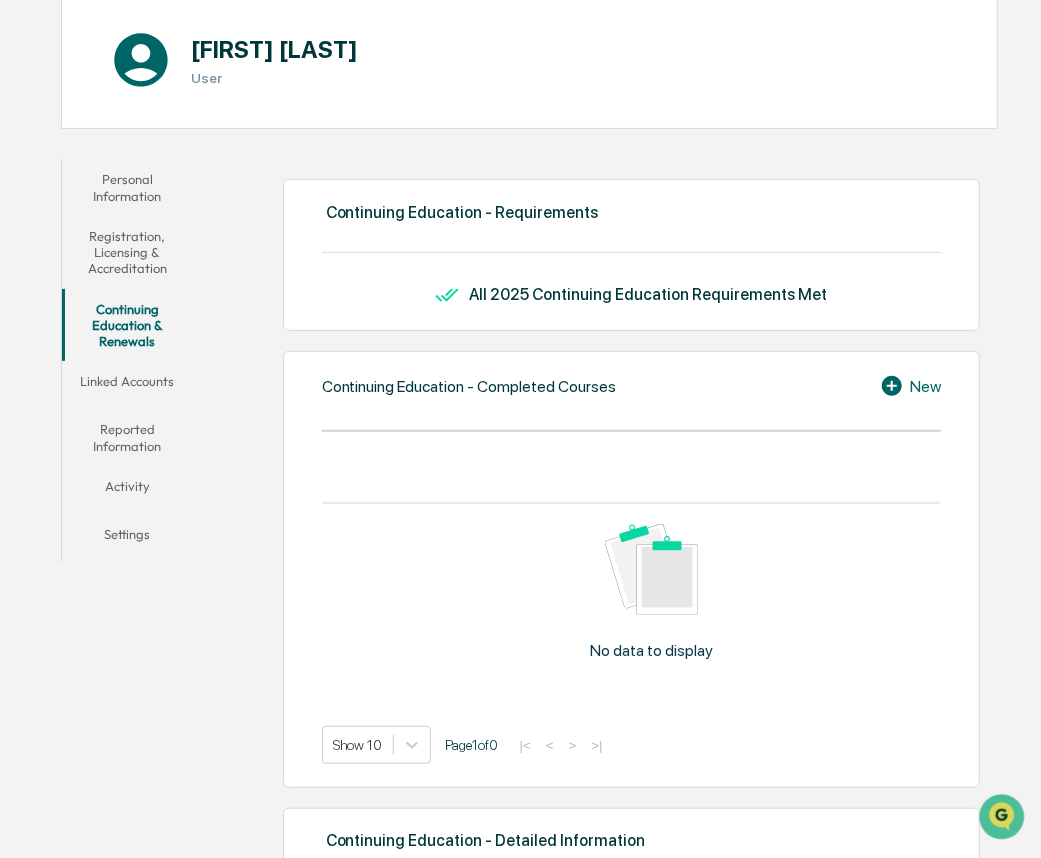 click on "Activity" at bounding box center (127, 490) 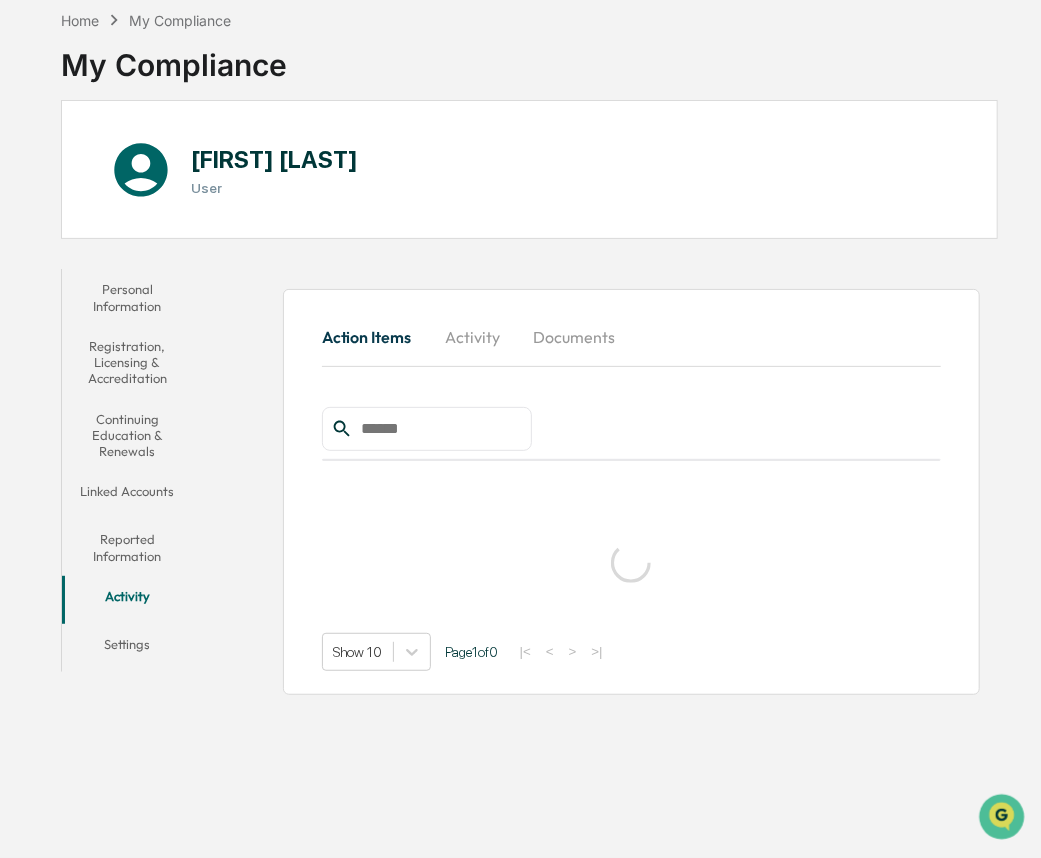 scroll, scrollTop: 94, scrollLeft: 0, axis: vertical 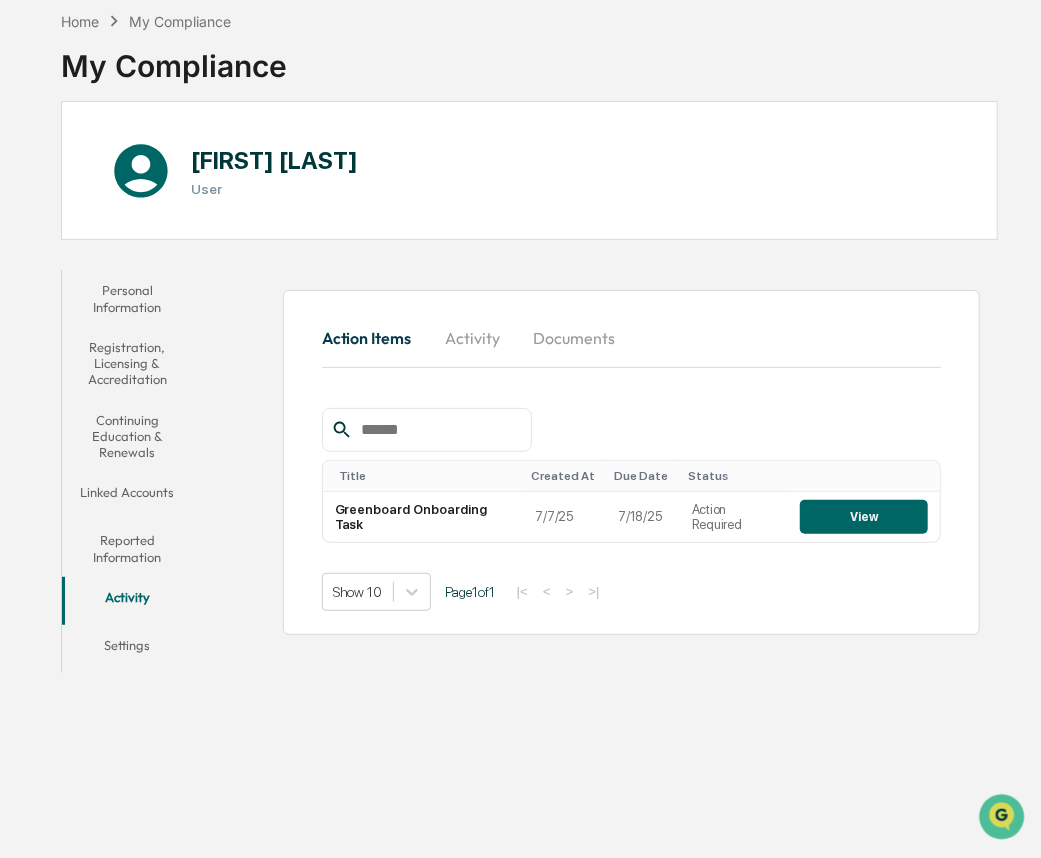 click on "Registration, Licensing & Accreditation" at bounding box center (127, 363) 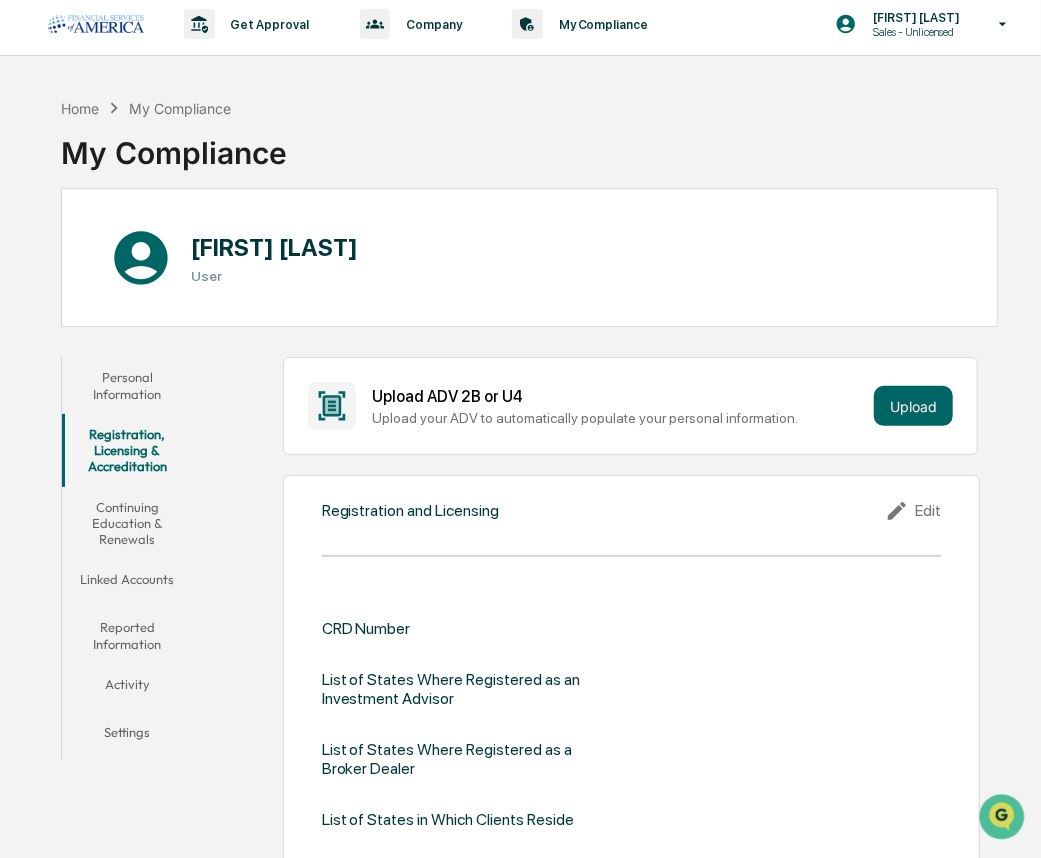 scroll, scrollTop: 5, scrollLeft: 0, axis: vertical 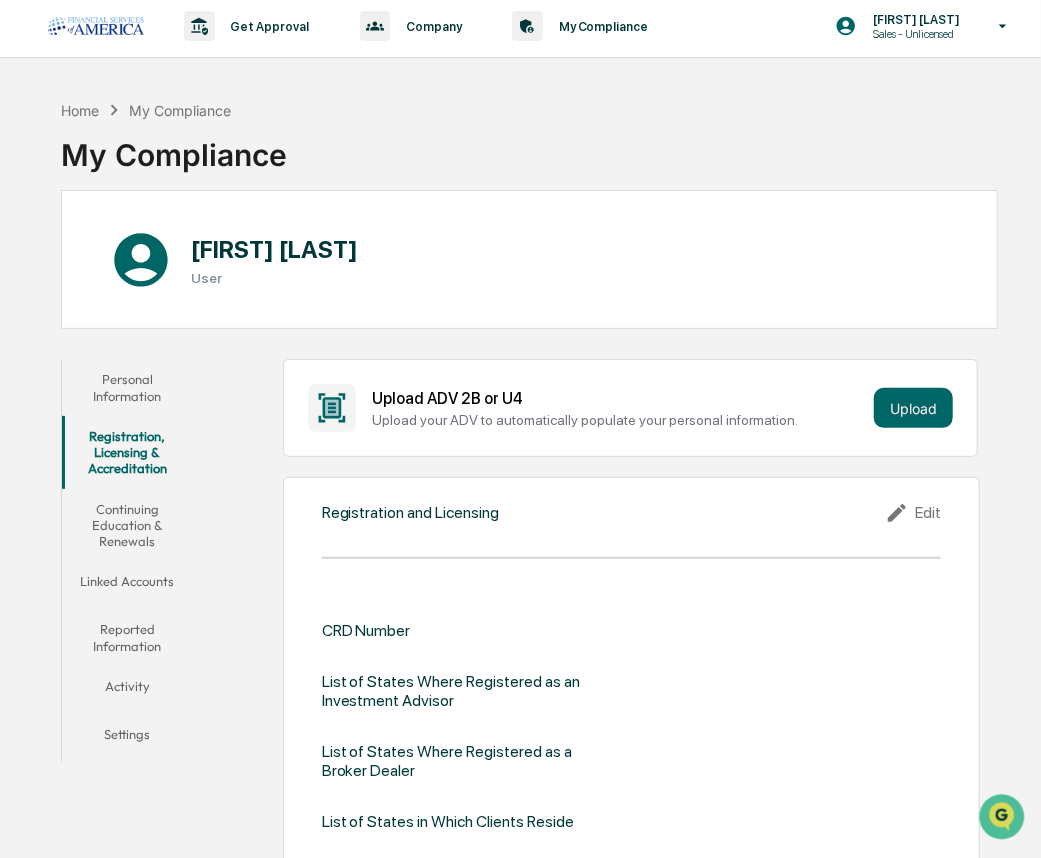 click on "Personal Information" at bounding box center (127, 387) 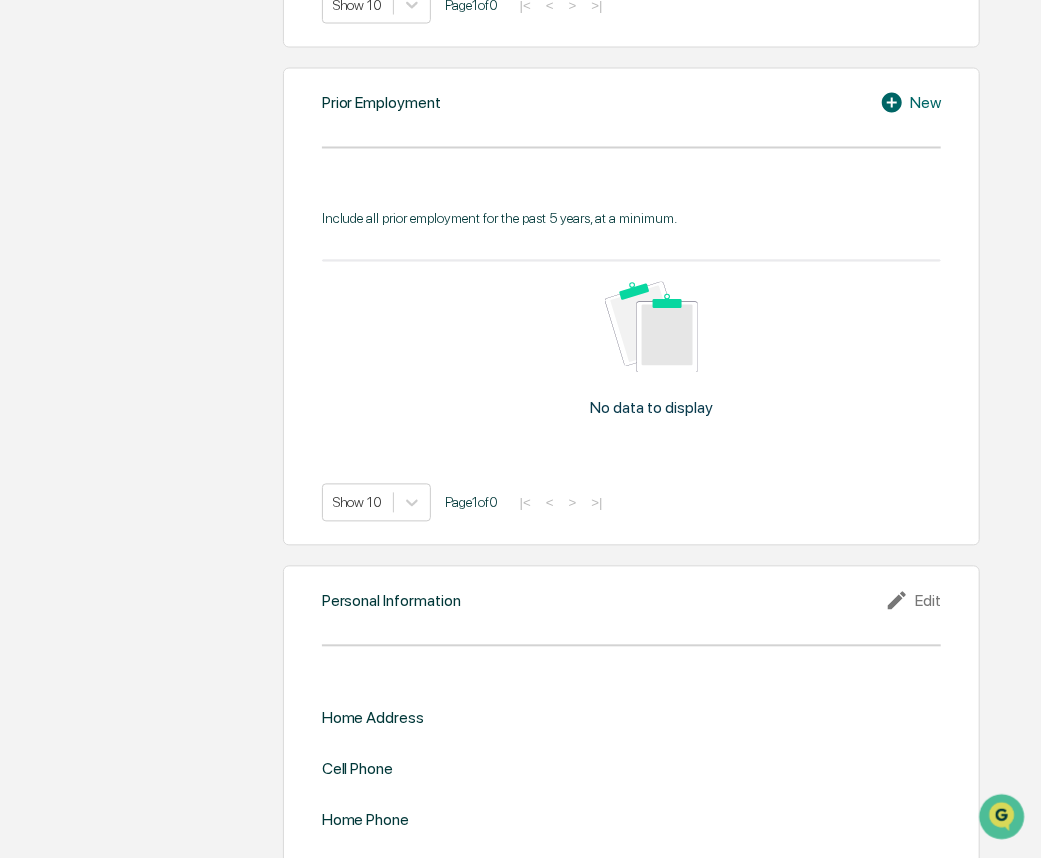scroll, scrollTop: 1492, scrollLeft: 0, axis: vertical 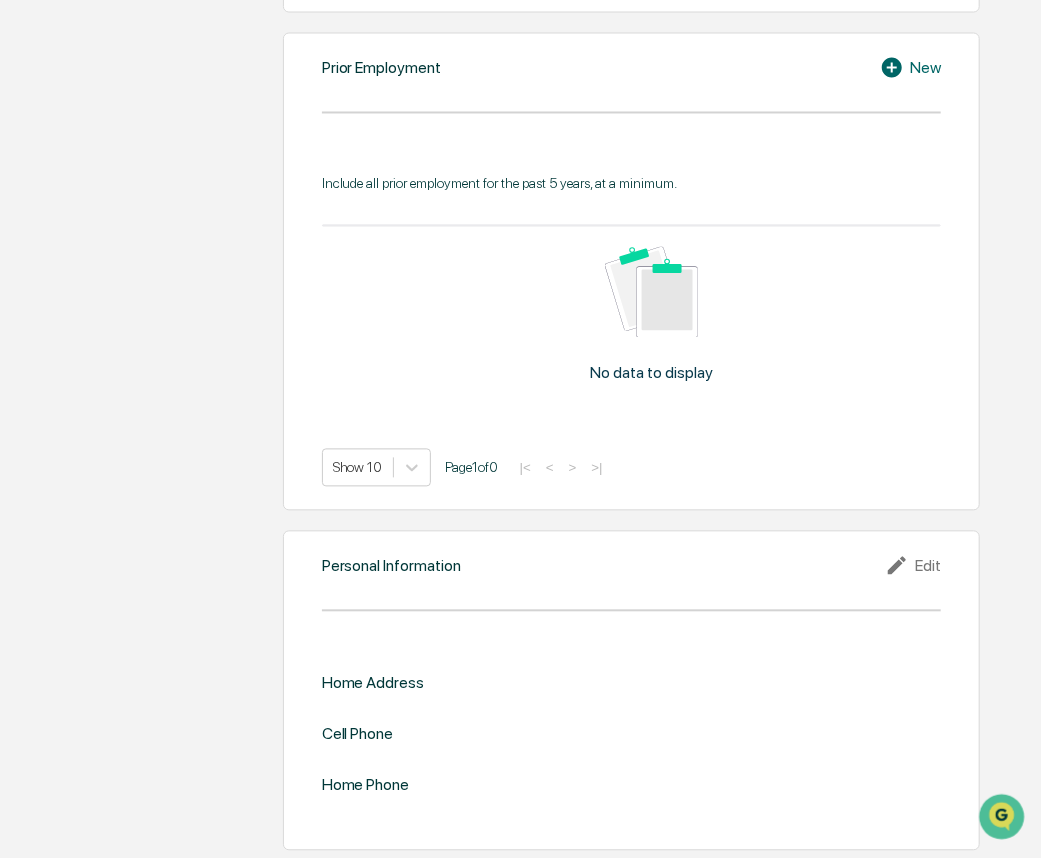 click 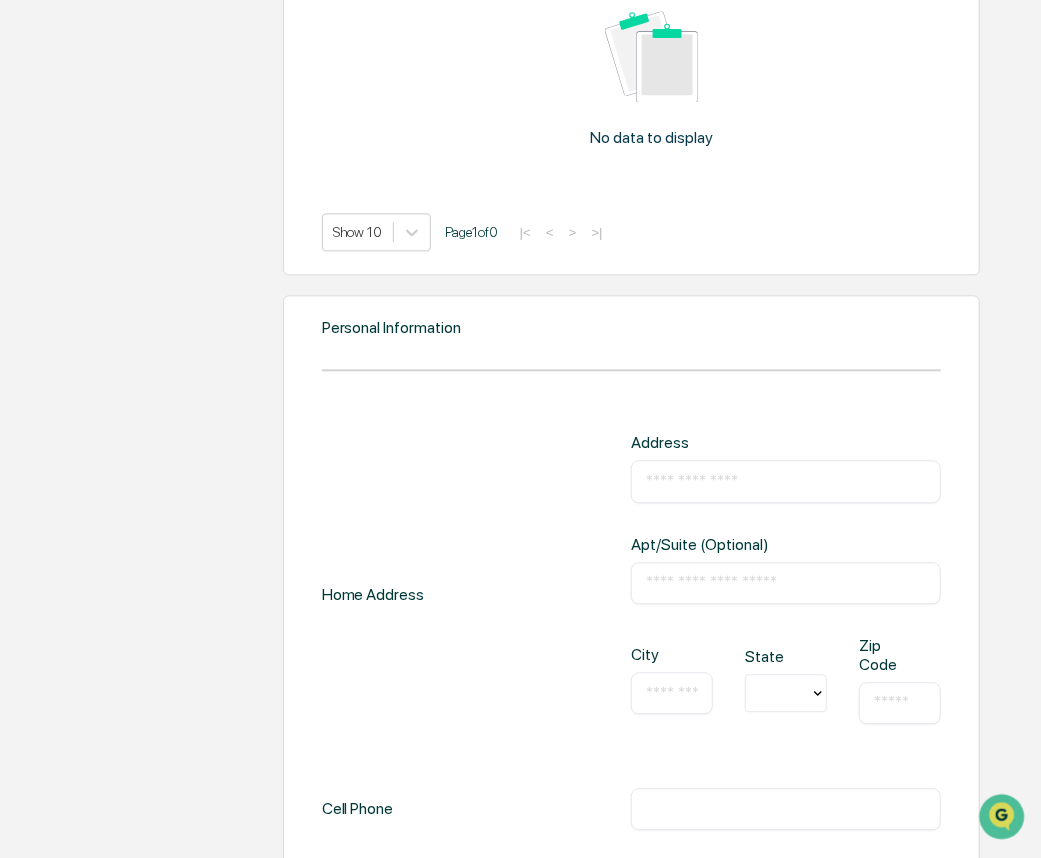 scroll, scrollTop: 1726, scrollLeft: 0, axis: vertical 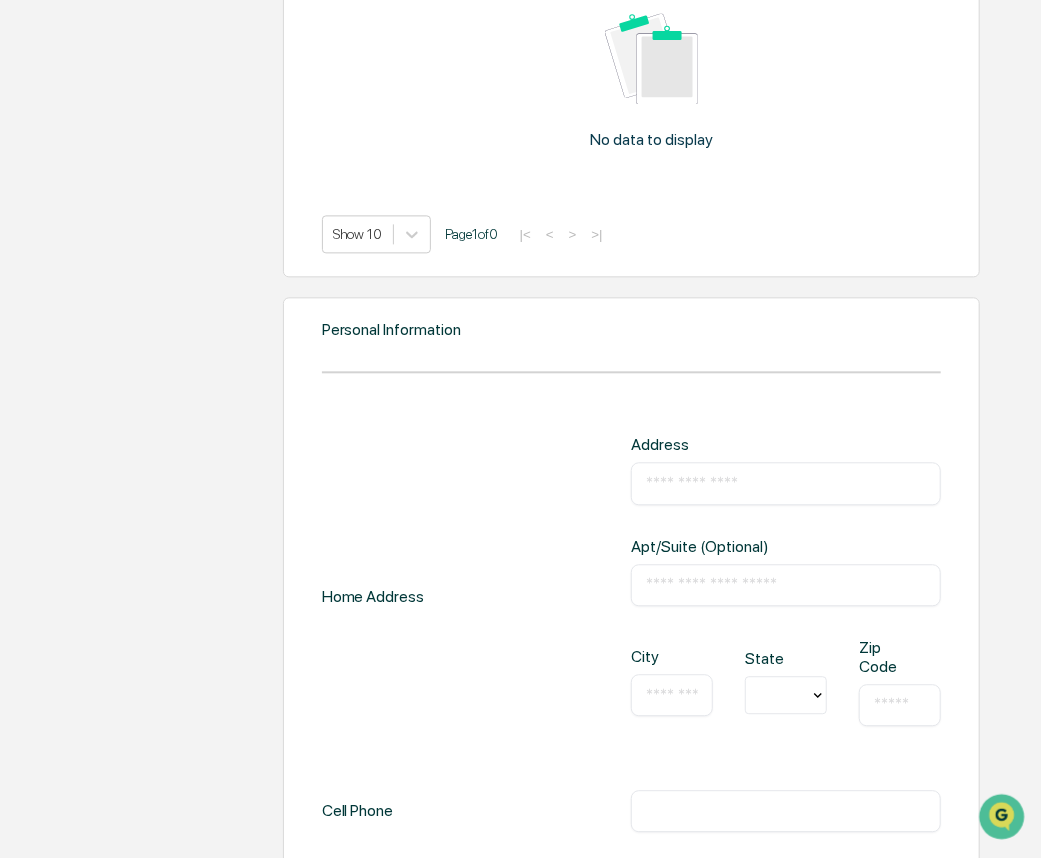 click at bounding box center (786, 585) 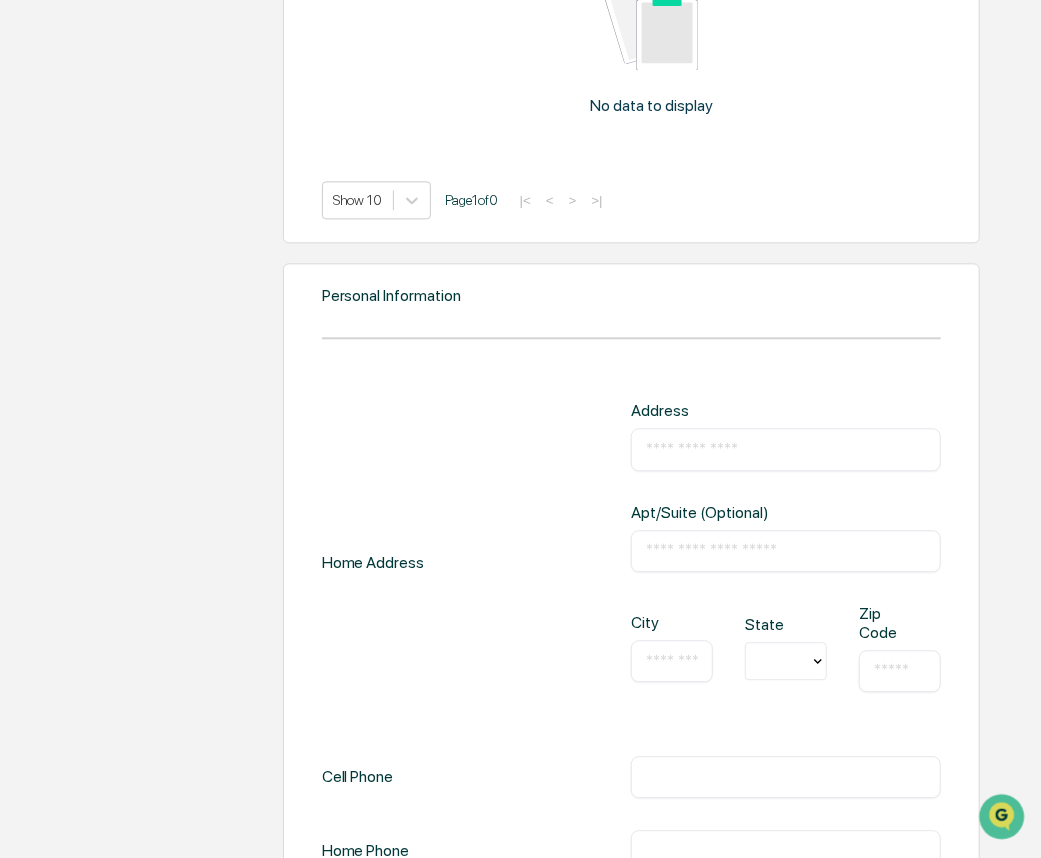 scroll, scrollTop: 1762, scrollLeft: 0, axis: vertical 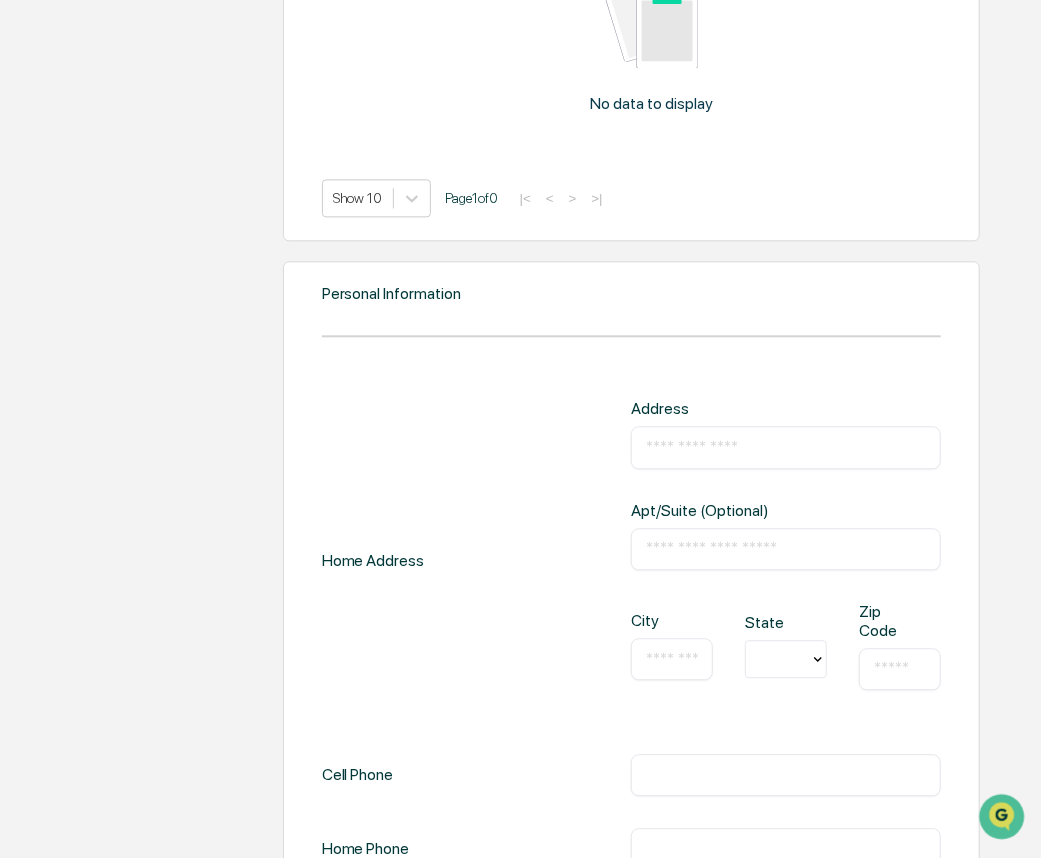 click at bounding box center (786, 447) 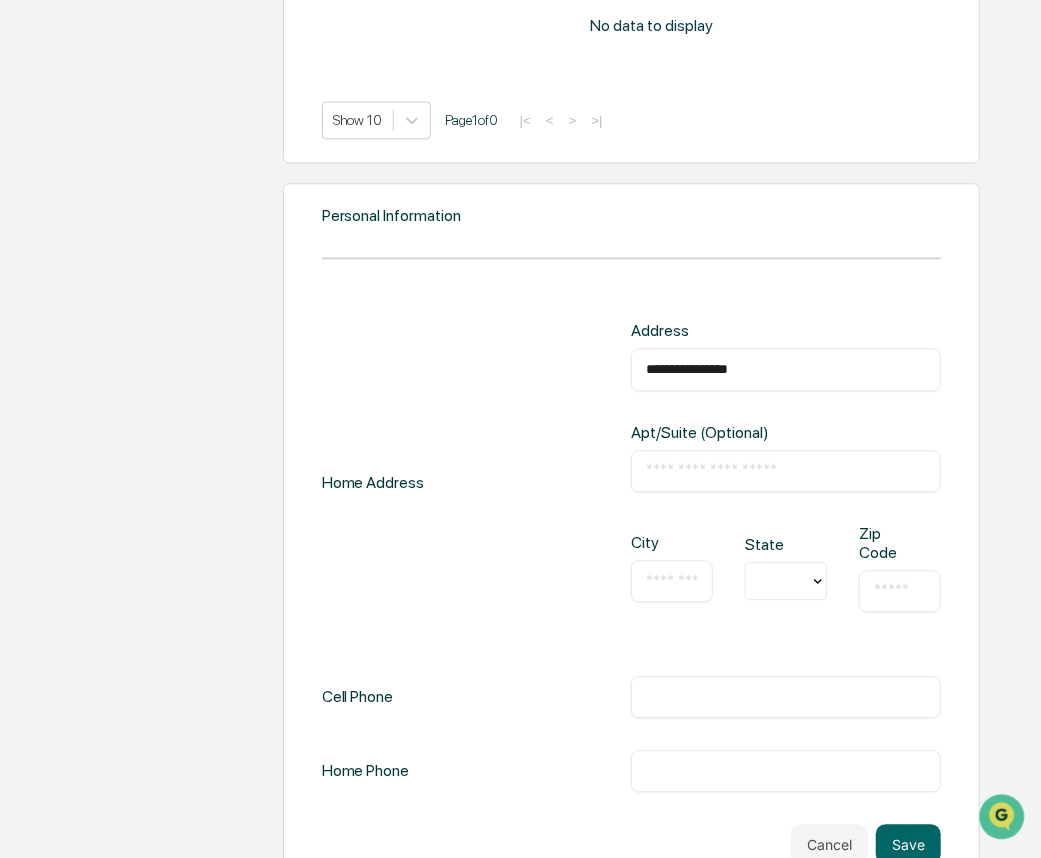 scroll, scrollTop: 1874, scrollLeft: 0, axis: vertical 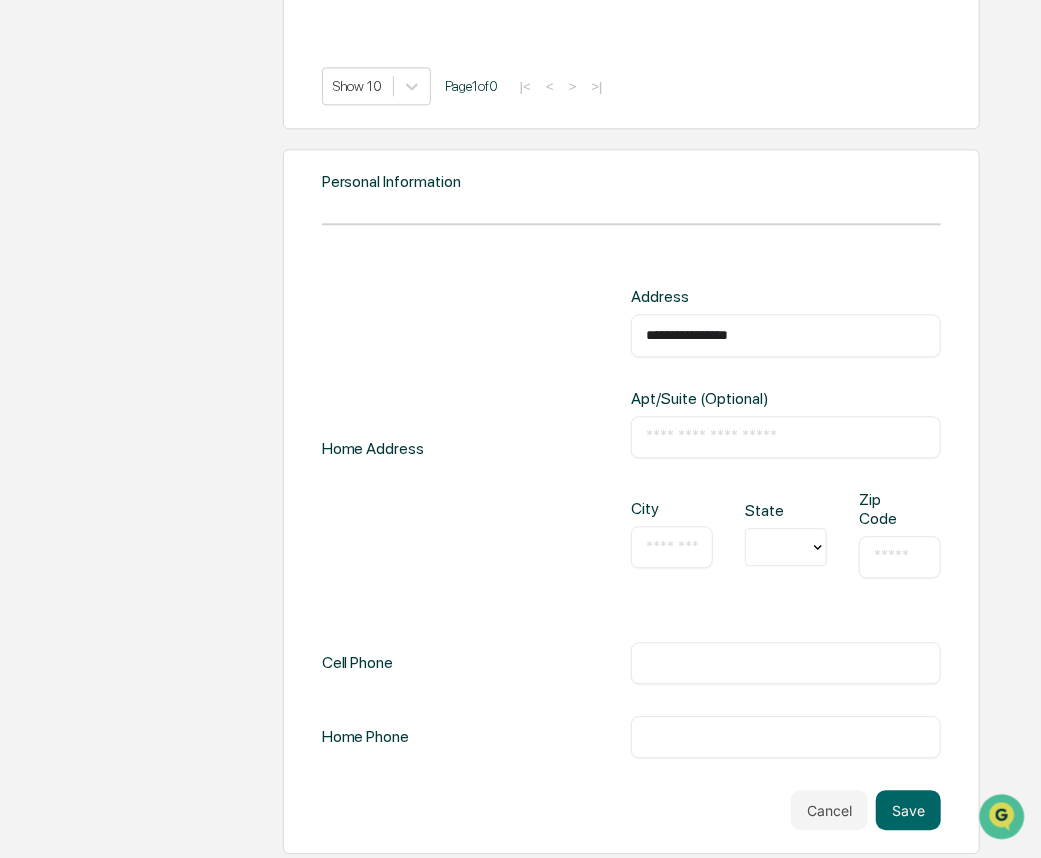 type on "**********" 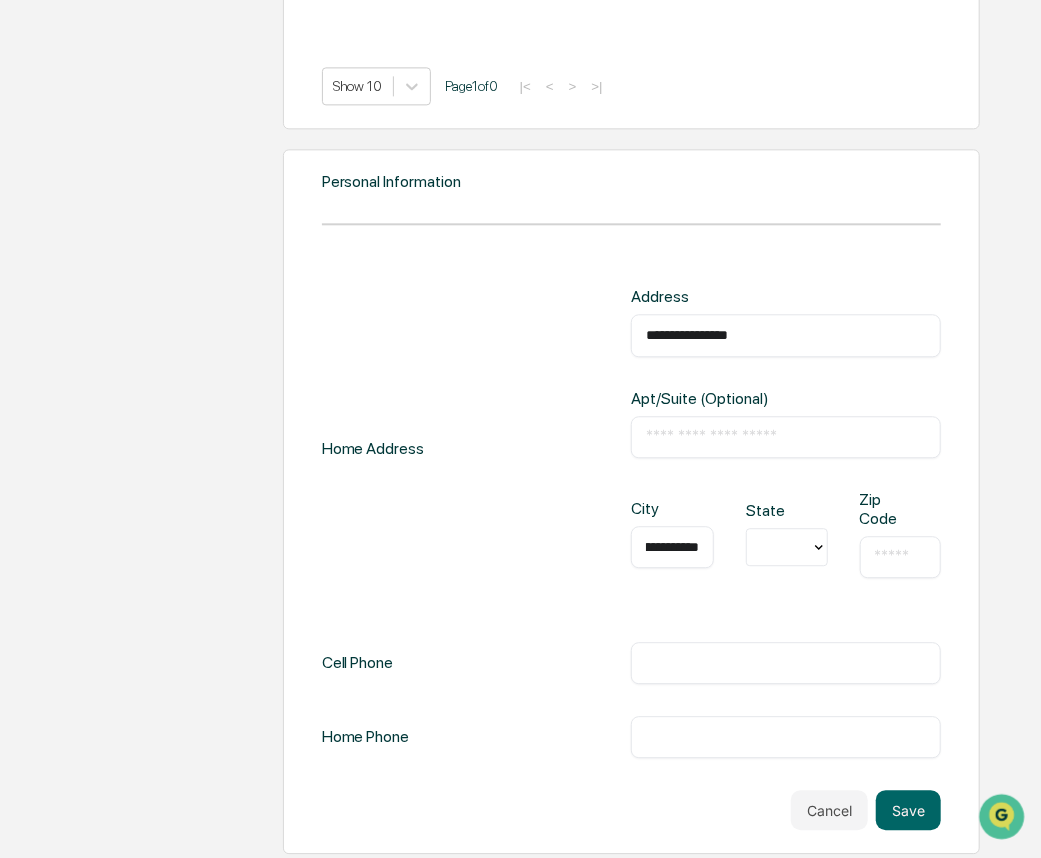 scroll, scrollTop: 0, scrollLeft: 52, axis: horizontal 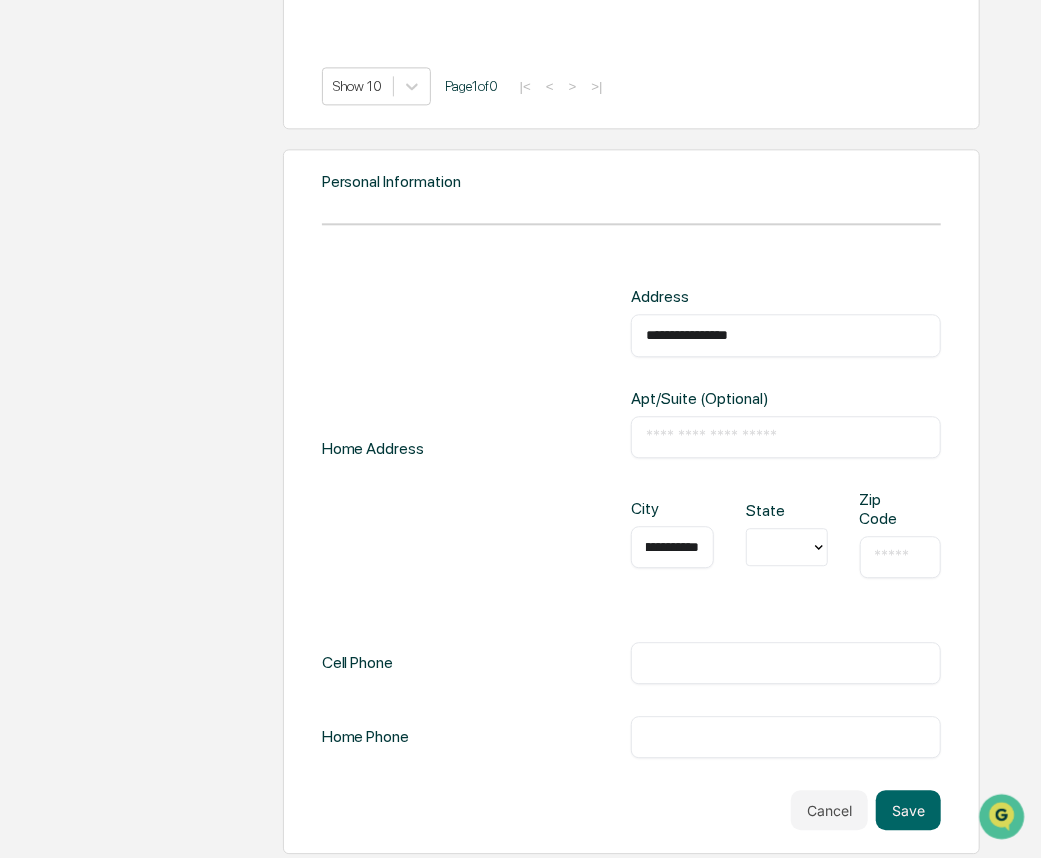 type on "**********" 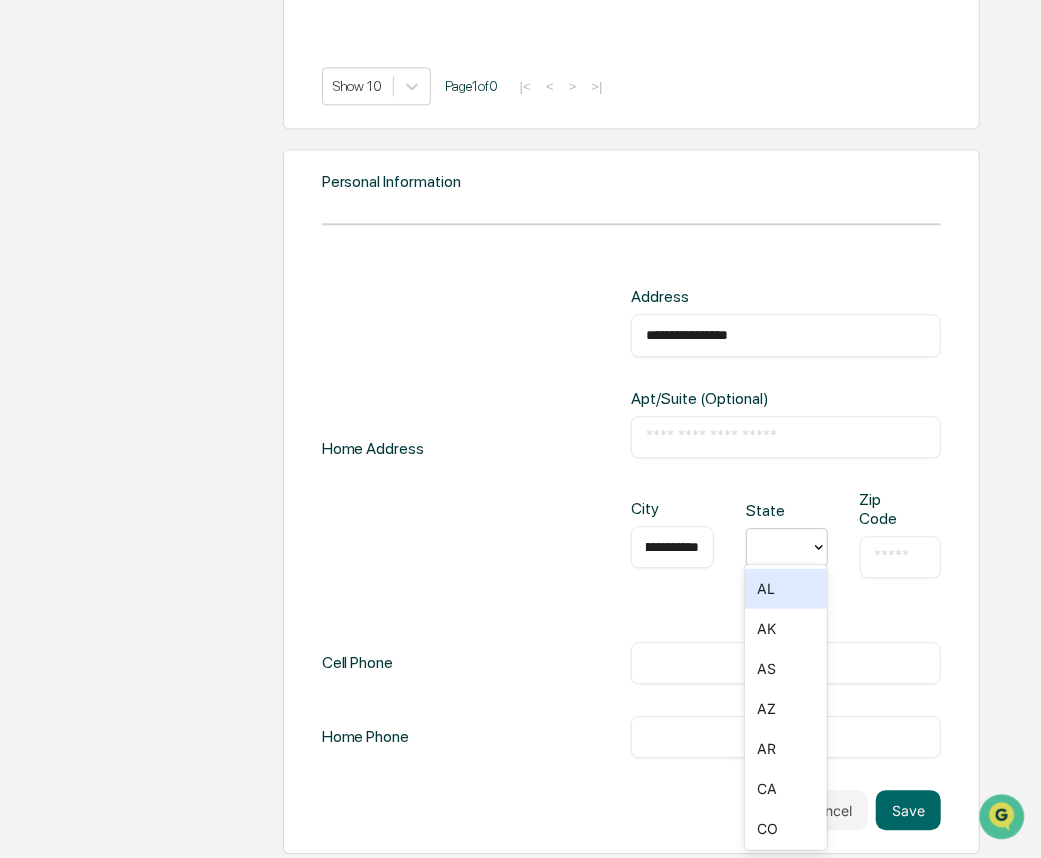 click at bounding box center [779, 547] 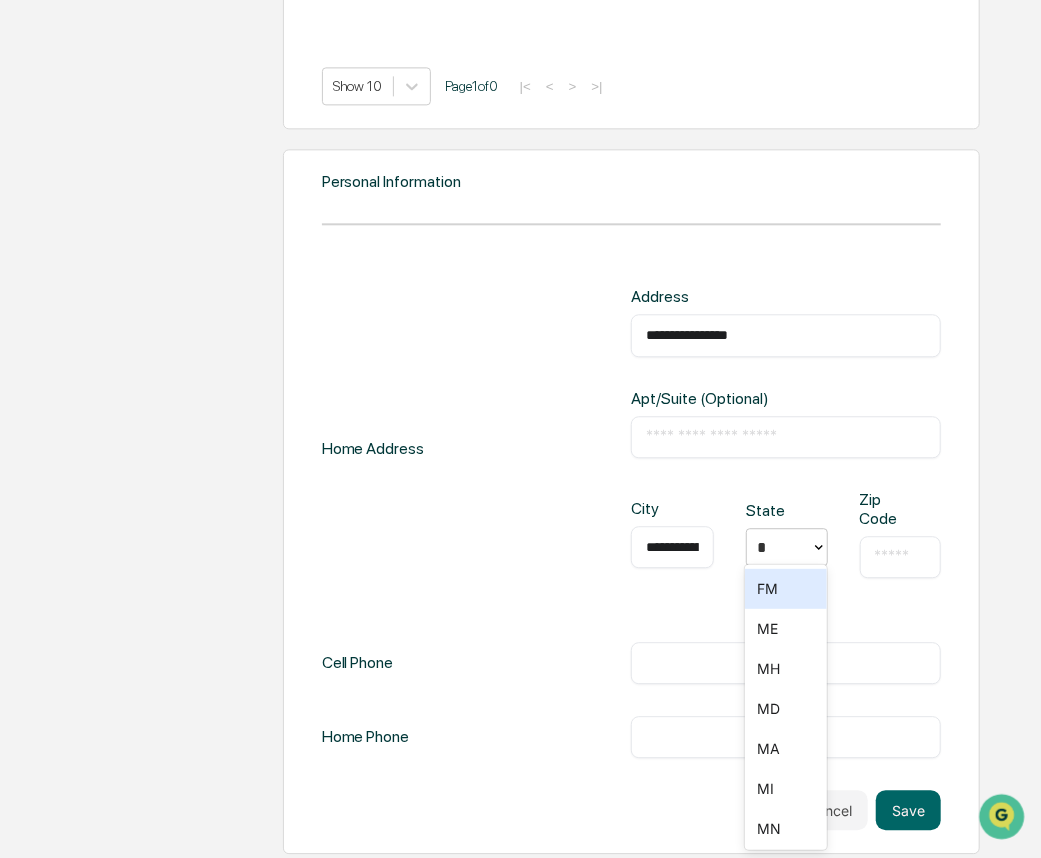 type on "**" 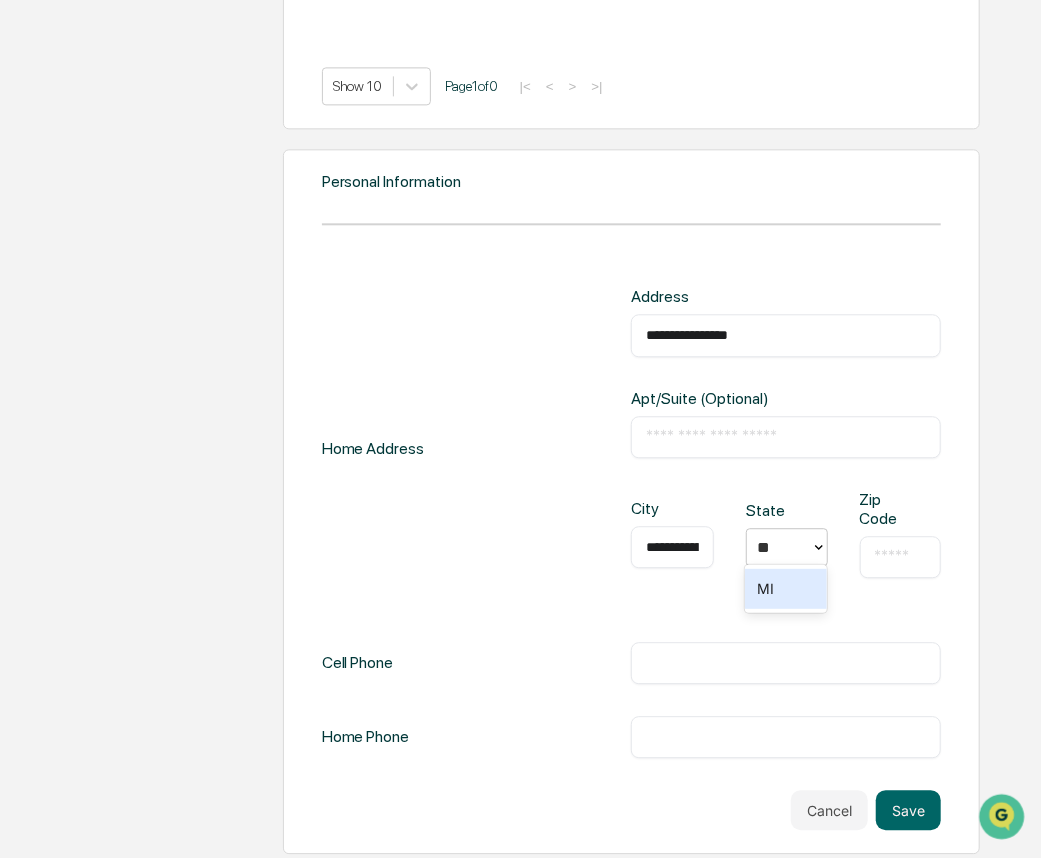 click on "MI" at bounding box center (786, 589) 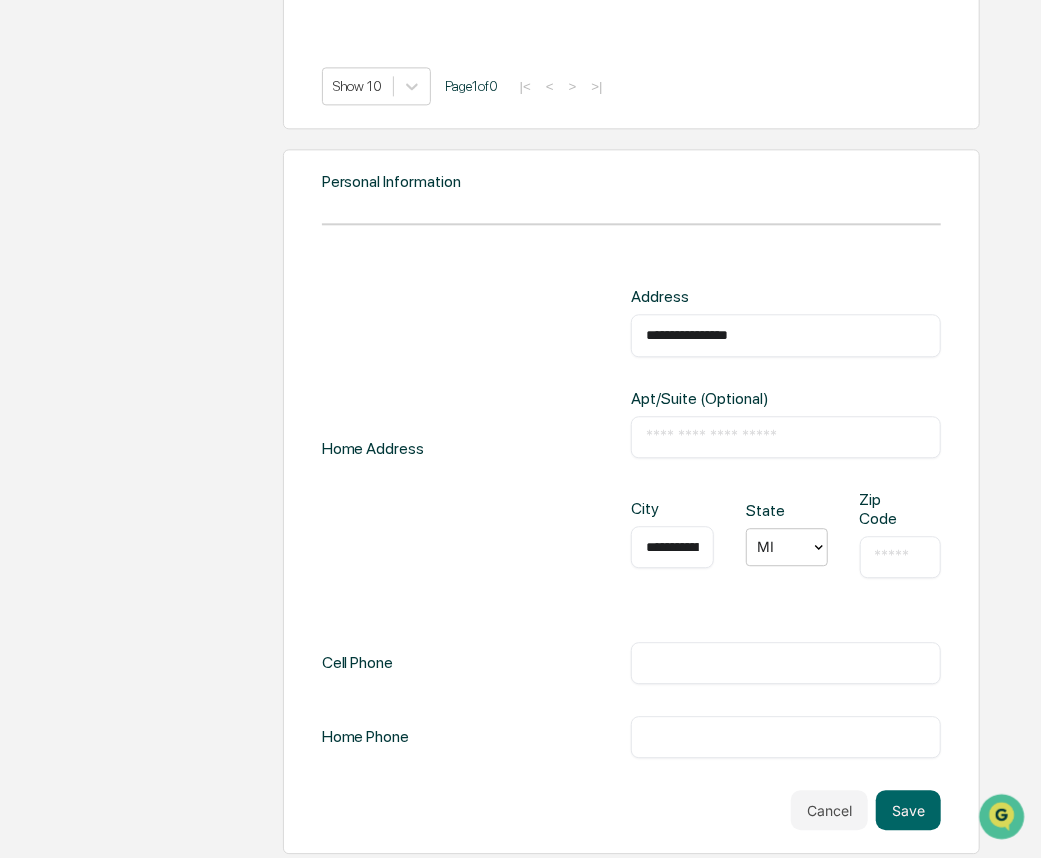 click at bounding box center [901, 557] 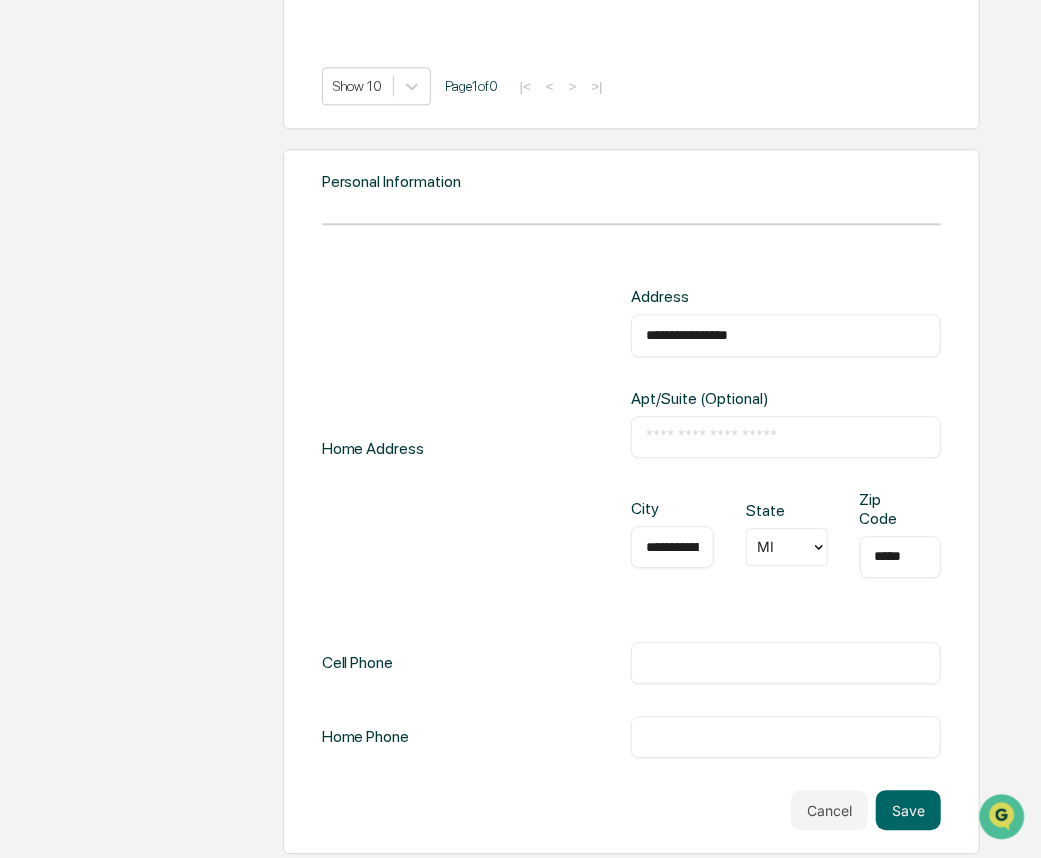 type on "*****" 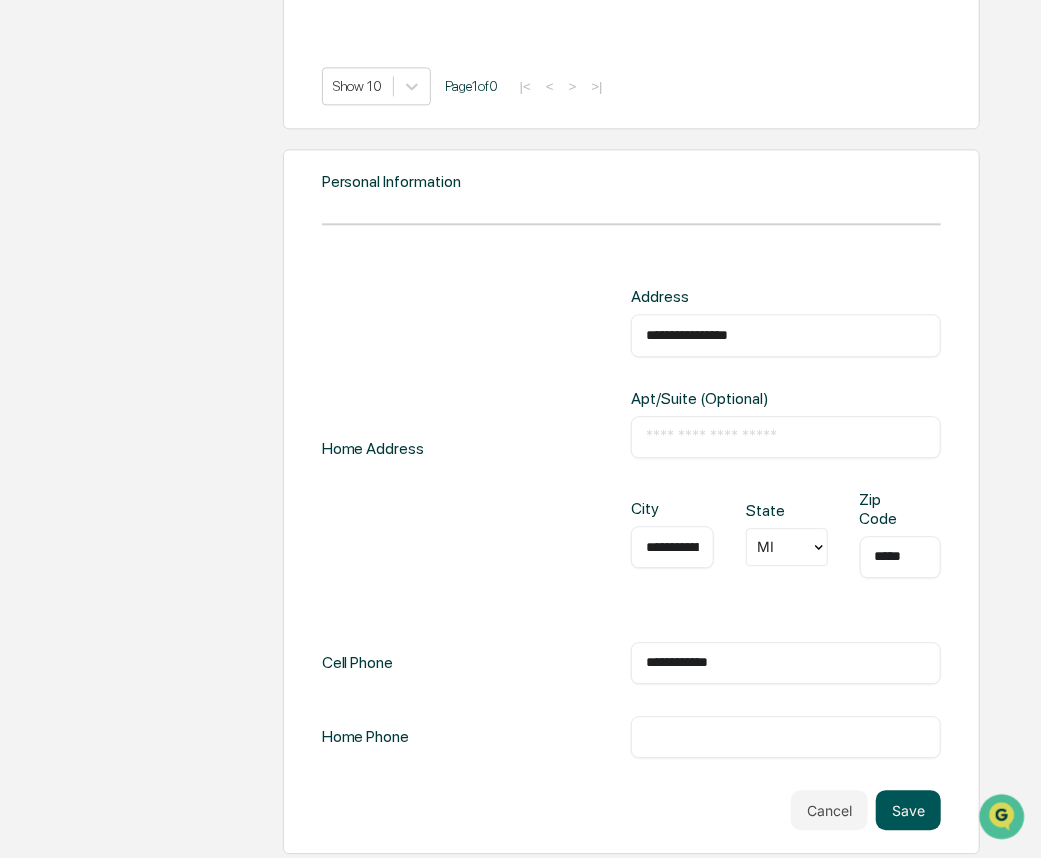 type on "**********" 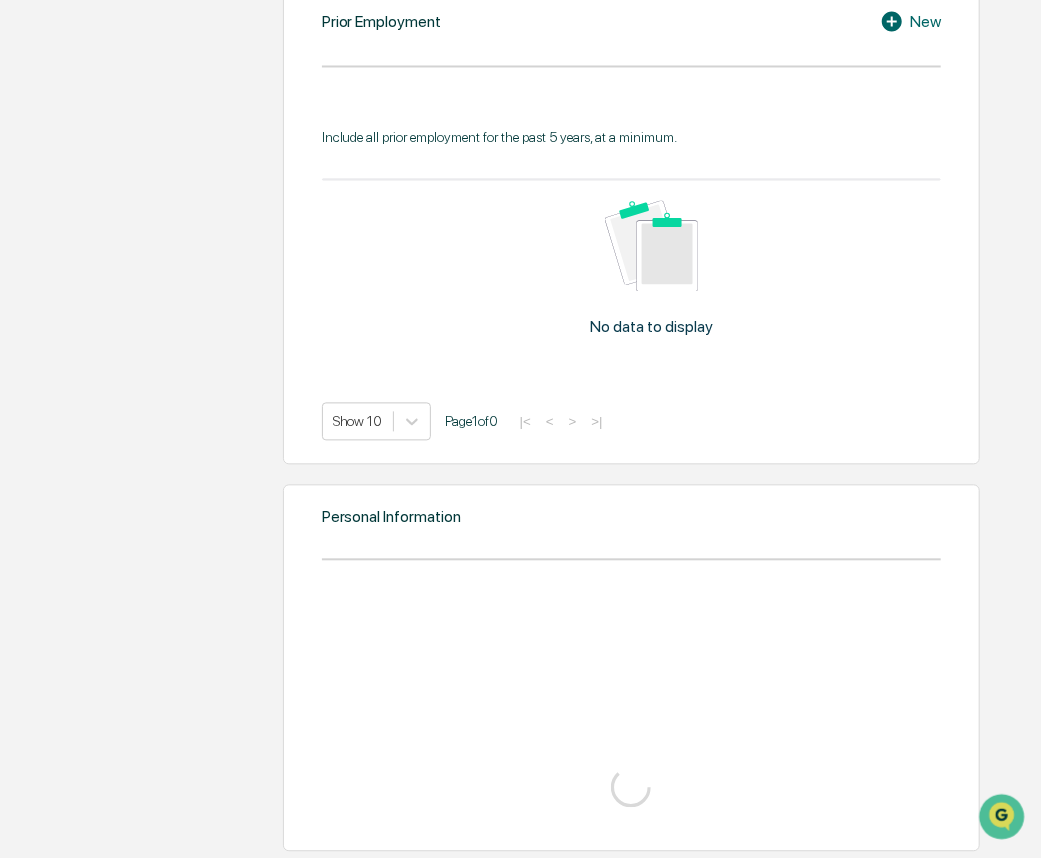 scroll, scrollTop: 1874, scrollLeft: 0, axis: vertical 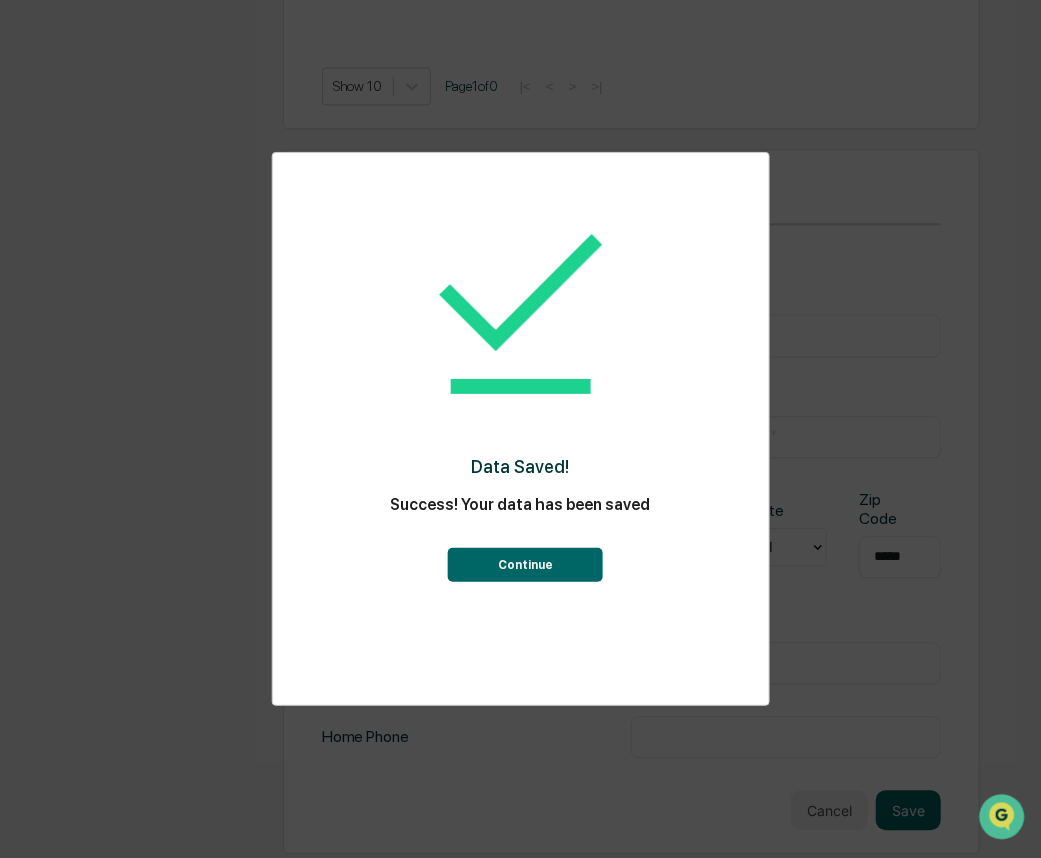 click on "Continue" at bounding box center (525, 565) 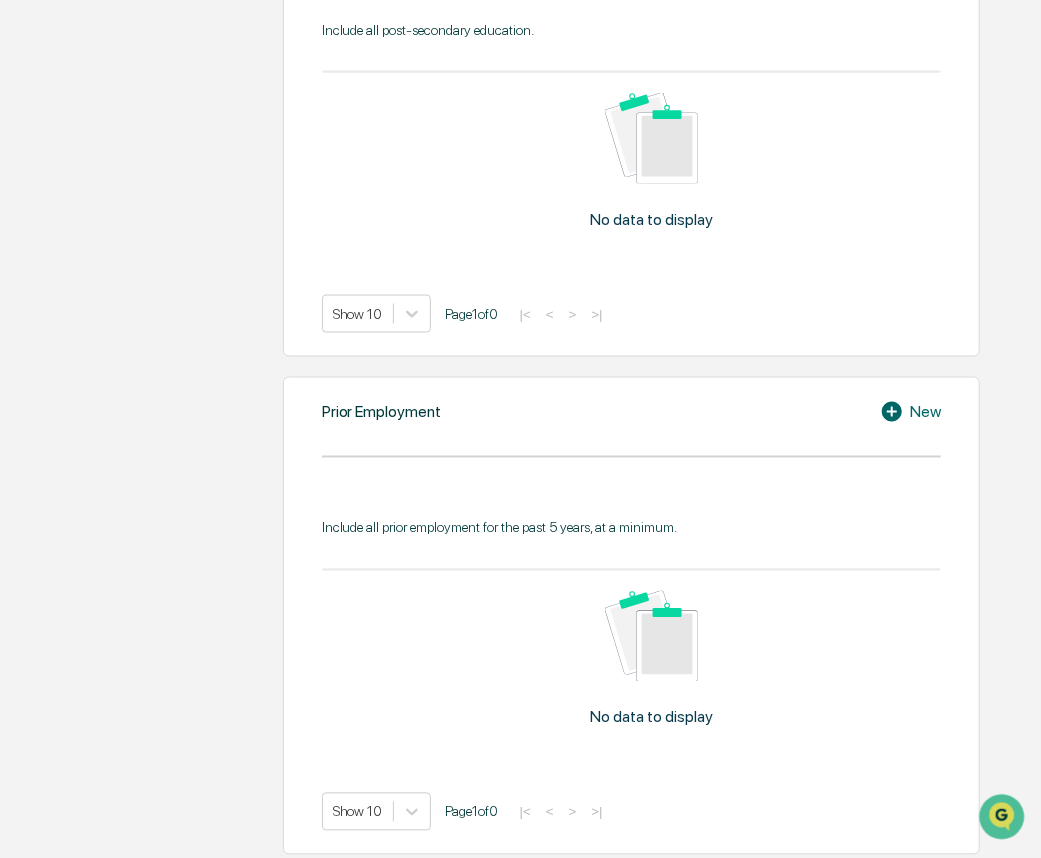 scroll, scrollTop: 1148, scrollLeft: 0, axis: vertical 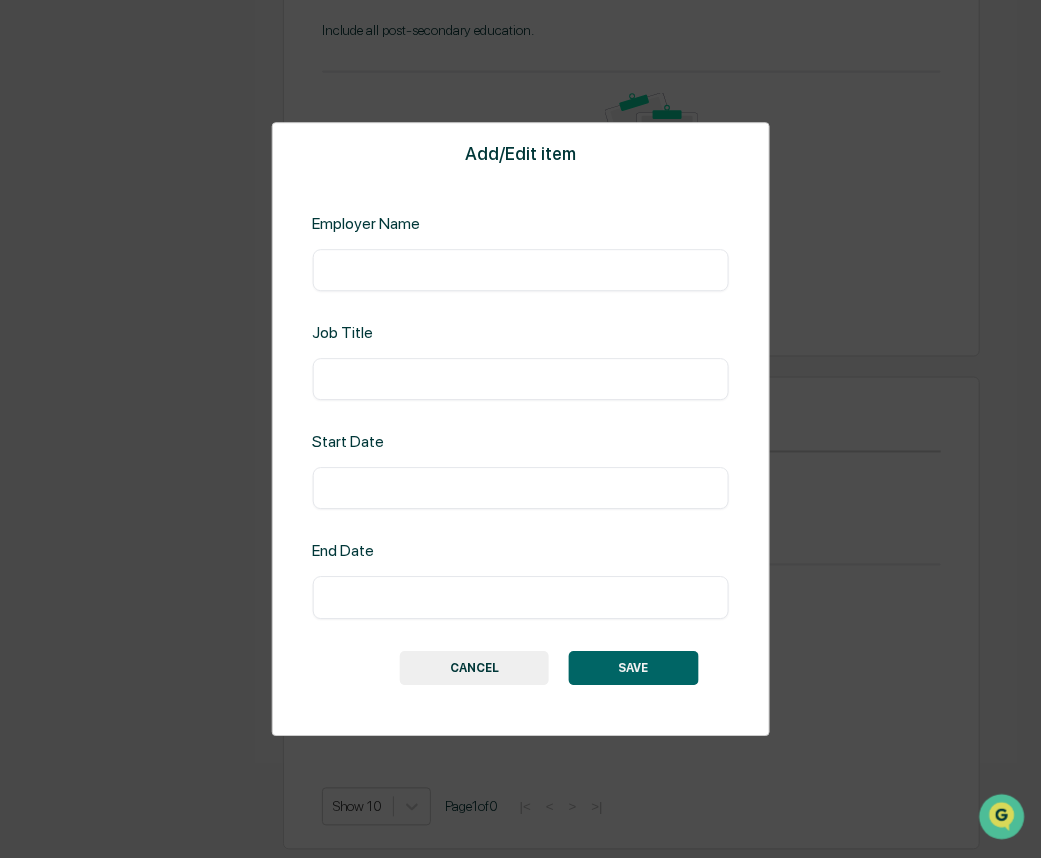 click at bounding box center [520, 270] 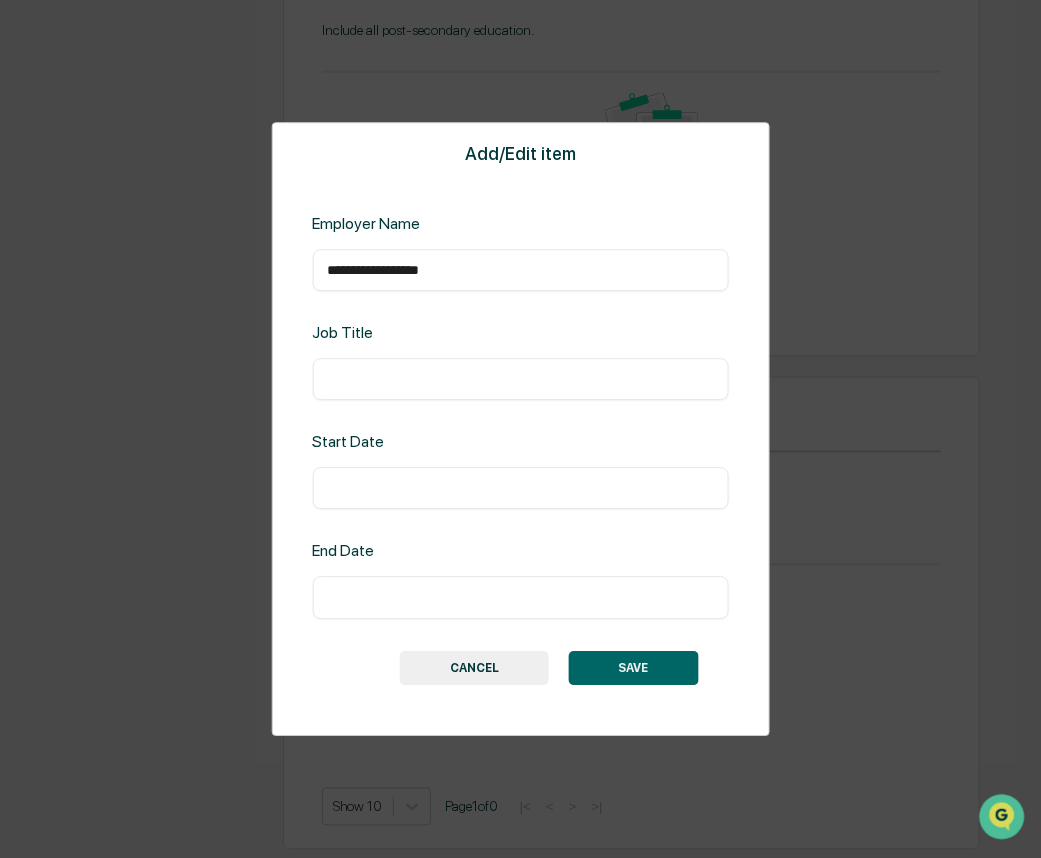 type on "**********" 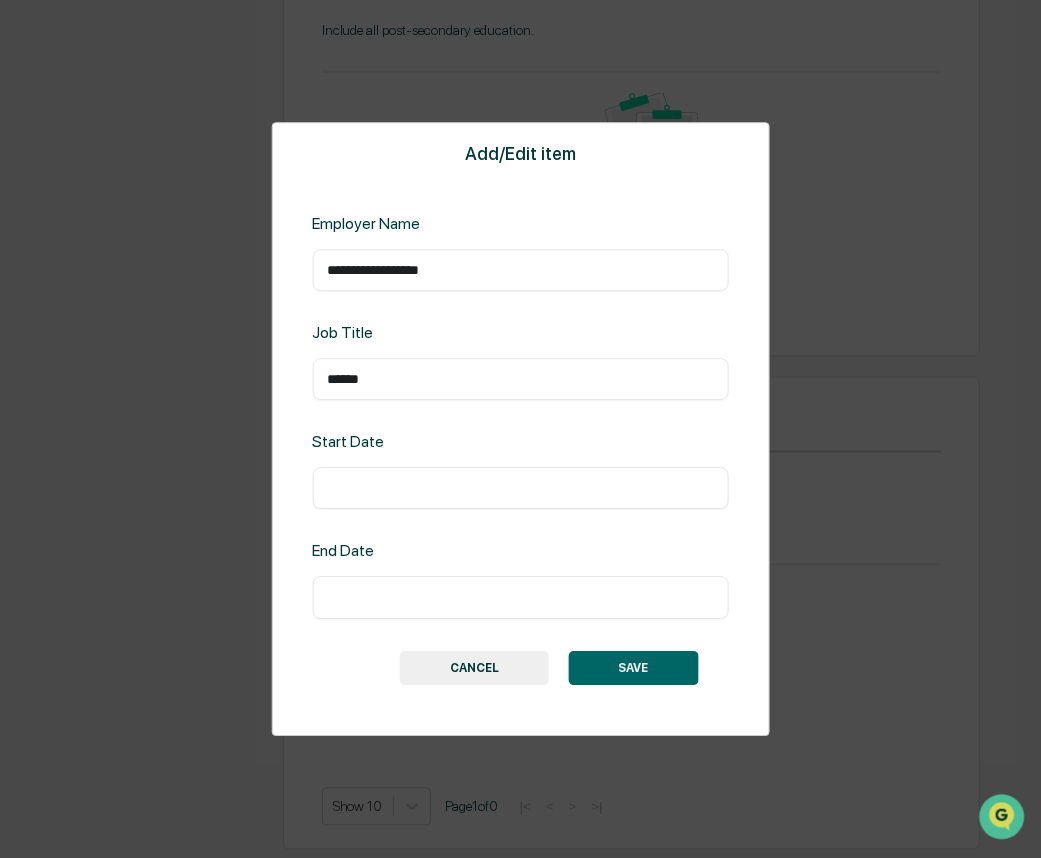 type on "******" 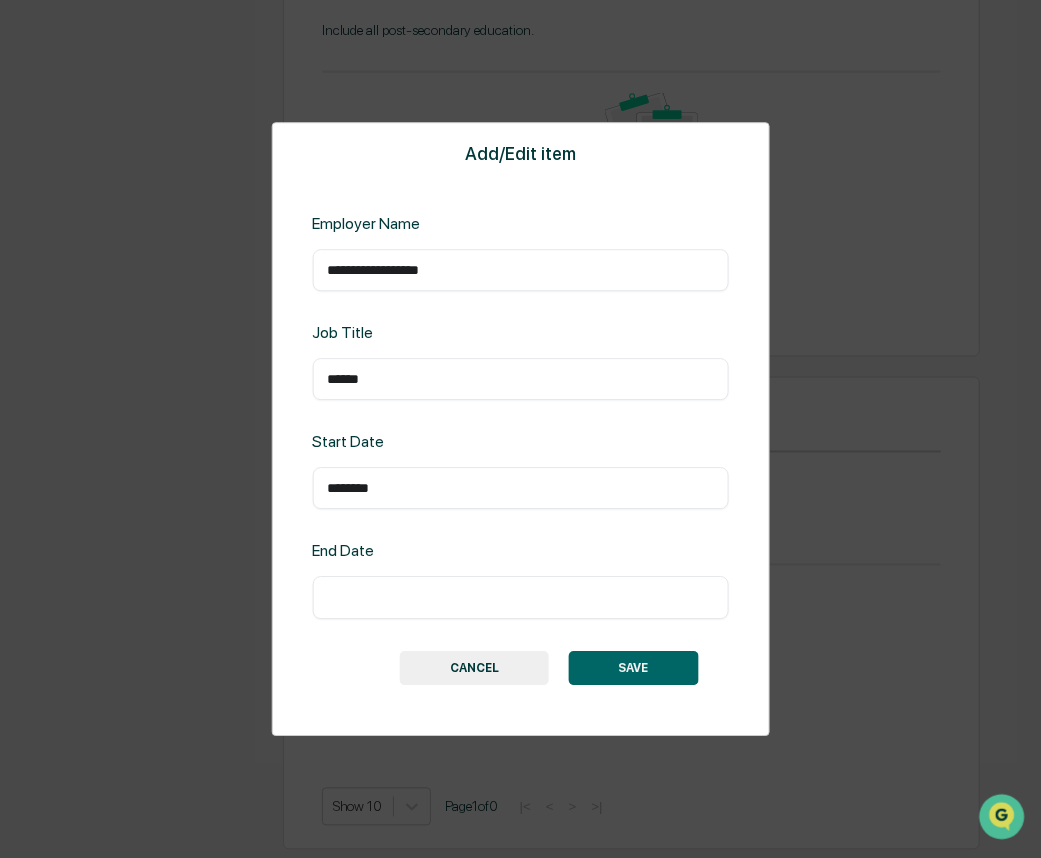 type on "********" 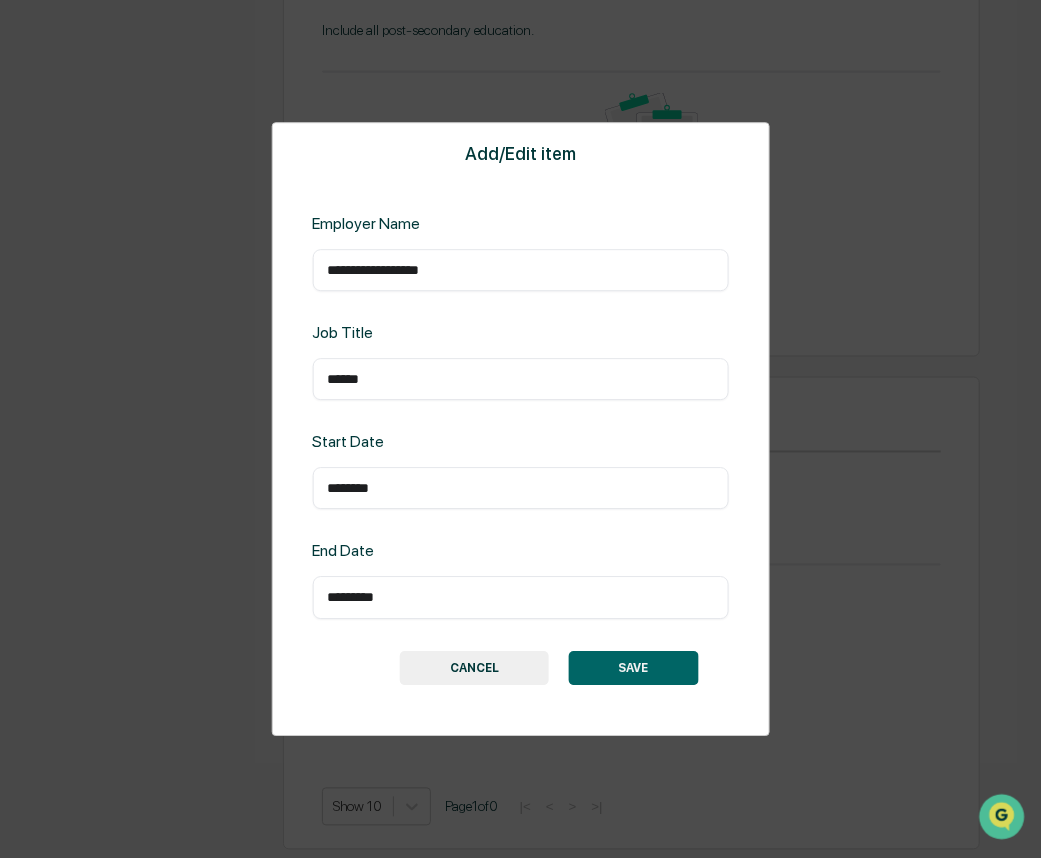 type on "*********" 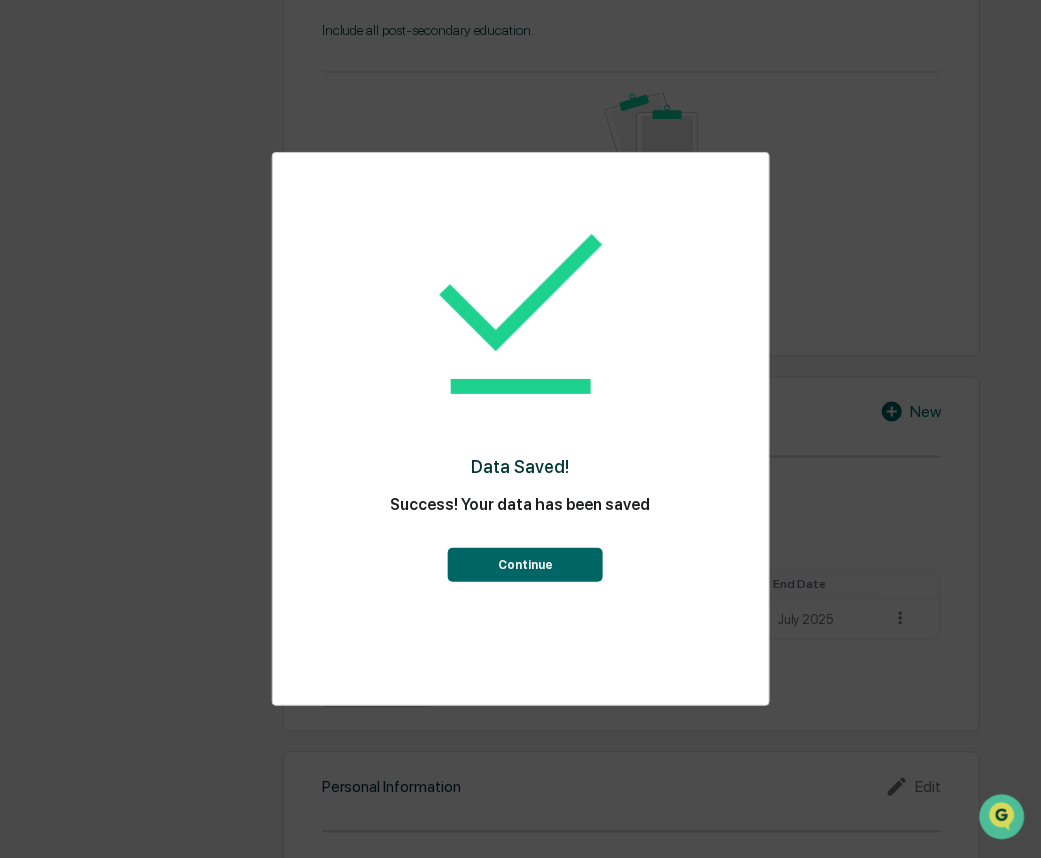 click on "Continue" at bounding box center (525, 565) 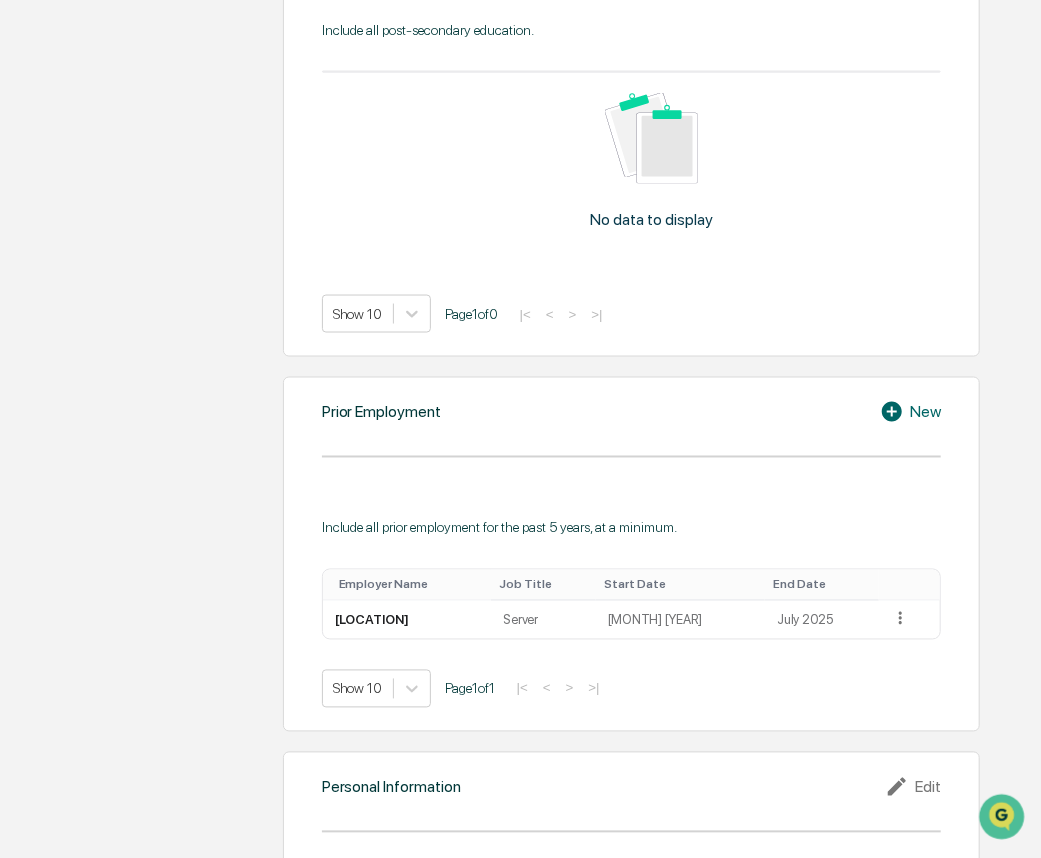 click 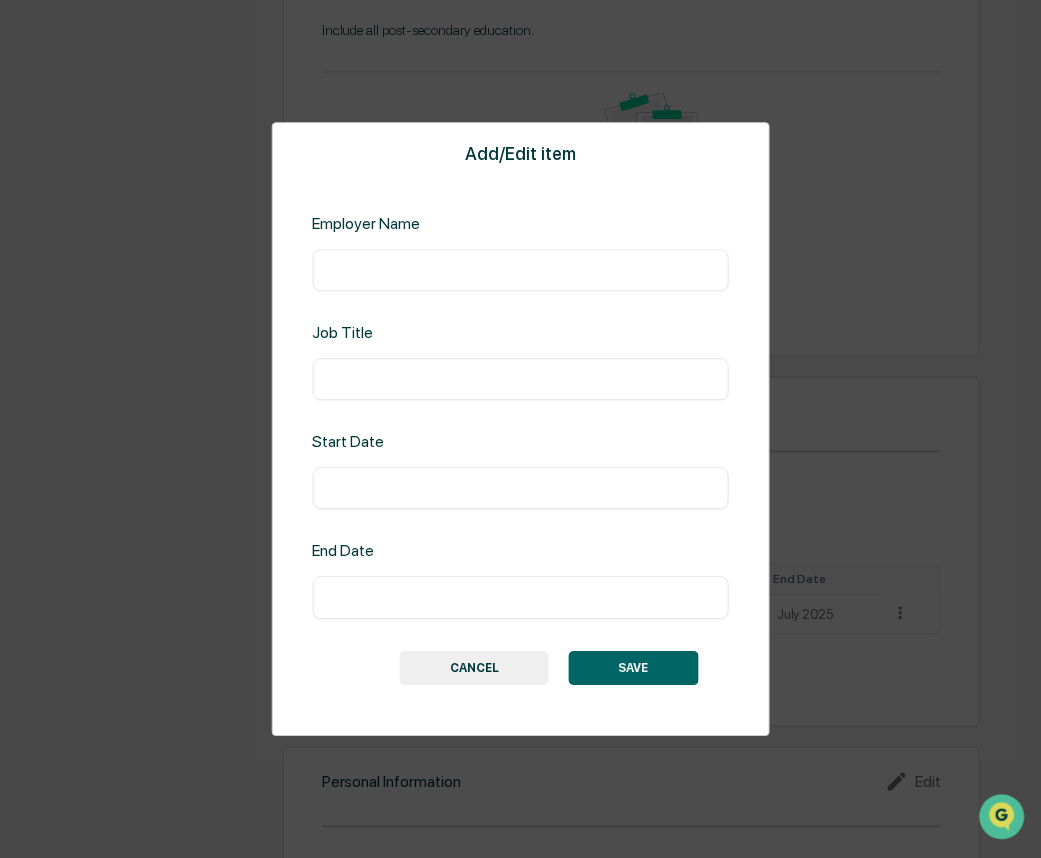 click at bounding box center (520, 270) 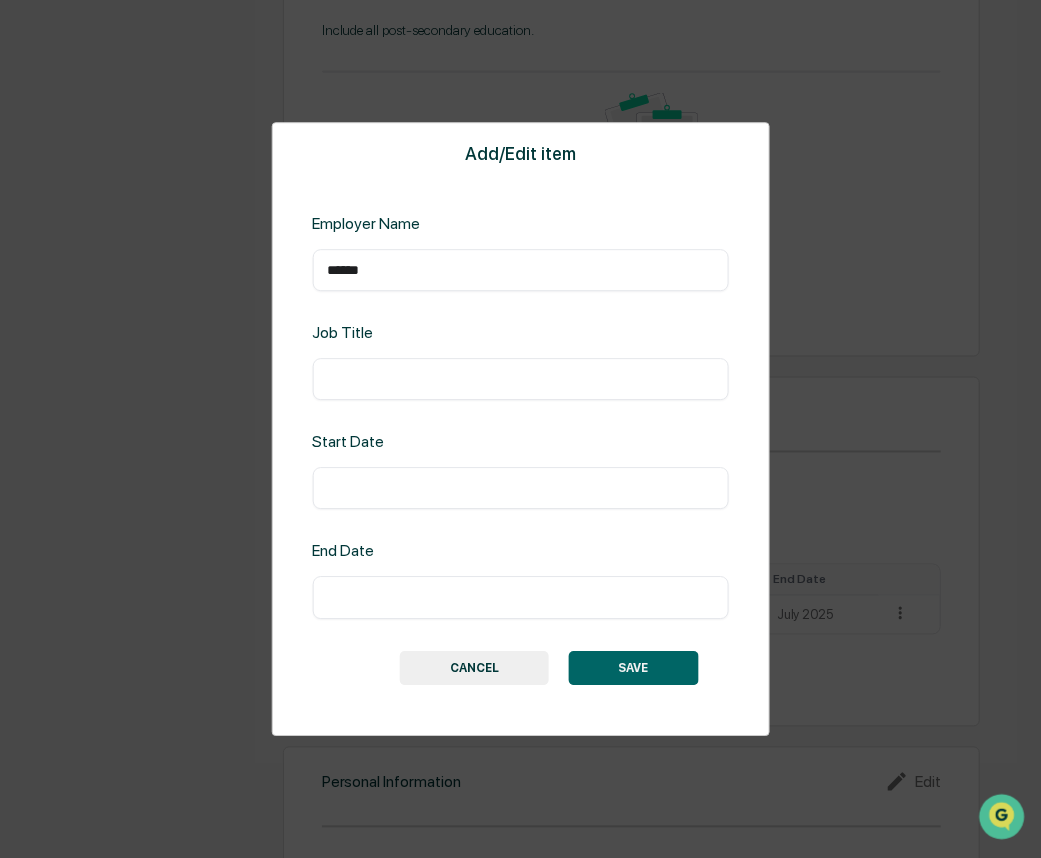 type on "******" 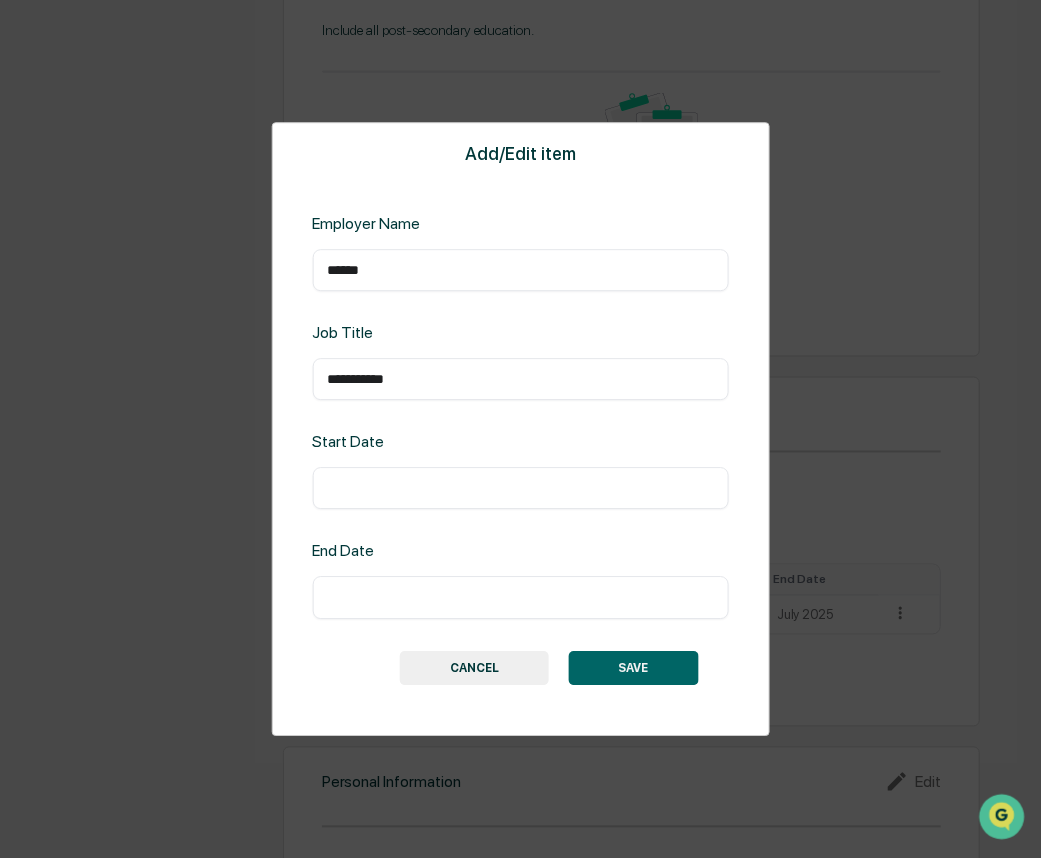 type on "**********" 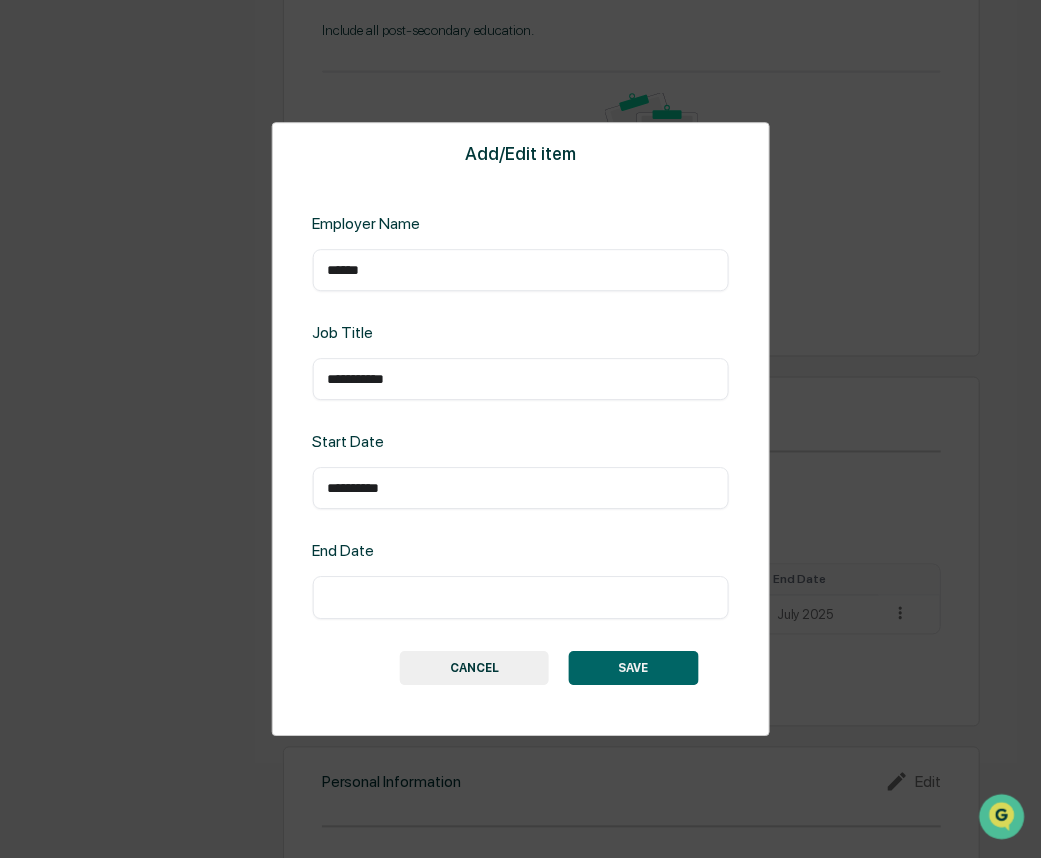 type on "**********" 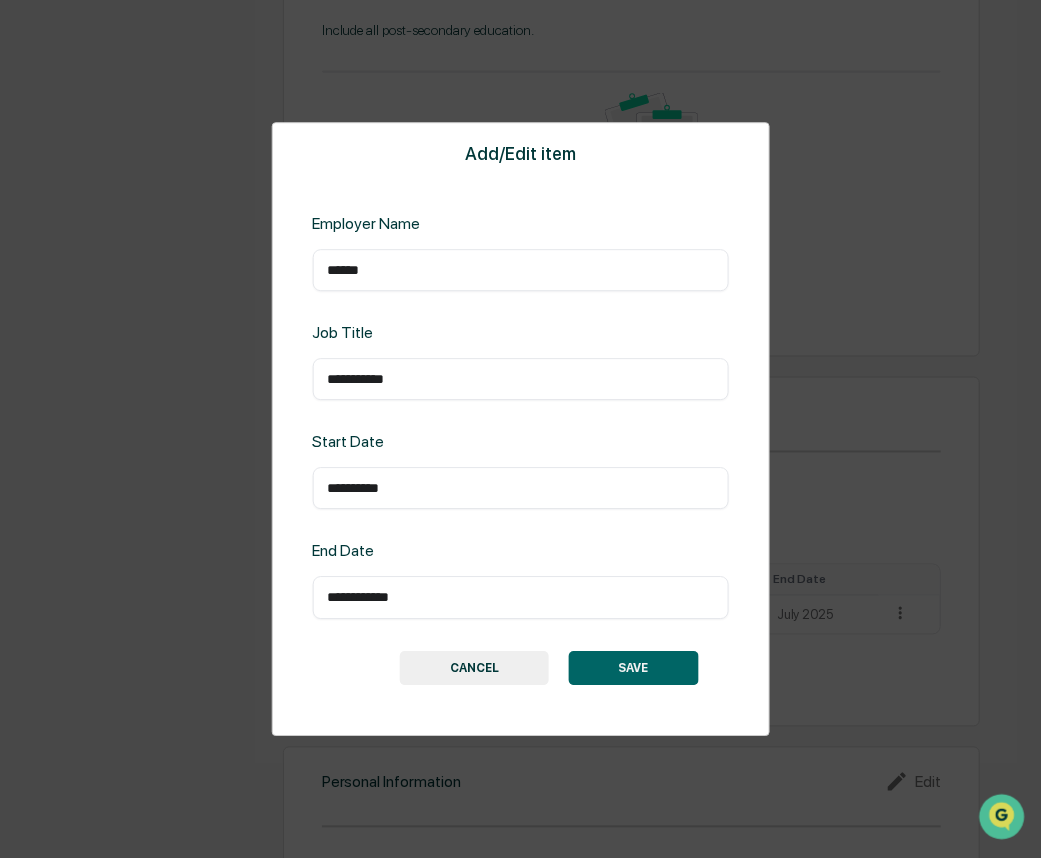 type on "**********" 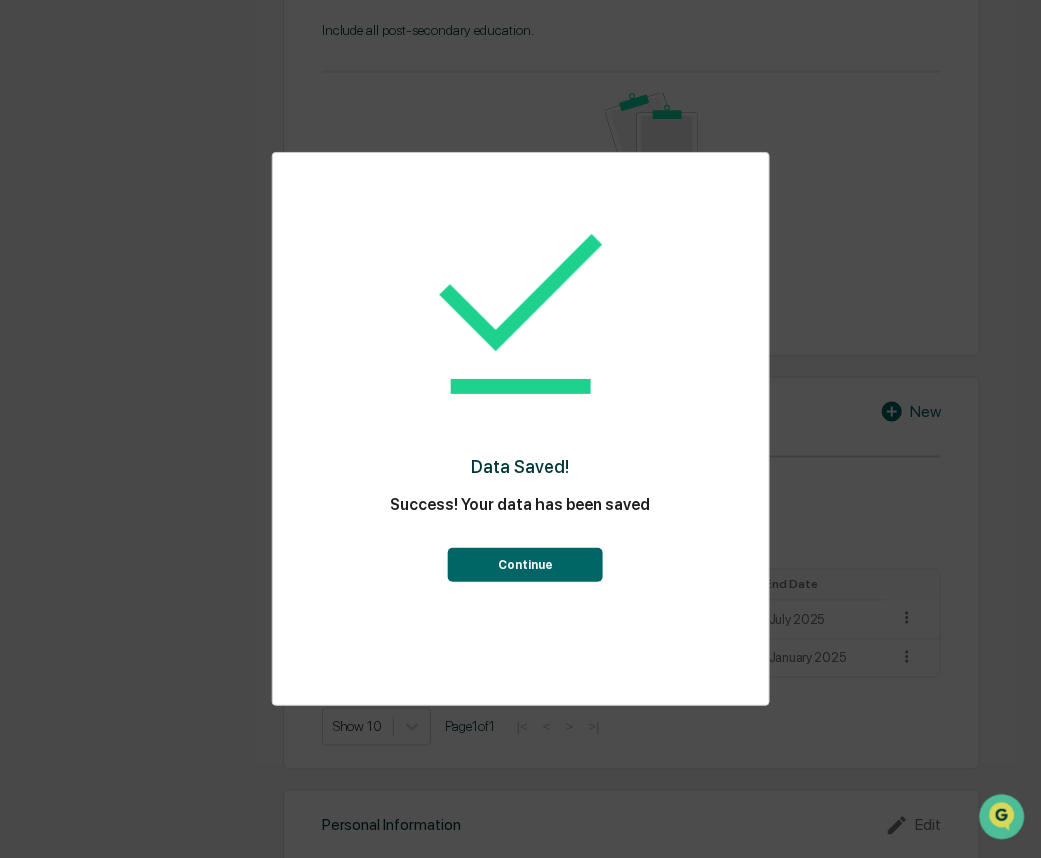 click on "Continue" at bounding box center (525, 565) 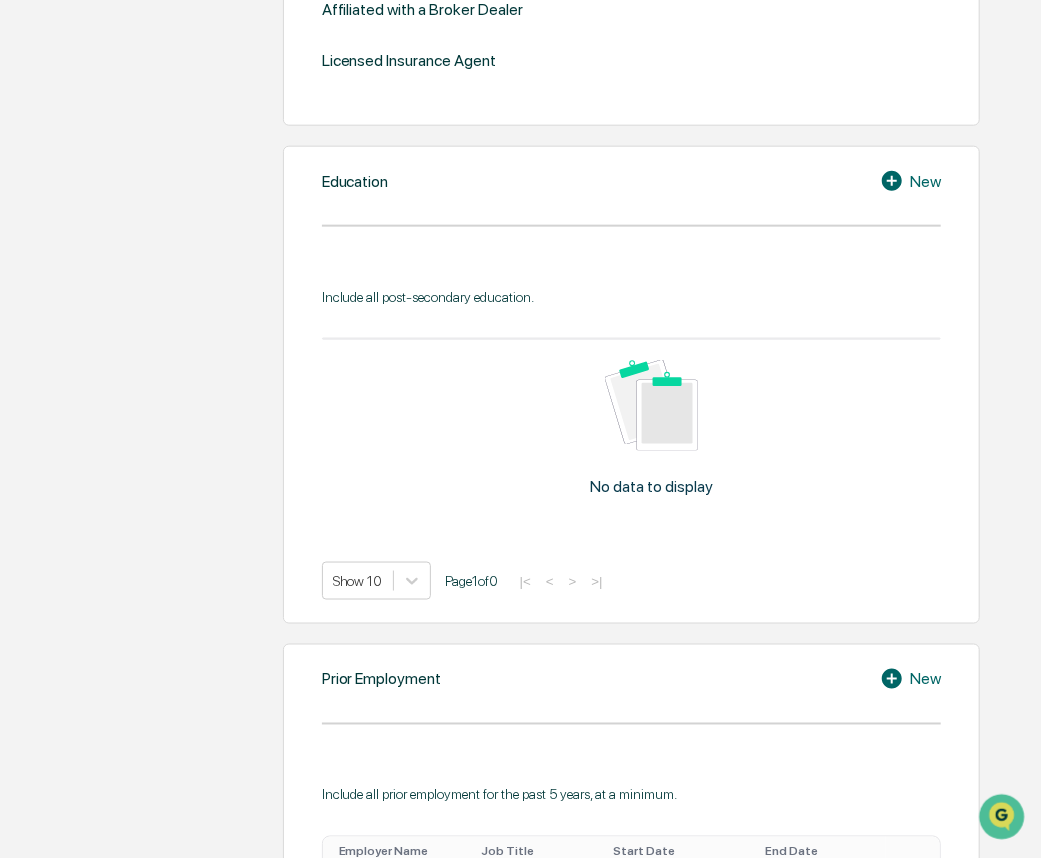 scroll, scrollTop: 870, scrollLeft: 0, axis: vertical 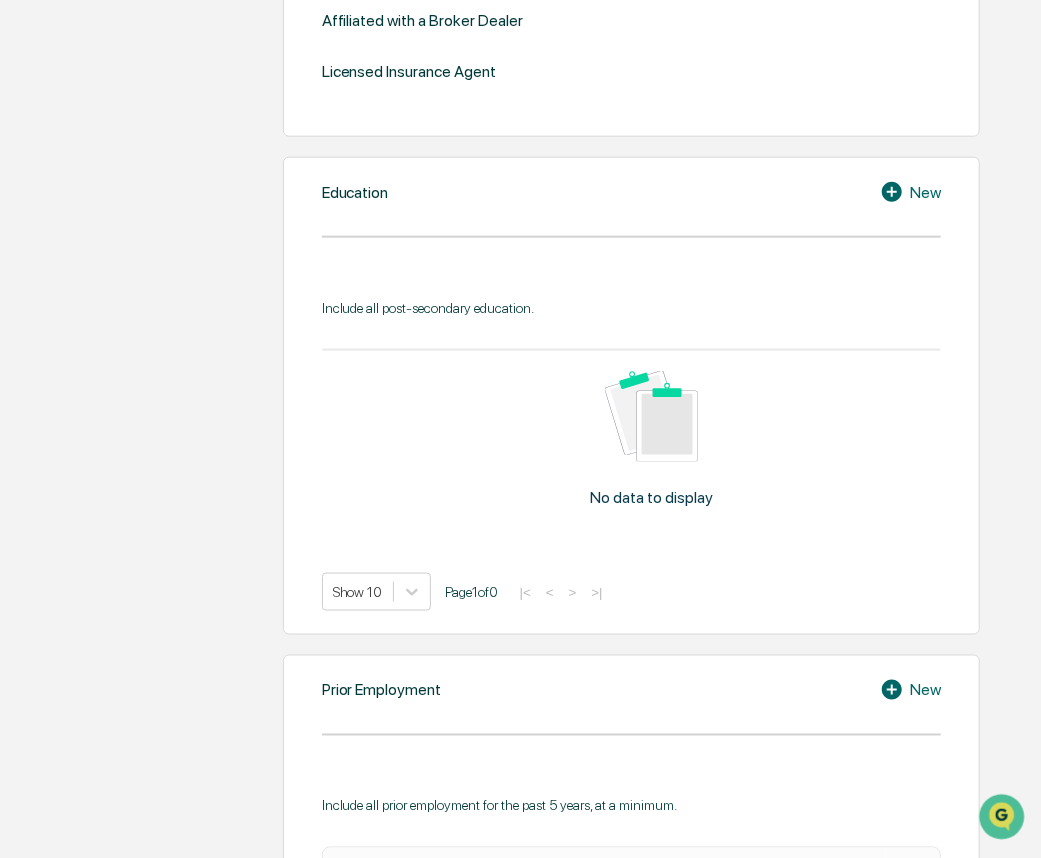 click 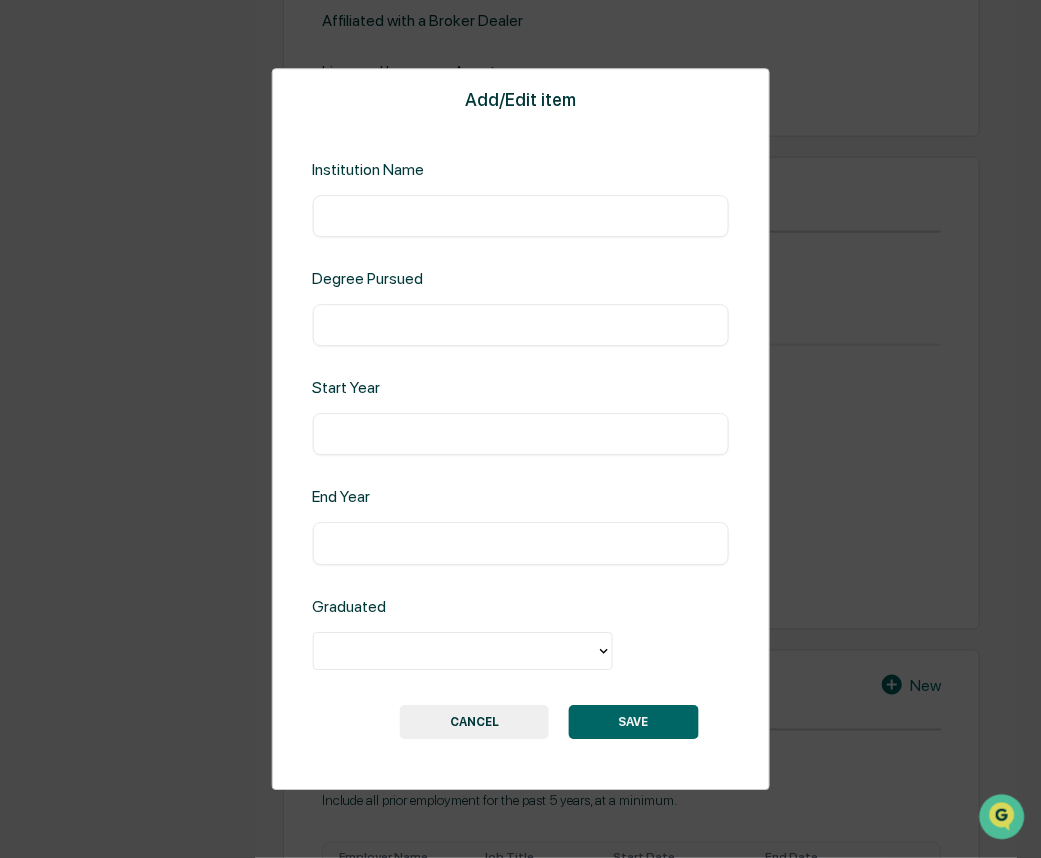 click at bounding box center (520, 216) 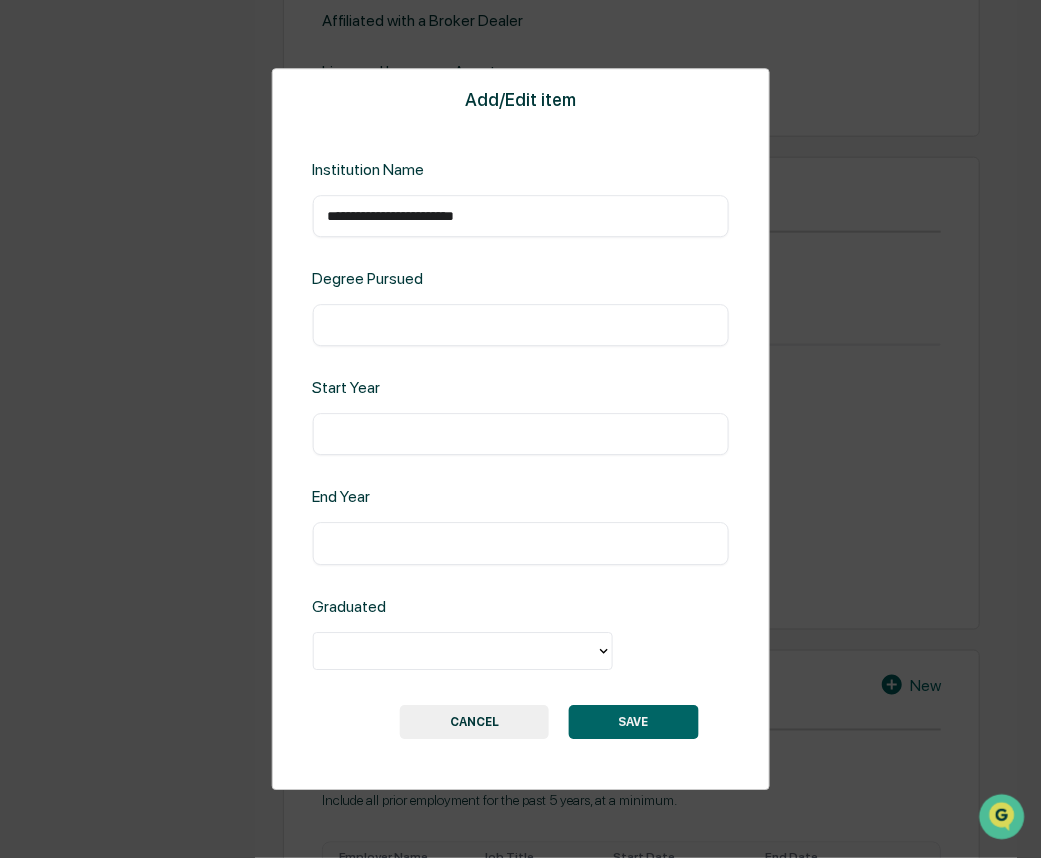type on "**********" 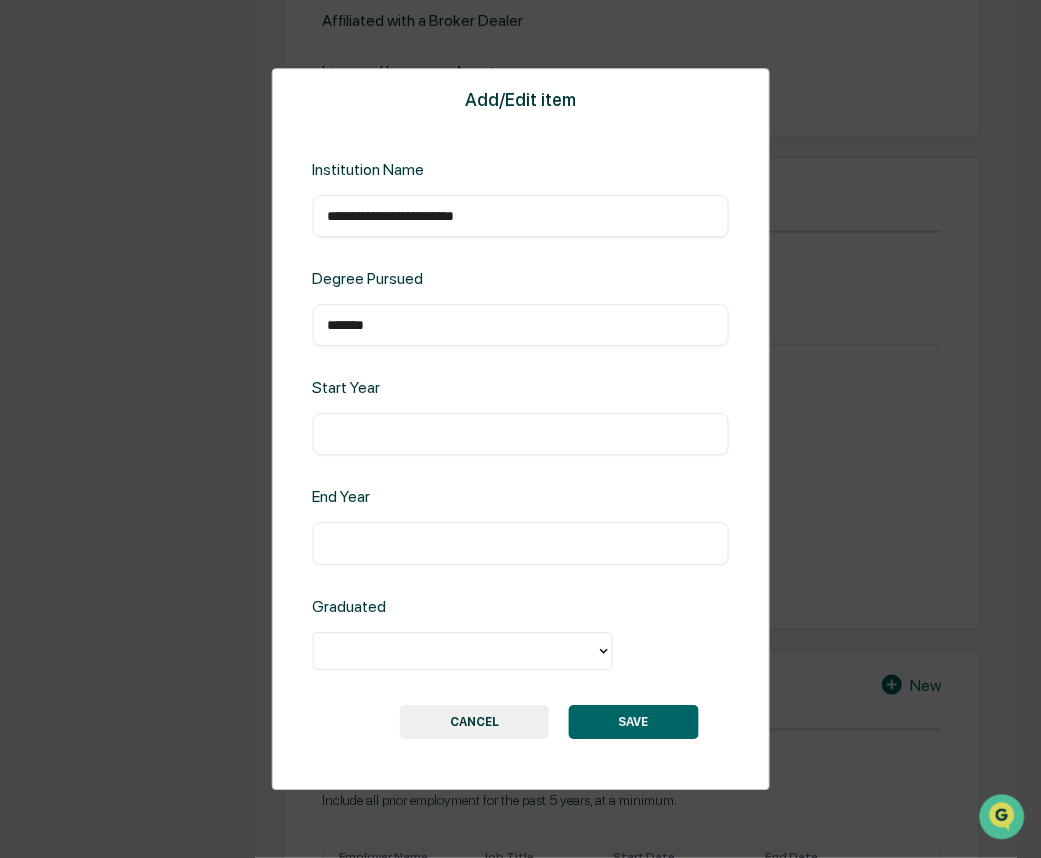 type on "*******" 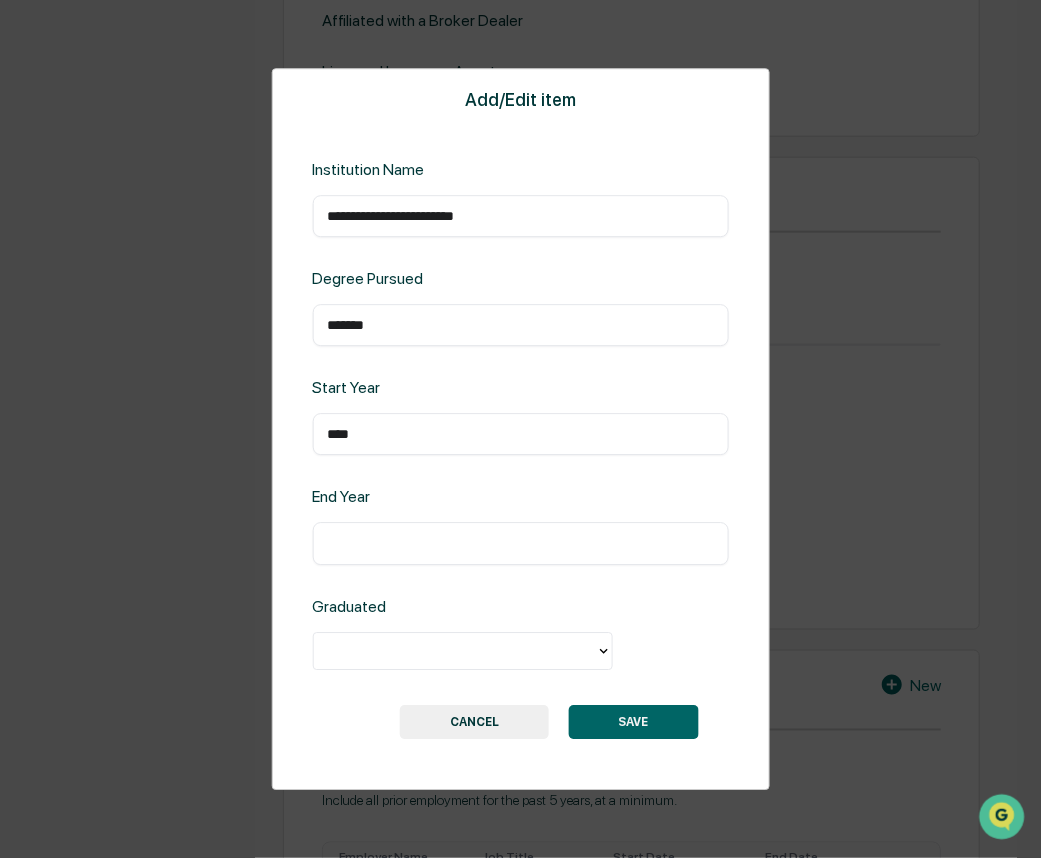 type on "****" 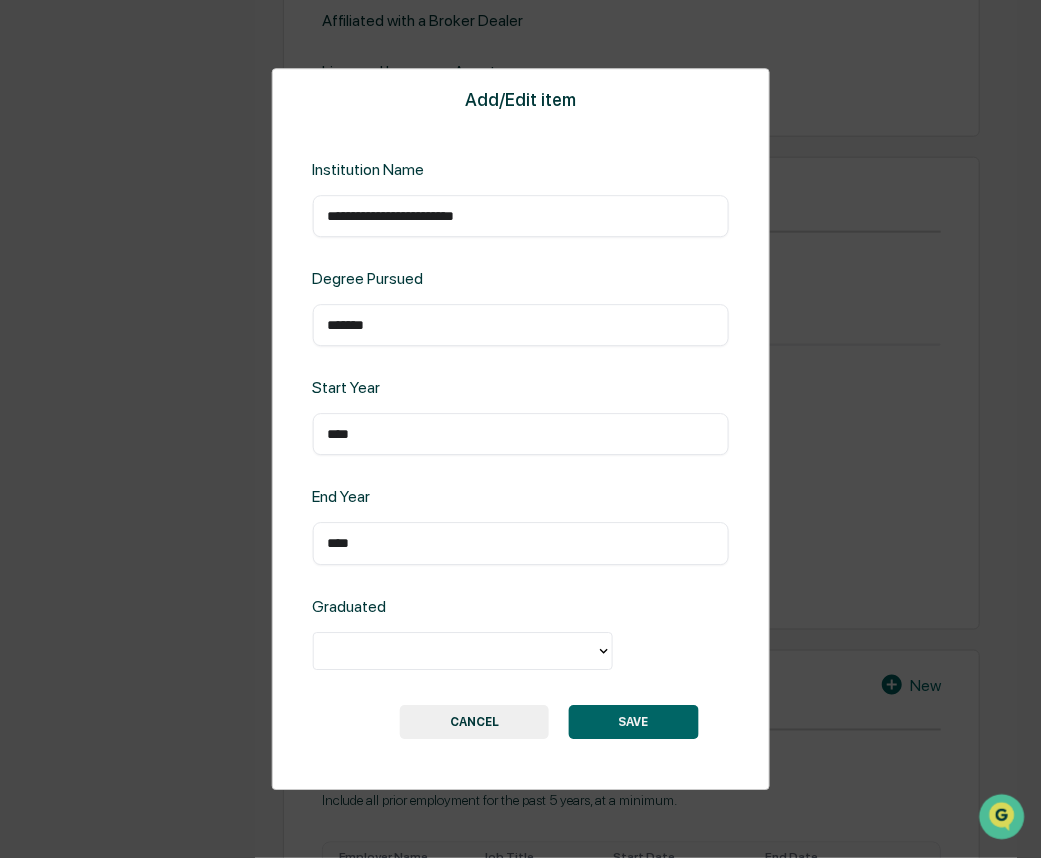 type on "****" 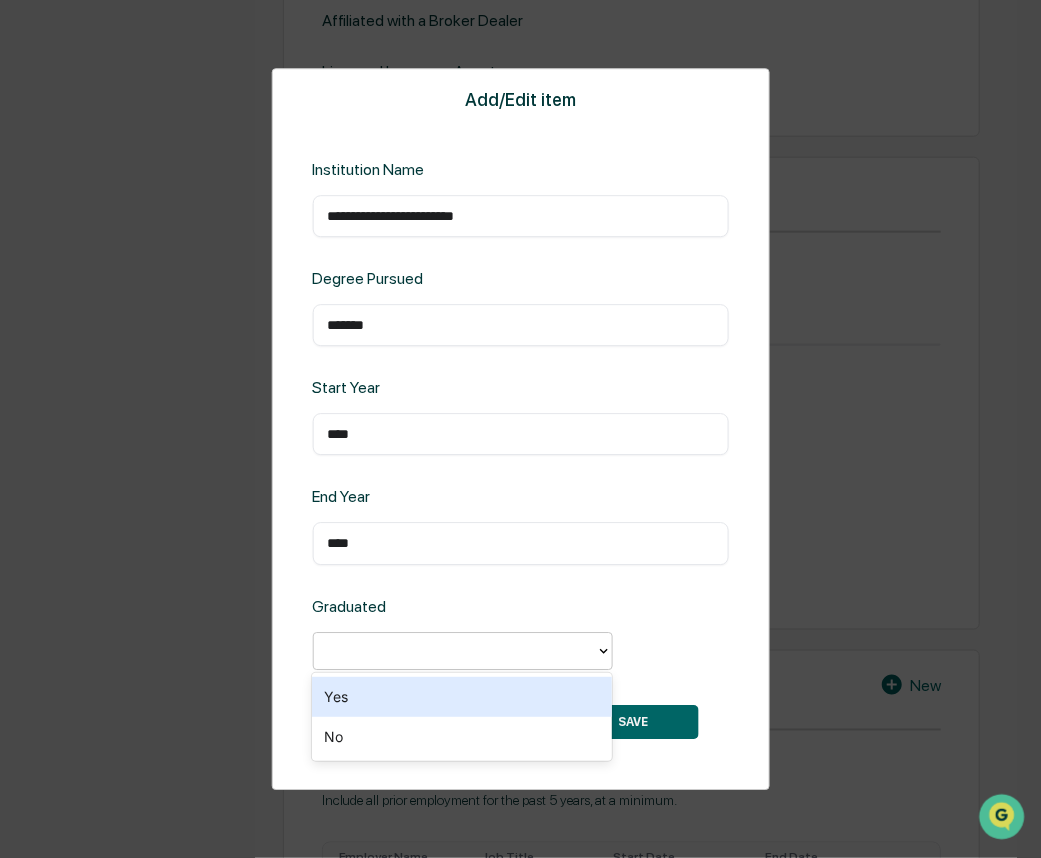 click on "Yes" at bounding box center [462, 697] 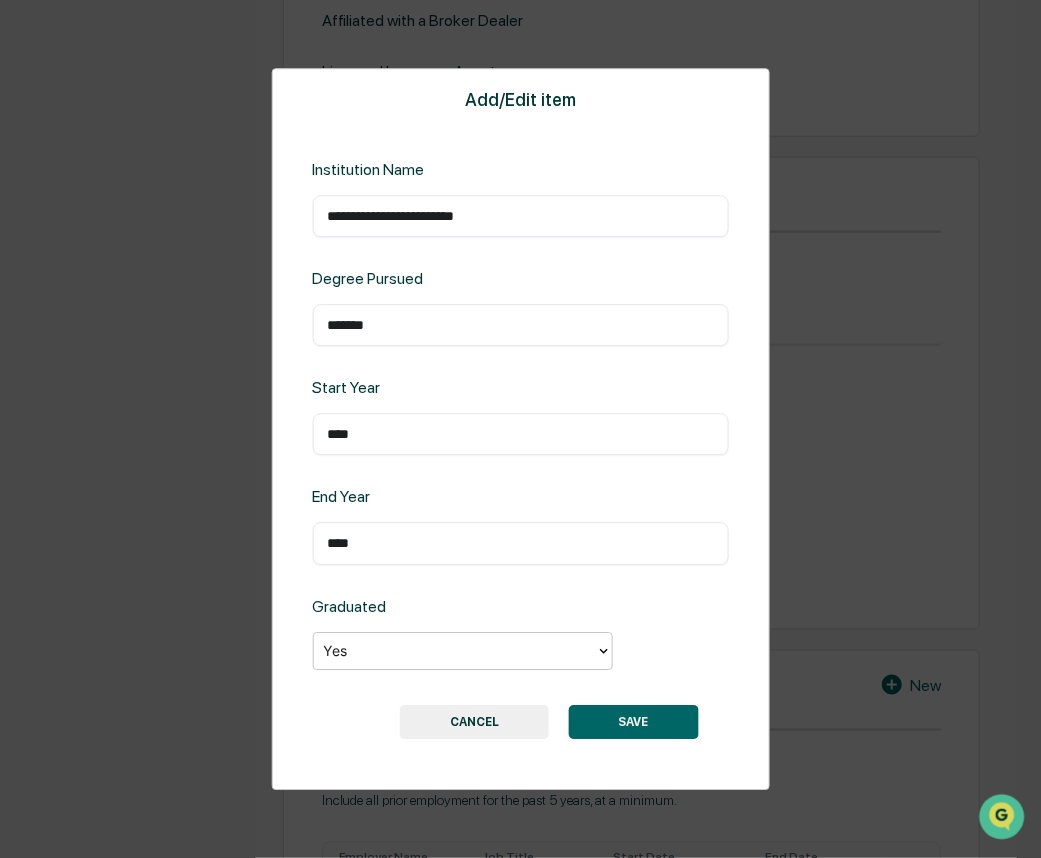 click on "SAVE" at bounding box center (634, 722) 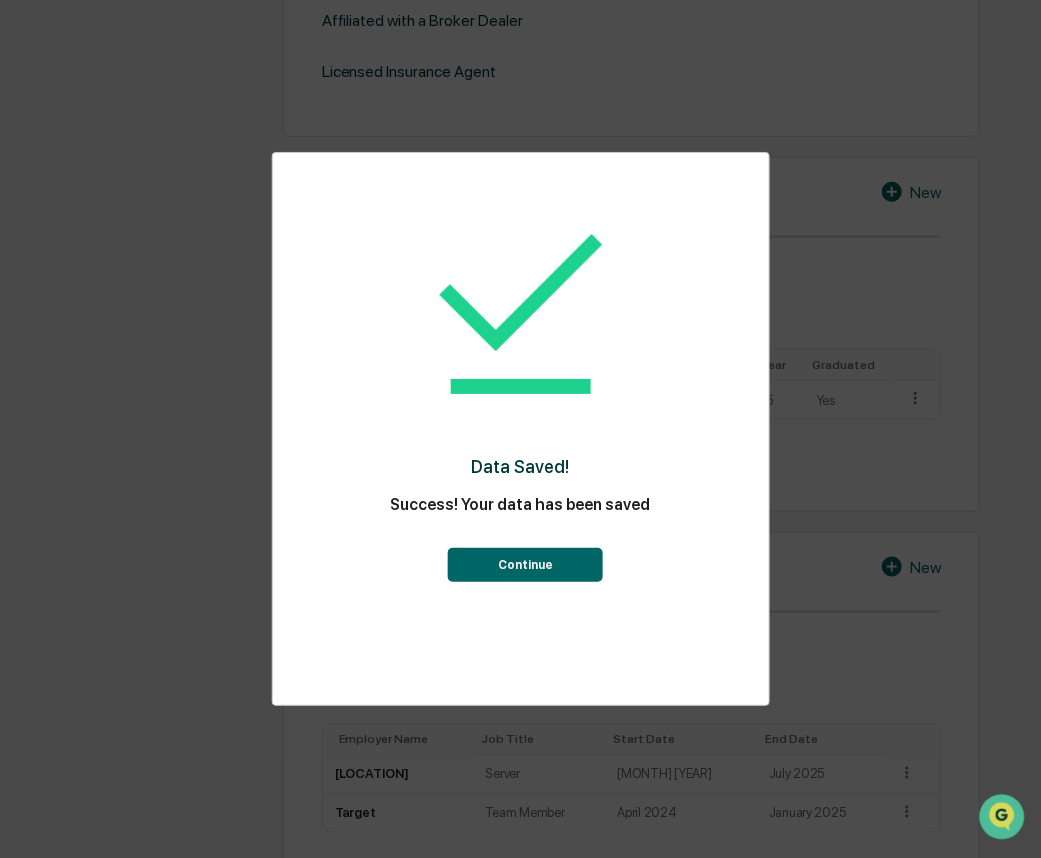 click on "Continue" at bounding box center (520, 554) 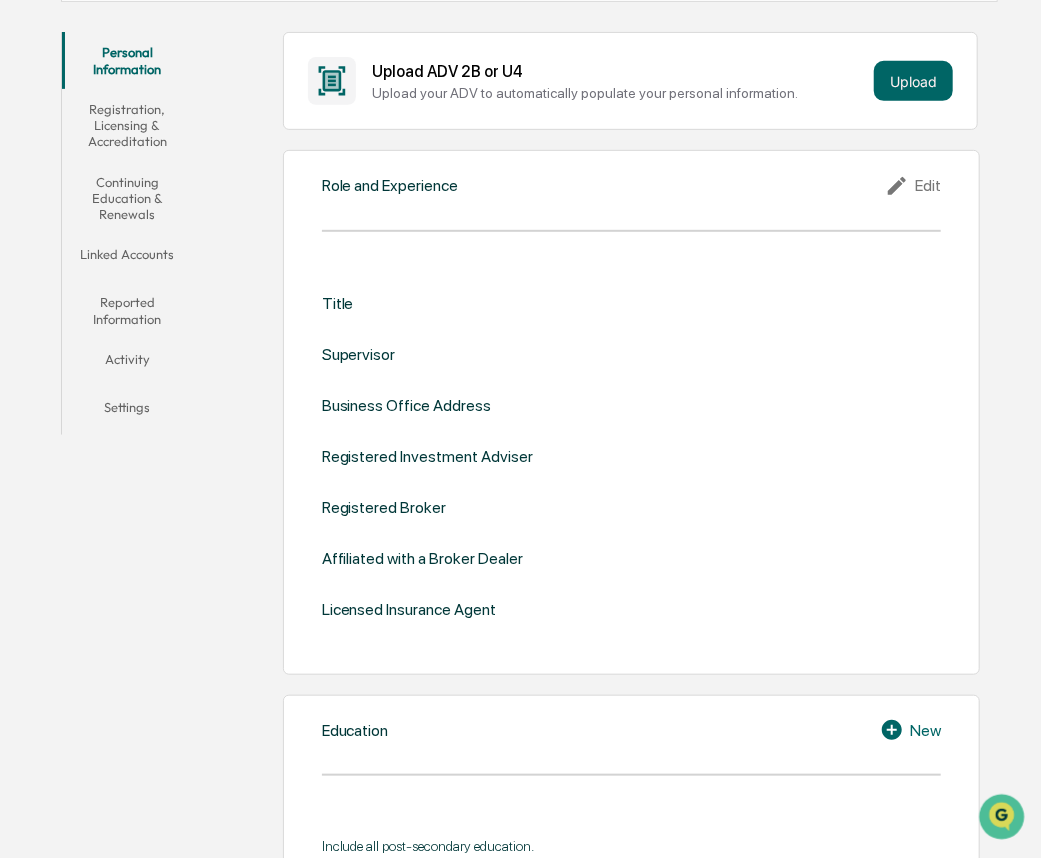 scroll, scrollTop: 330, scrollLeft: 0, axis: vertical 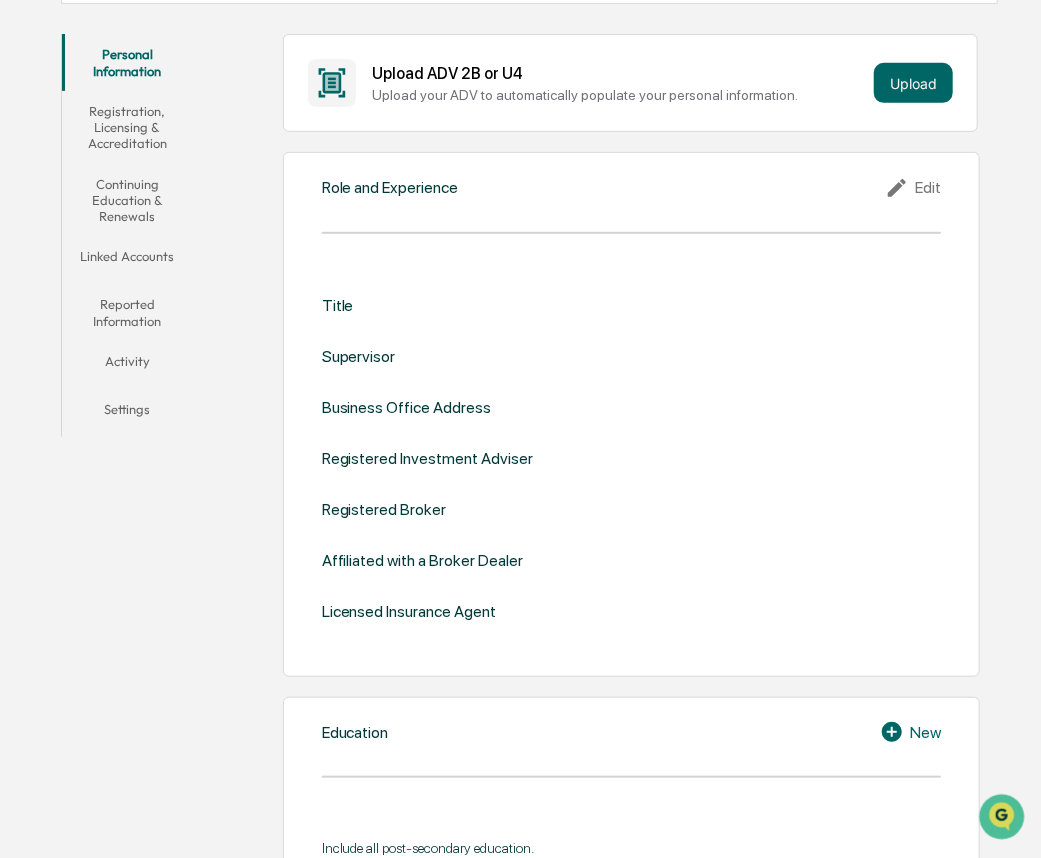 click on "Edit" at bounding box center [913, 188] 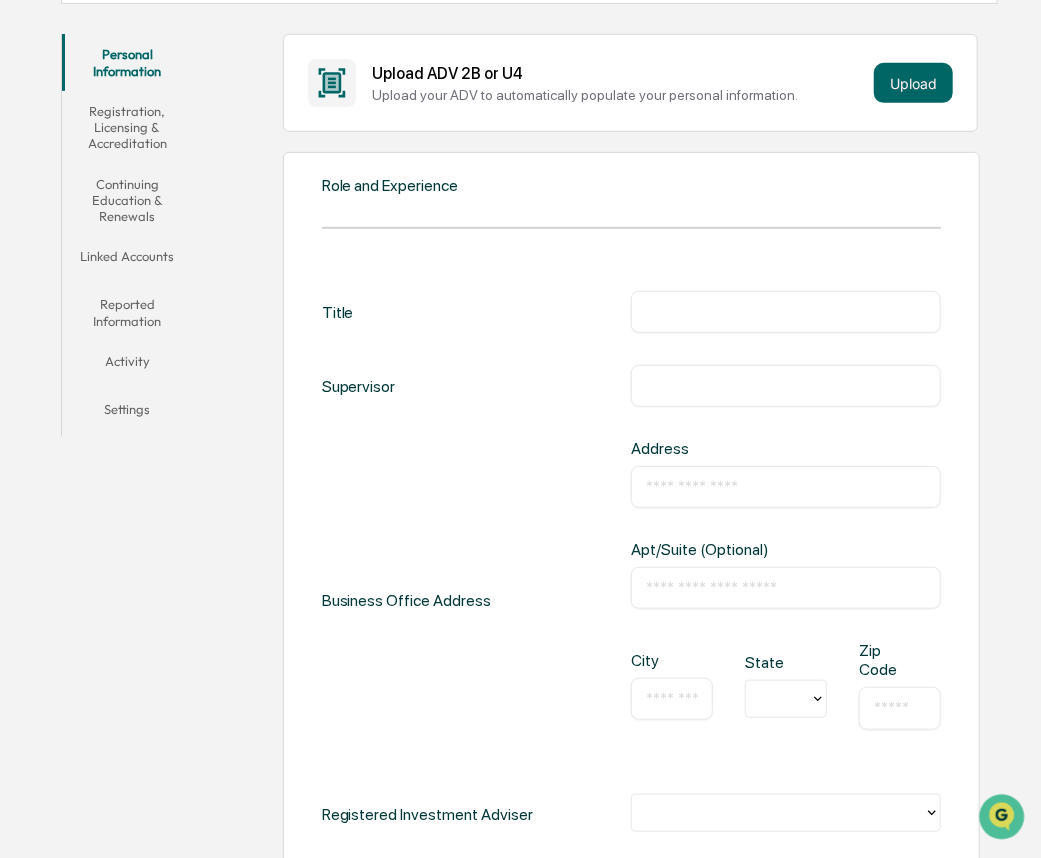click at bounding box center (786, 312) 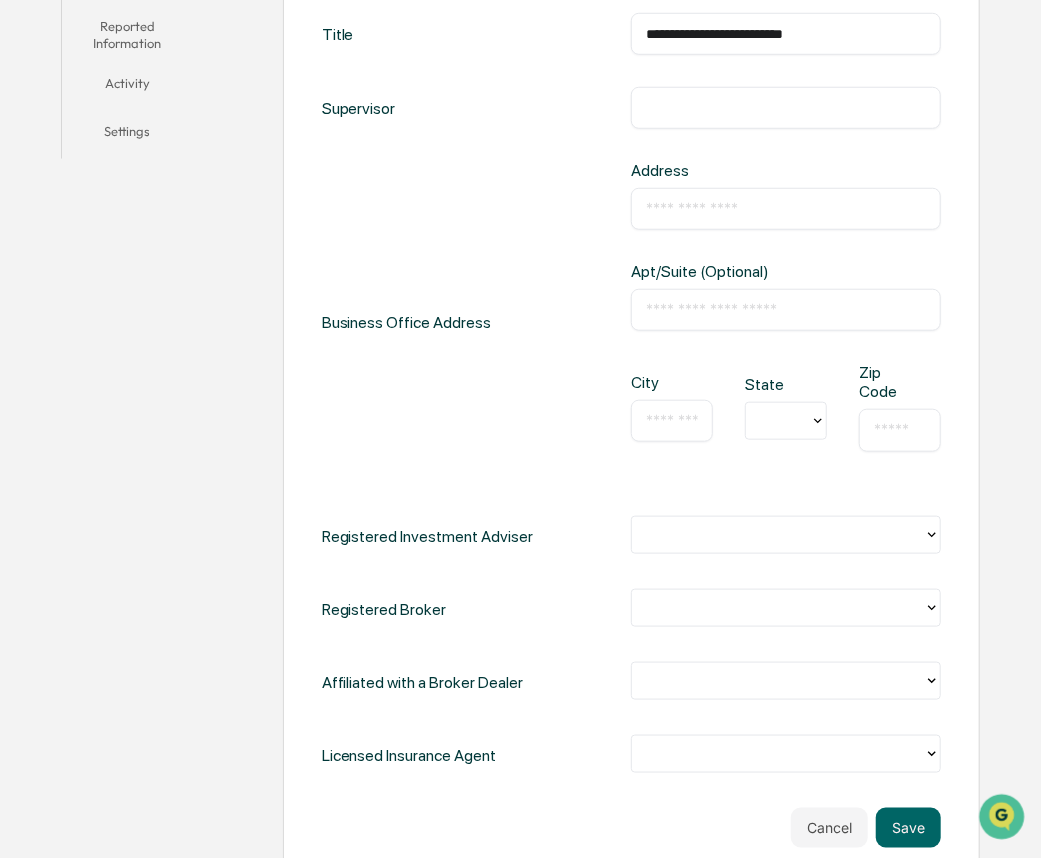 scroll, scrollTop: 609, scrollLeft: 0, axis: vertical 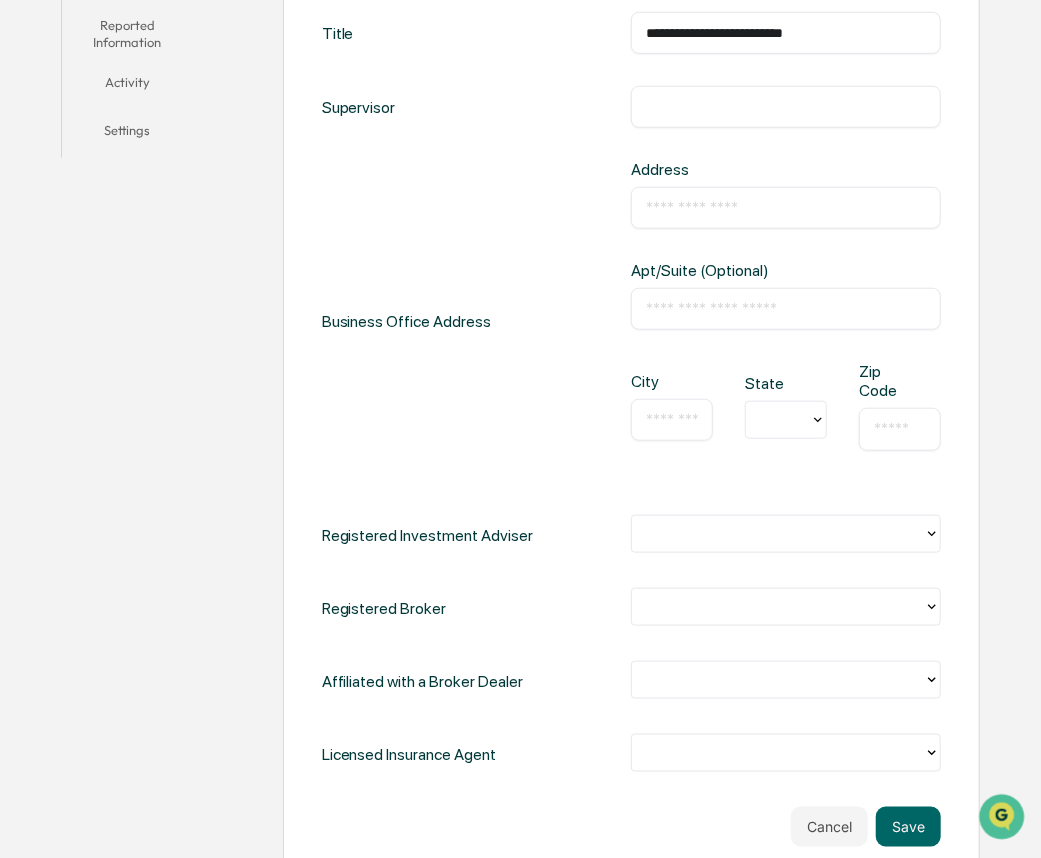 type on "**********" 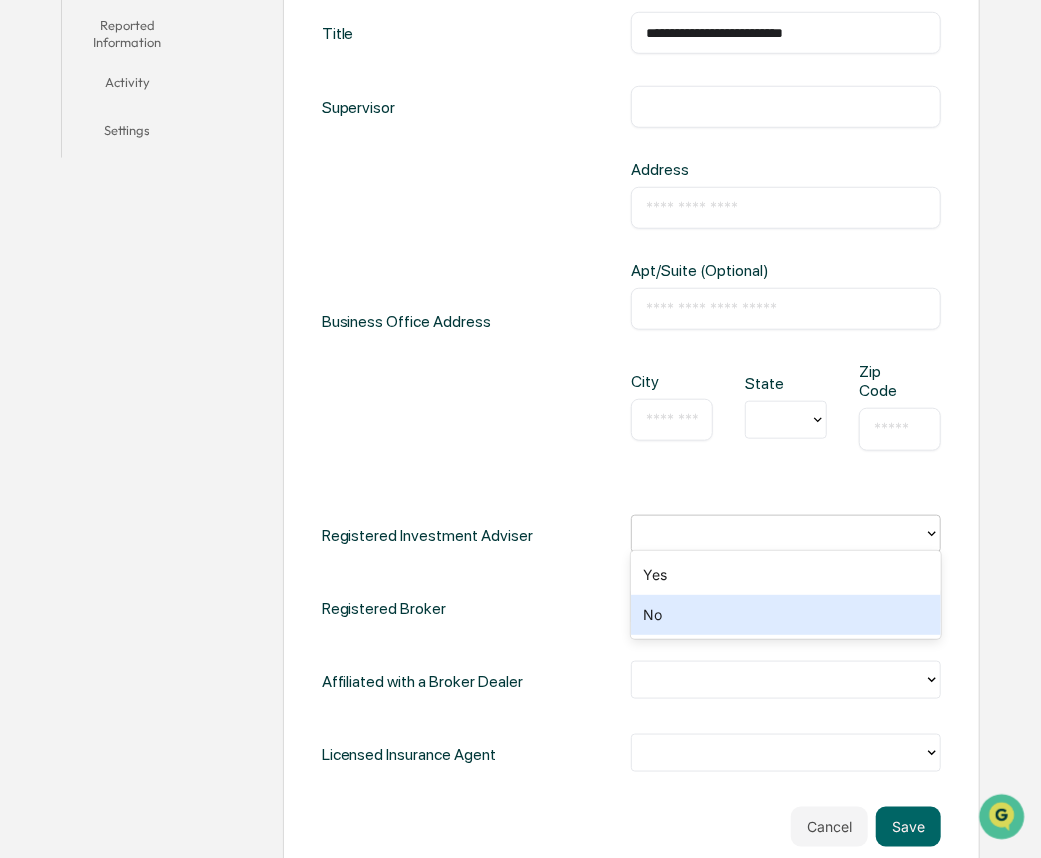 click on "No" at bounding box center [786, 615] 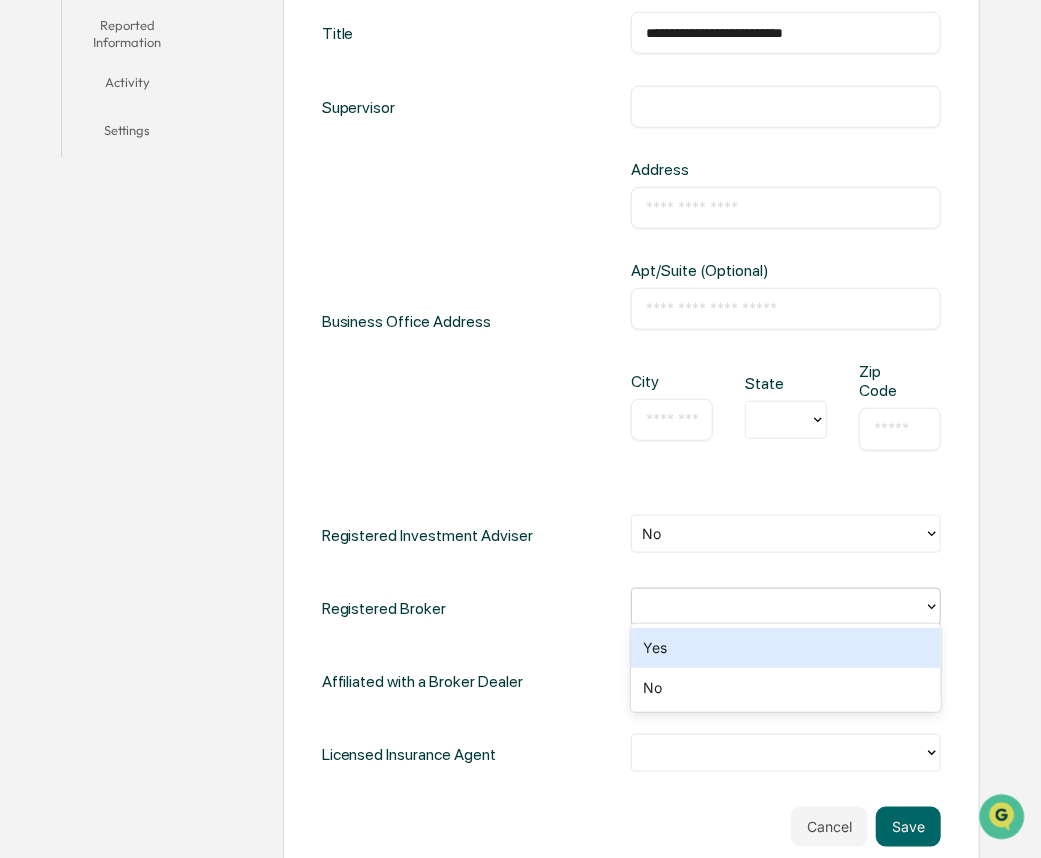click at bounding box center (778, 606) 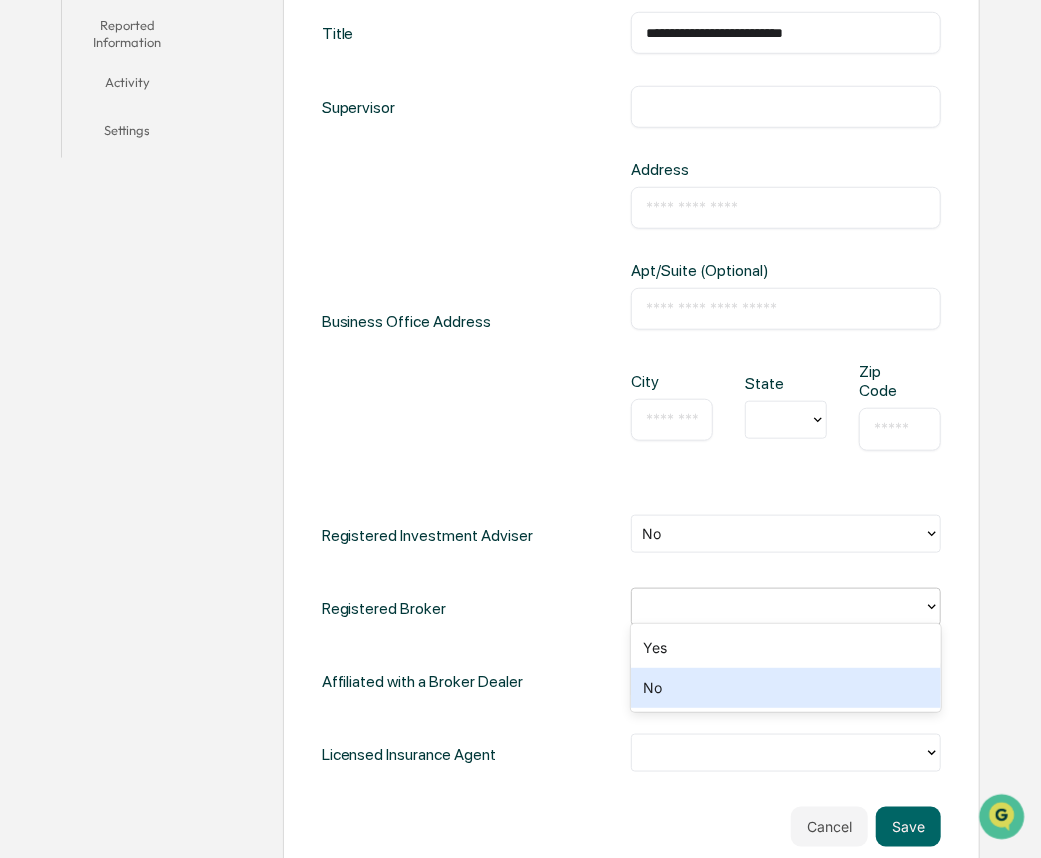 click on "No" at bounding box center (786, 688) 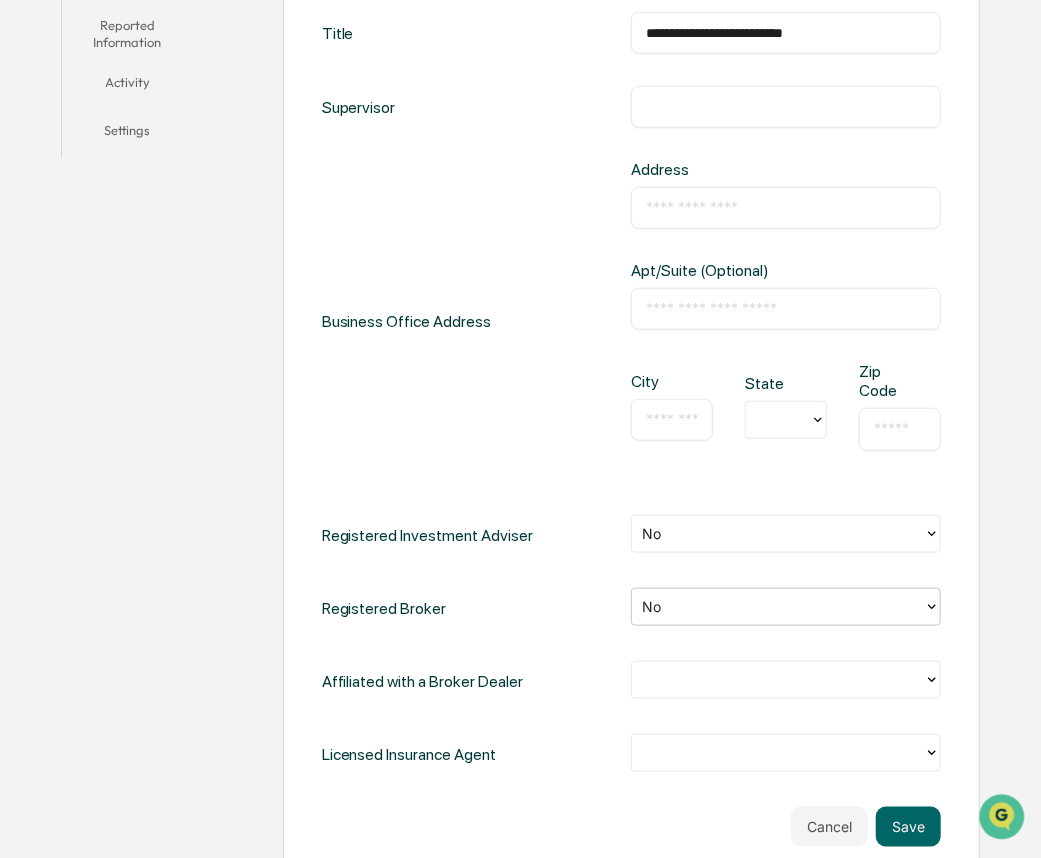 click at bounding box center (778, 679) 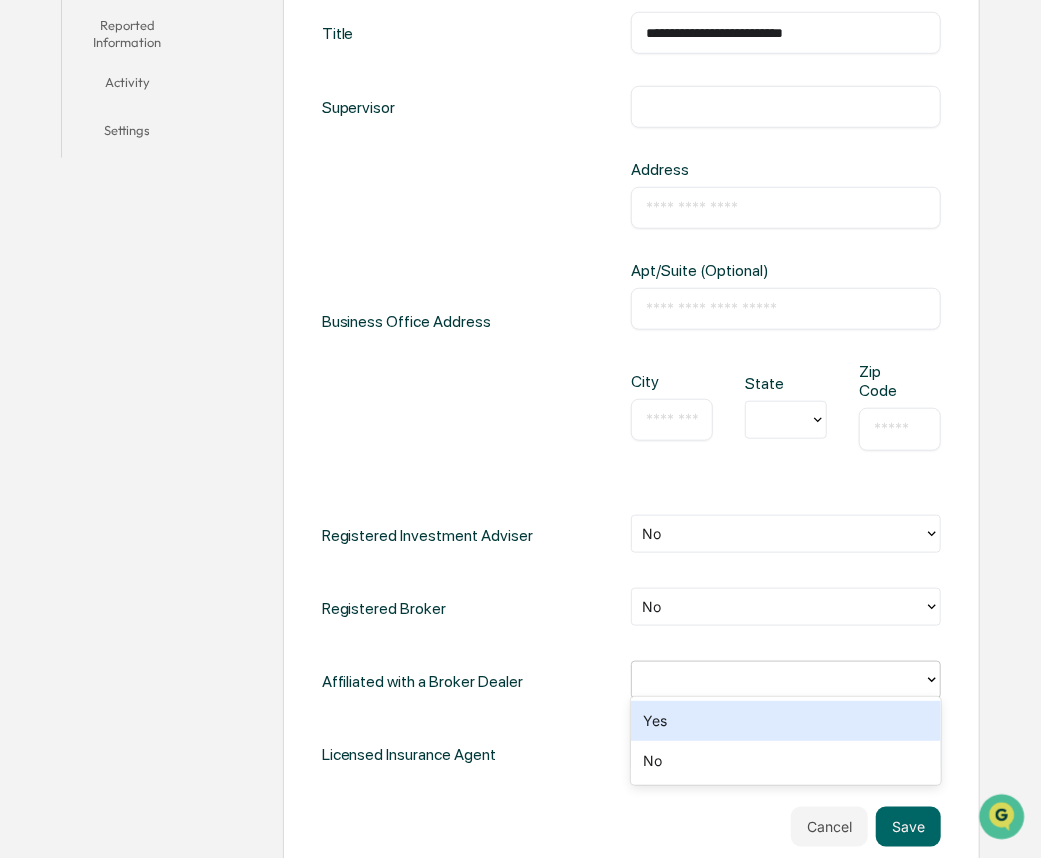 click on "Licensed Insurance Agent" at bounding box center (632, 754) 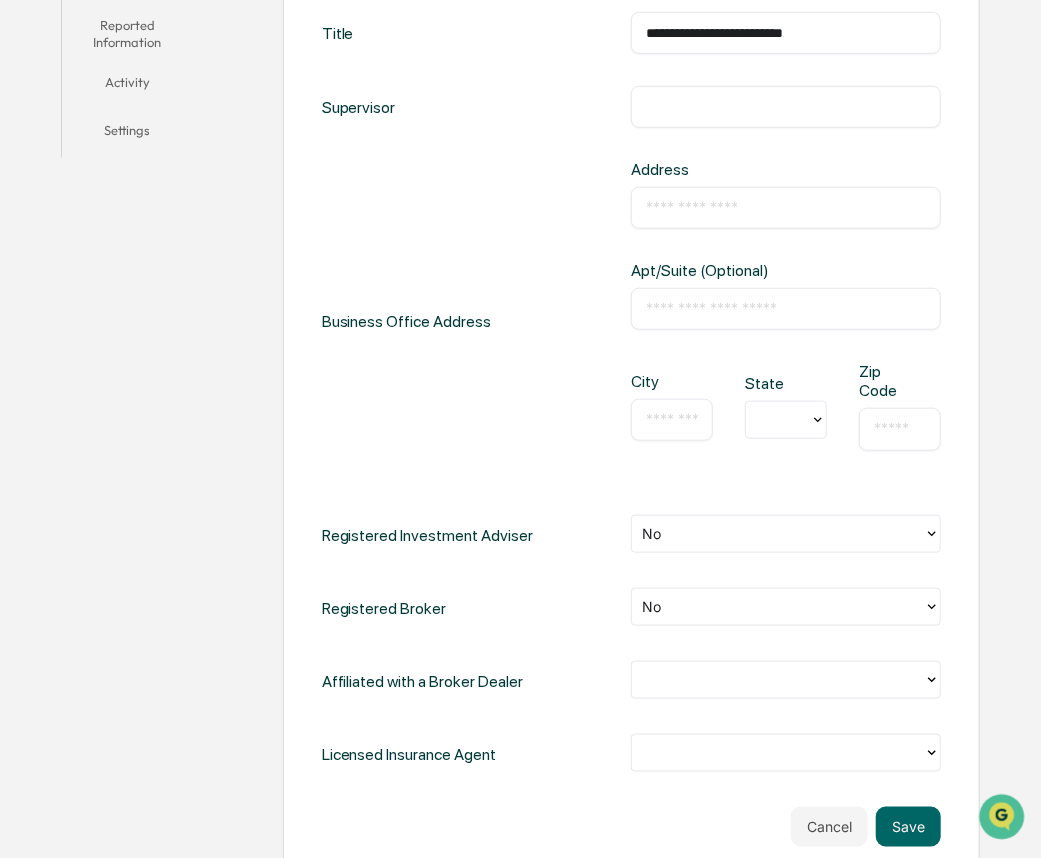 click at bounding box center (778, 752) 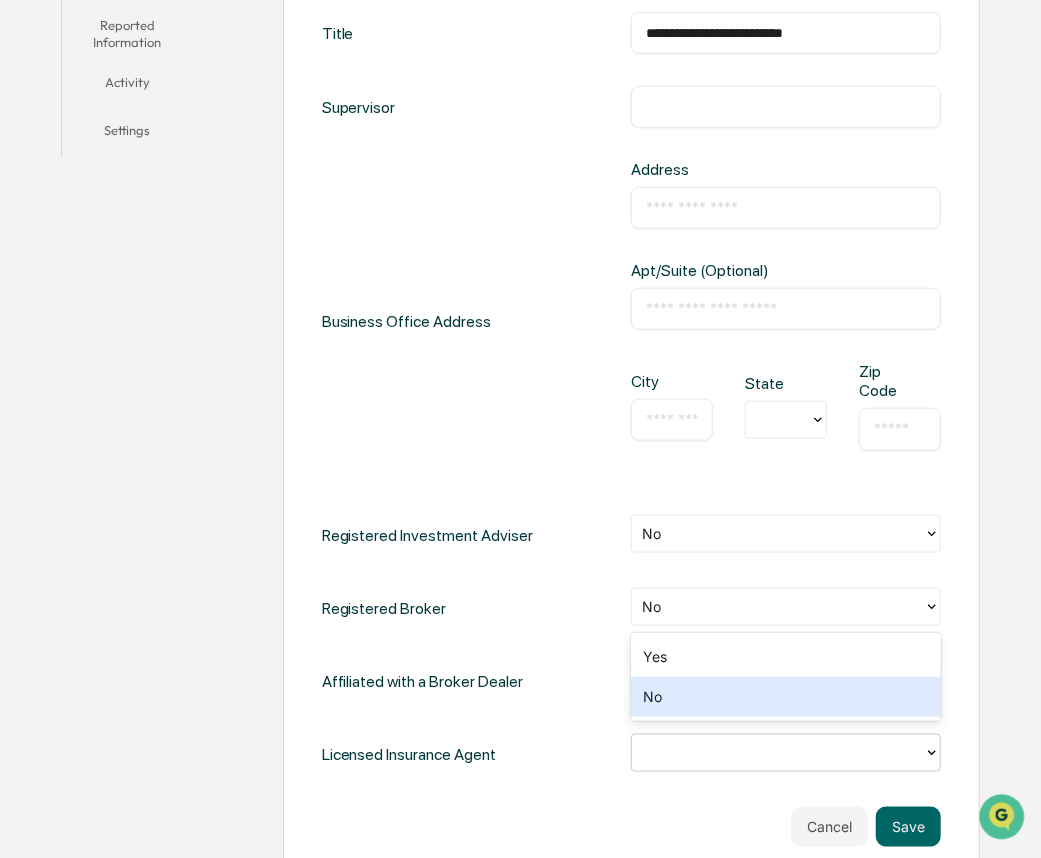 click on "No" at bounding box center (786, 697) 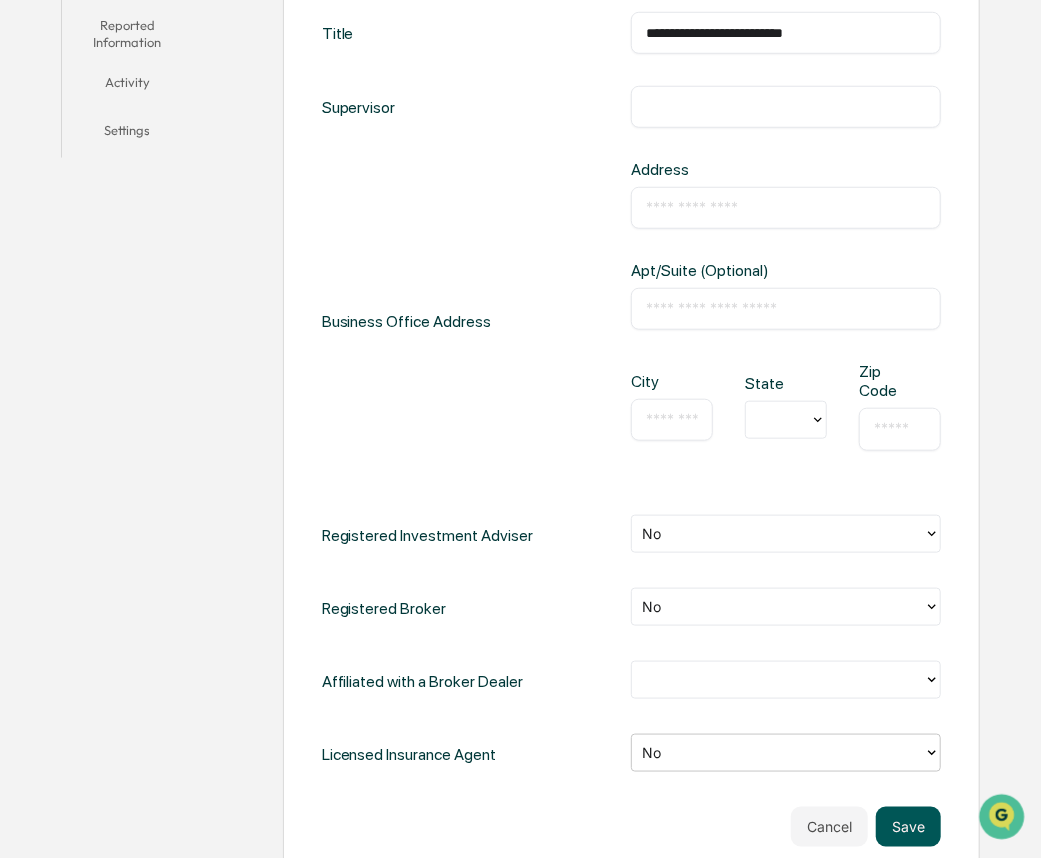 click on "Save" at bounding box center [908, 827] 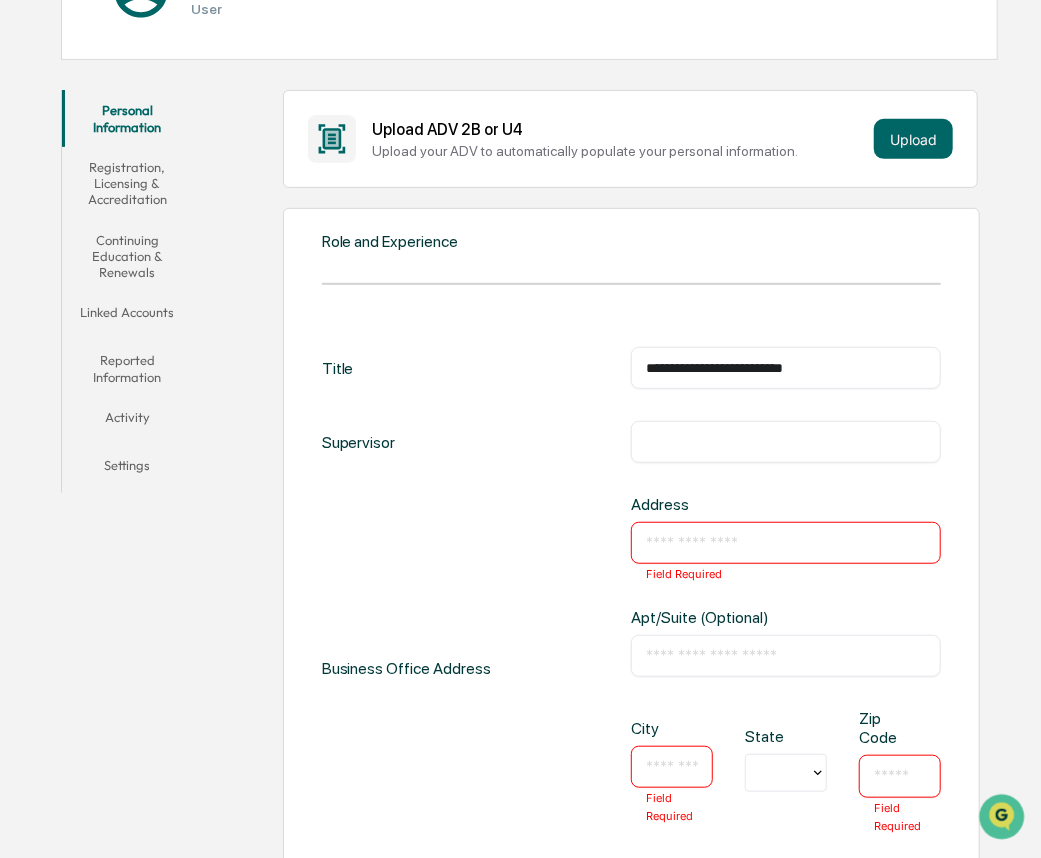 scroll, scrollTop: 0, scrollLeft: 0, axis: both 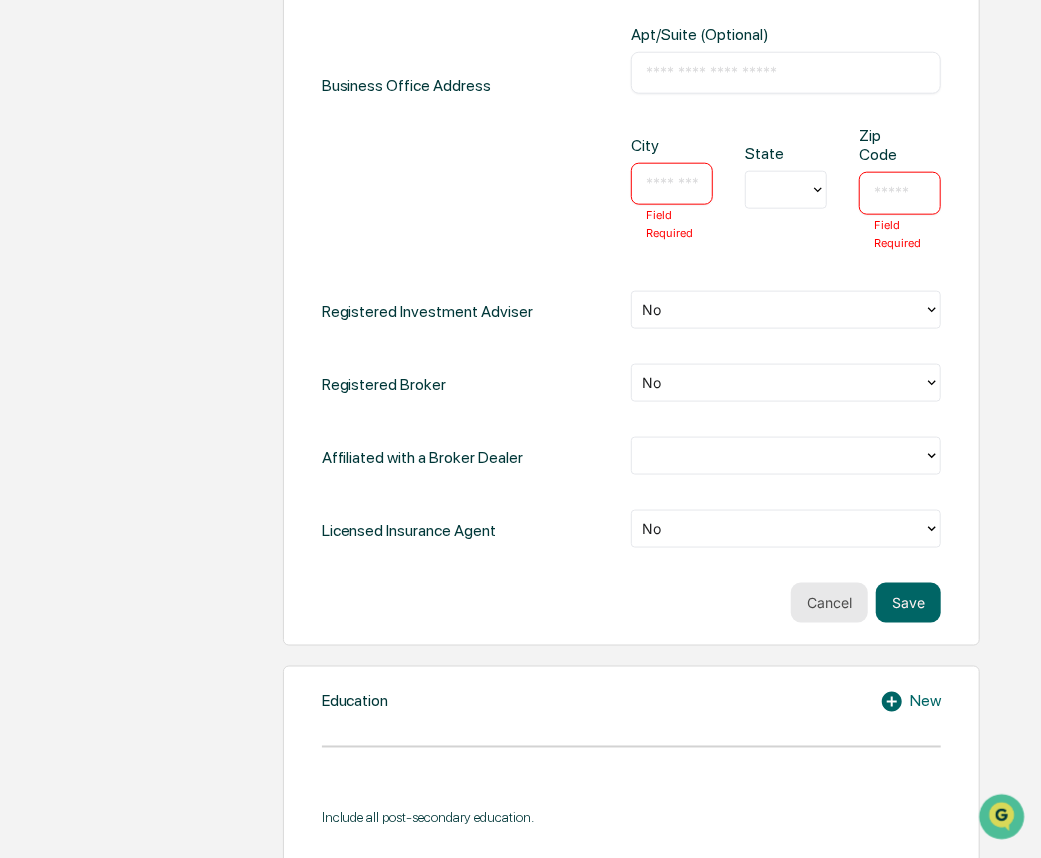 click on "Cancel" at bounding box center (829, 603) 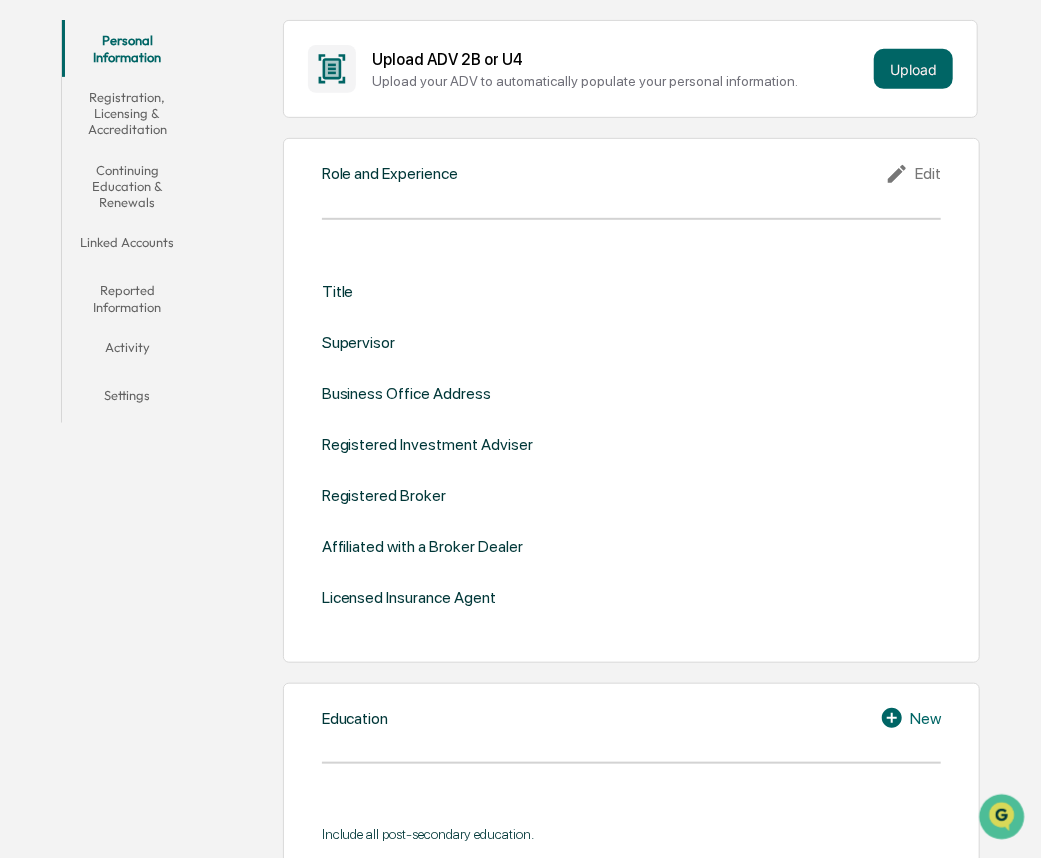scroll, scrollTop: 308, scrollLeft: 0, axis: vertical 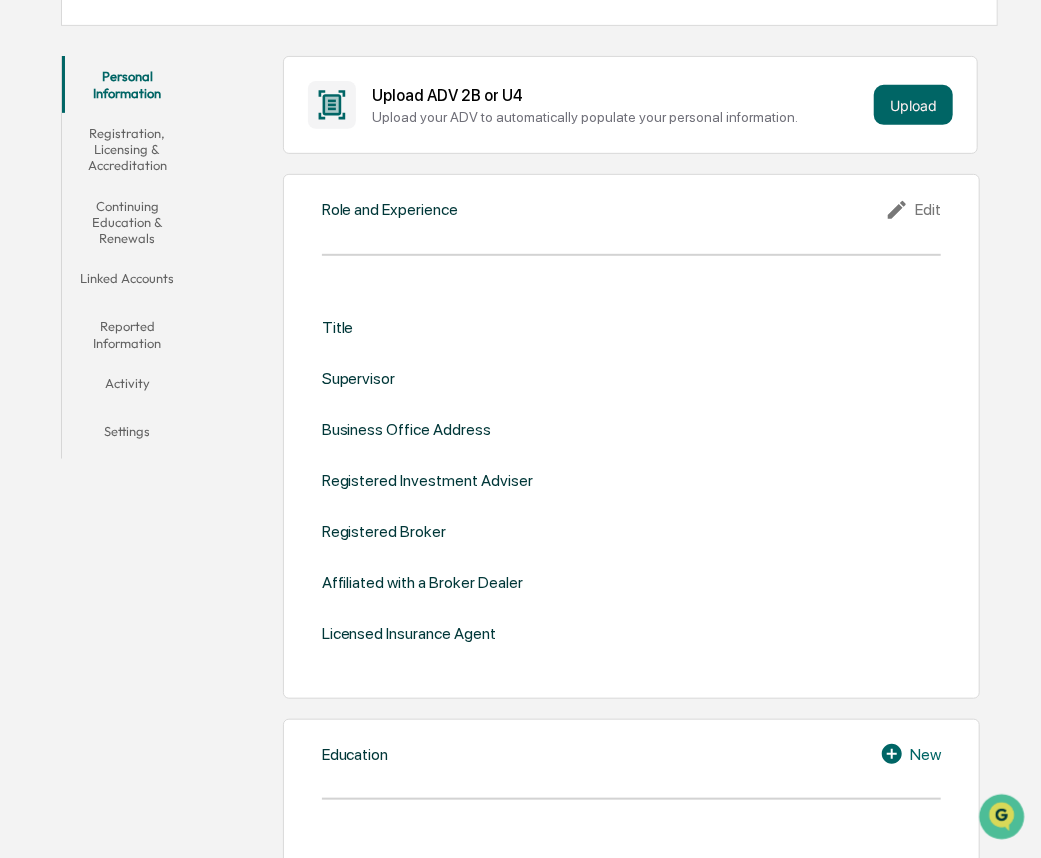 click on "Registration, Licensing & Accreditation" at bounding box center [127, 149] 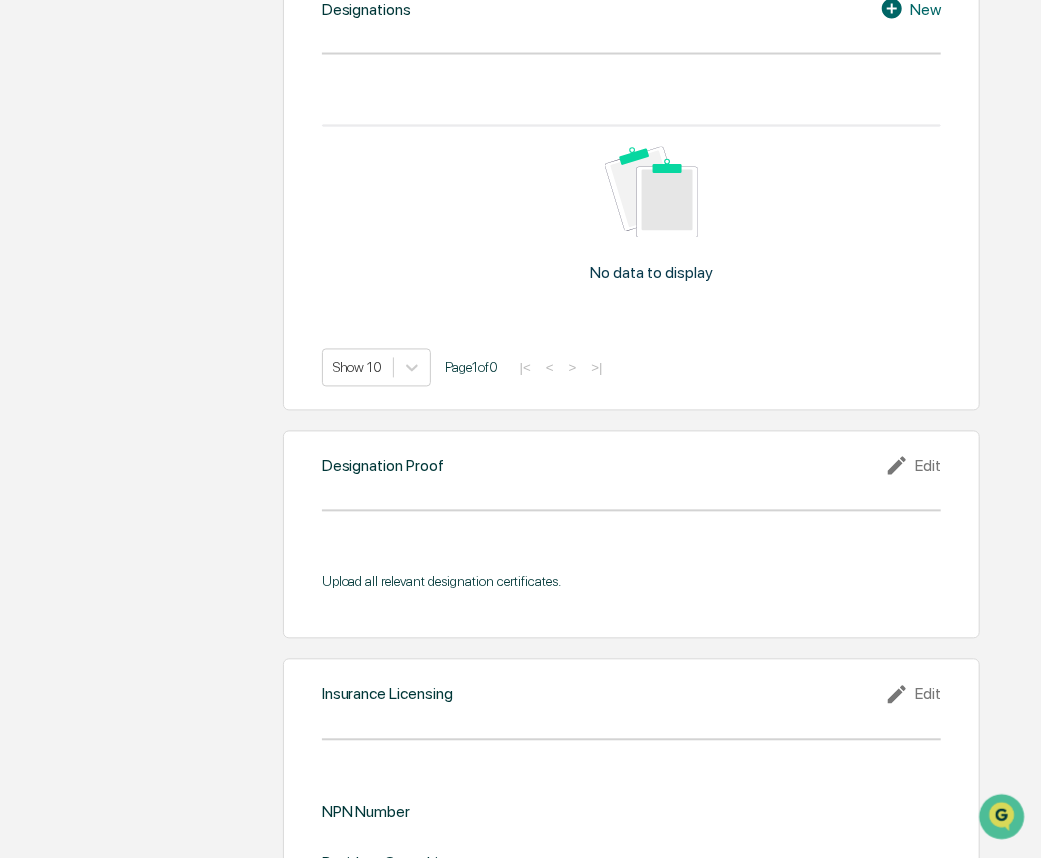 scroll, scrollTop: 2035, scrollLeft: 0, axis: vertical 